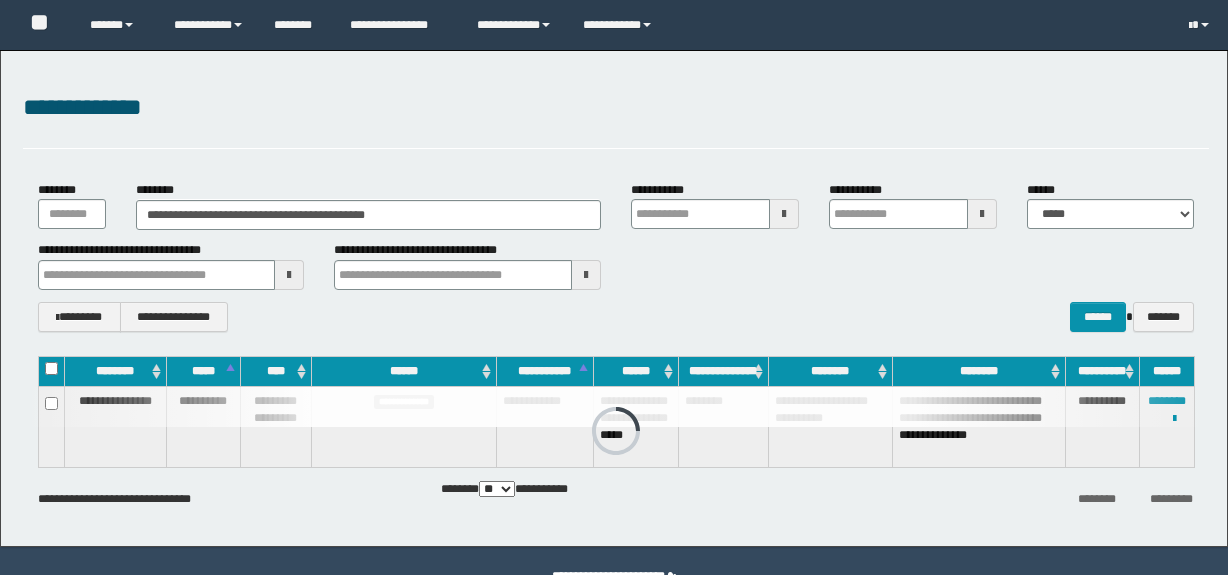 scroll, scrollTop: 0, scrollLeft: 0, axis: both 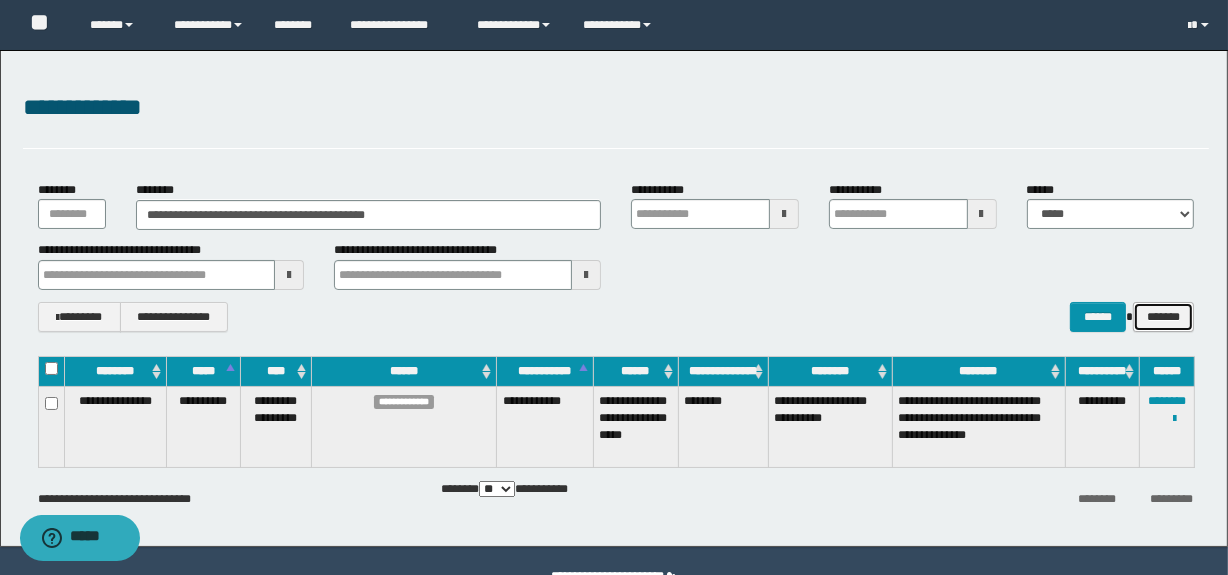 click on "*******" at bounding box center [1163, 317] 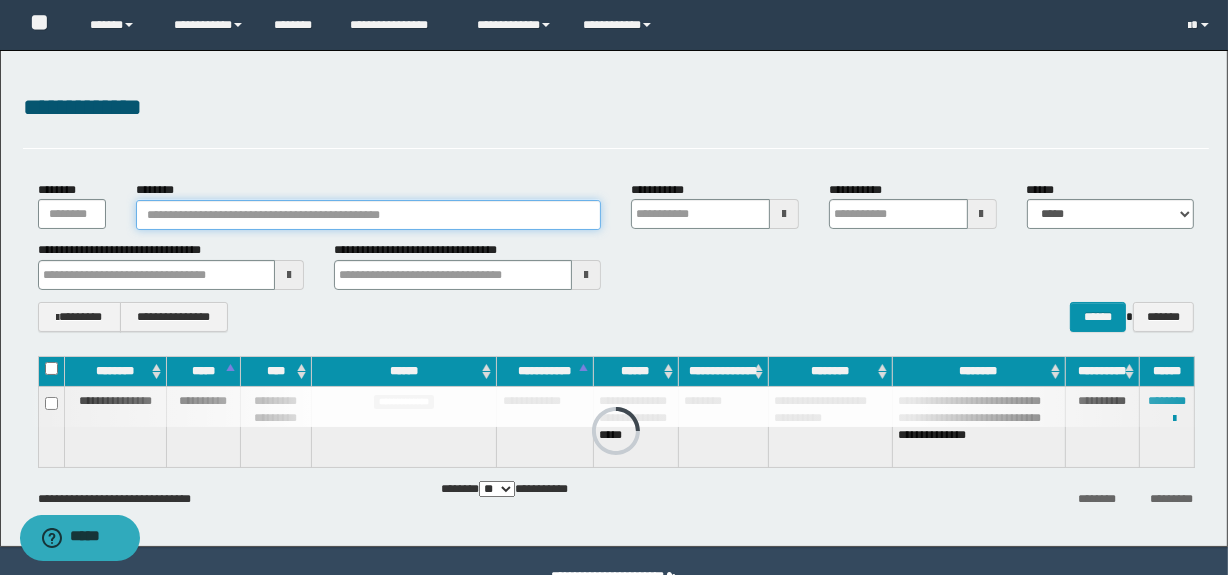 click on "********" at bounding box center [368, 215] 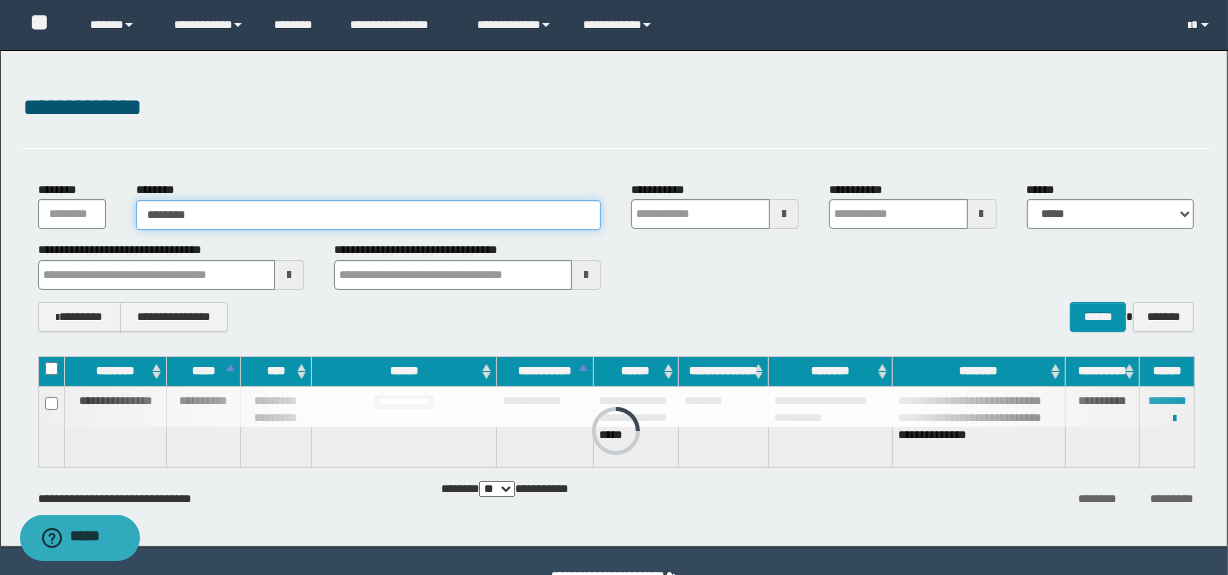 type on "********" 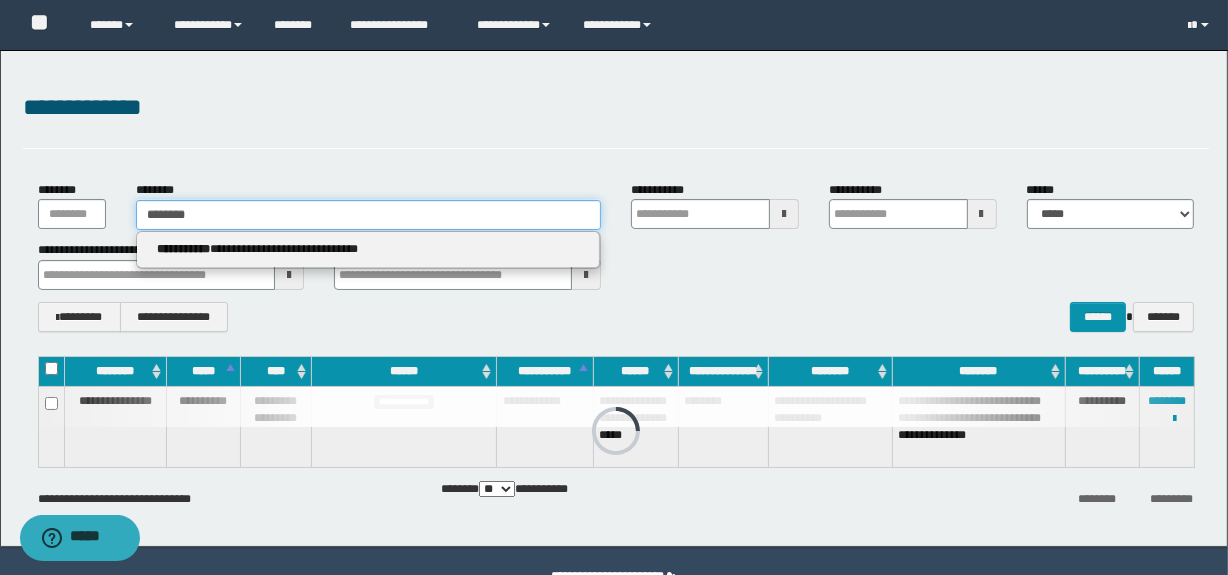 type on "********" 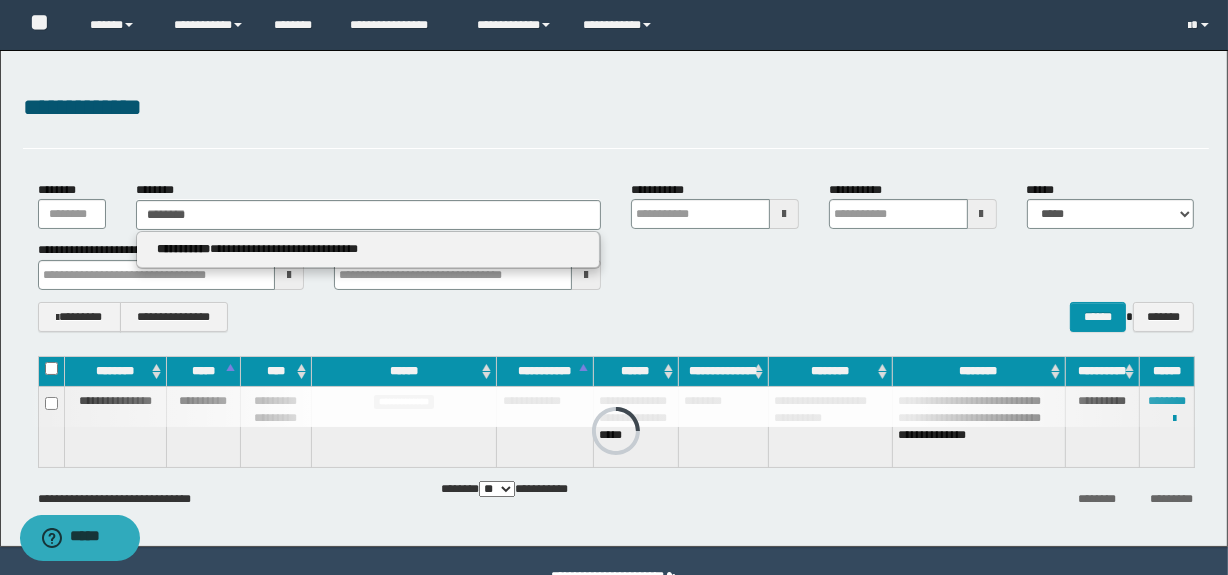 click on "**********" at bounding box center [368, 249] 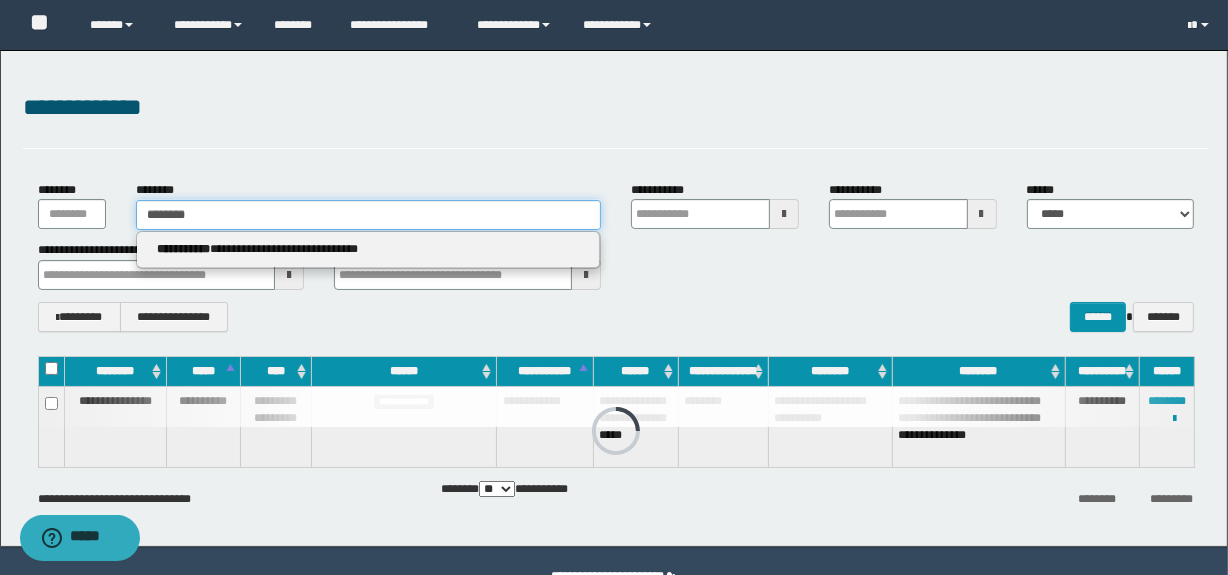 type 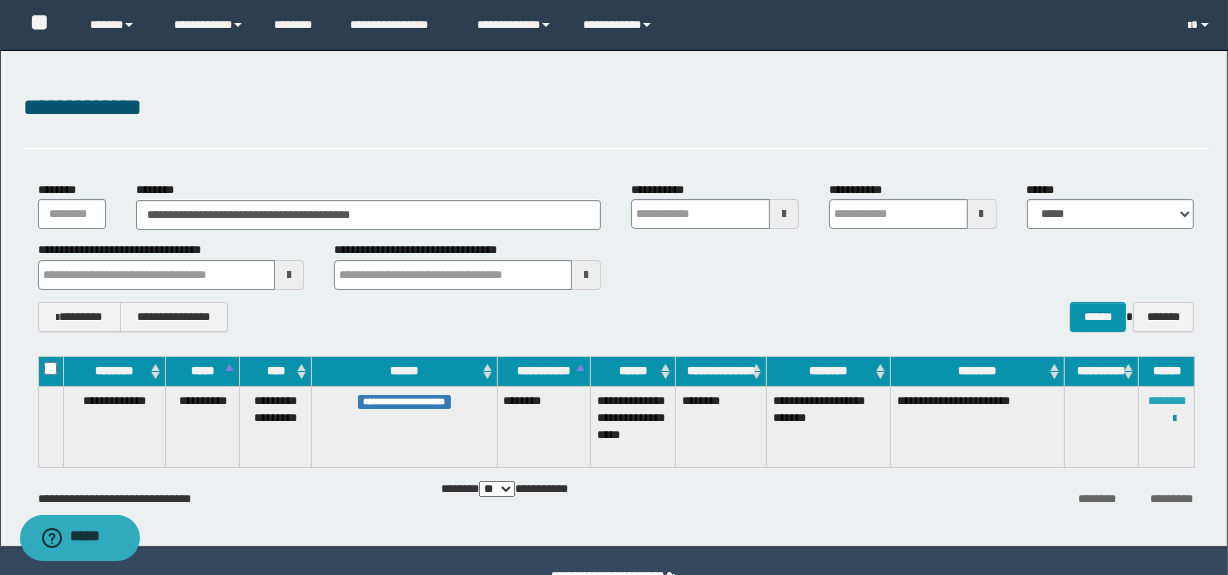 click on "********" at bounding box center (1167, 401) 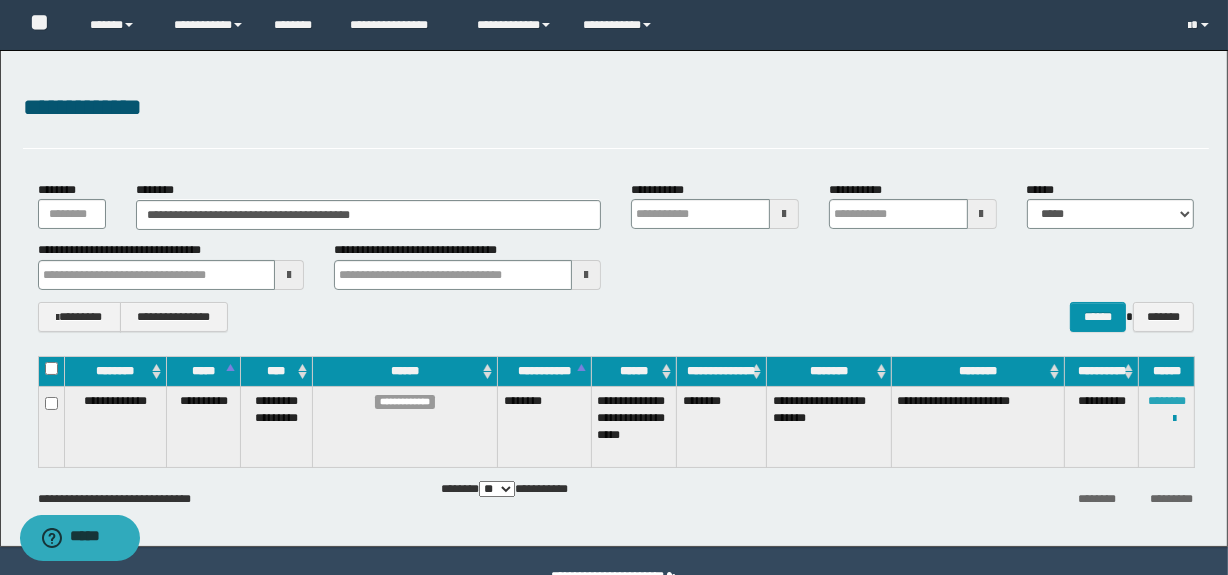 click on "********" at bounding box center (1167, 401) 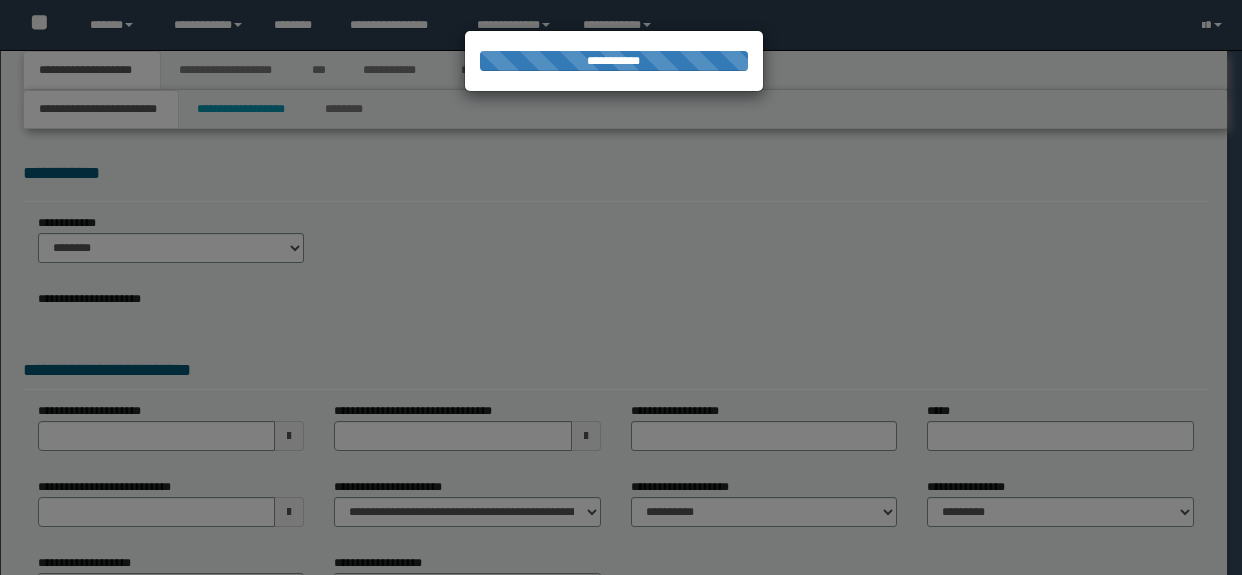 scroll, scrollTop: 0, scrollLeft: 0, axis: both 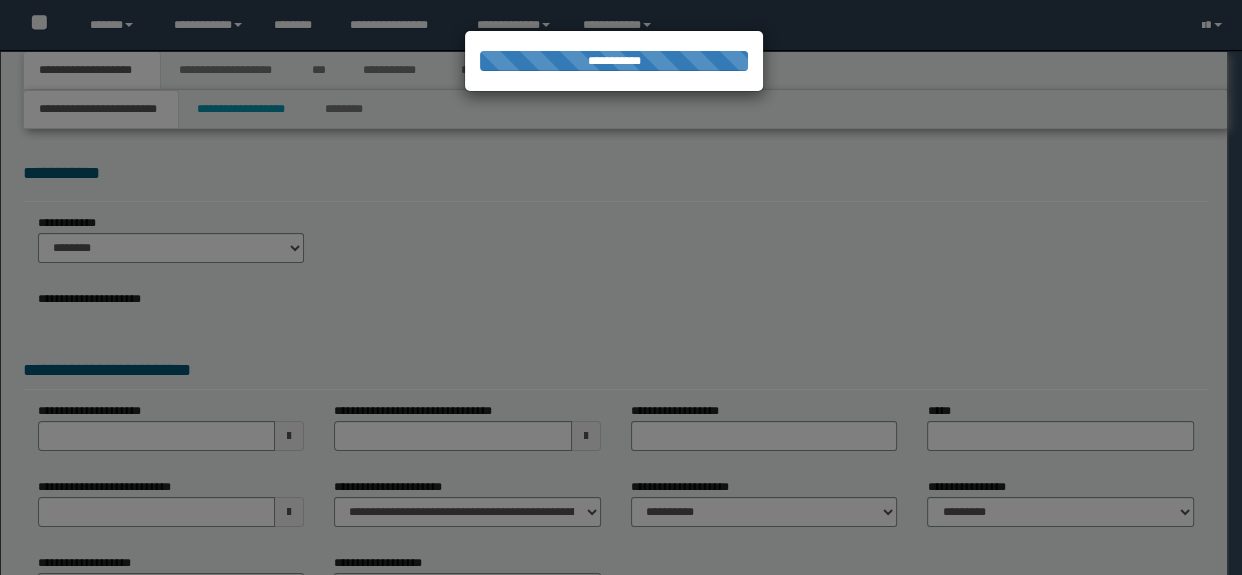 select on "*" 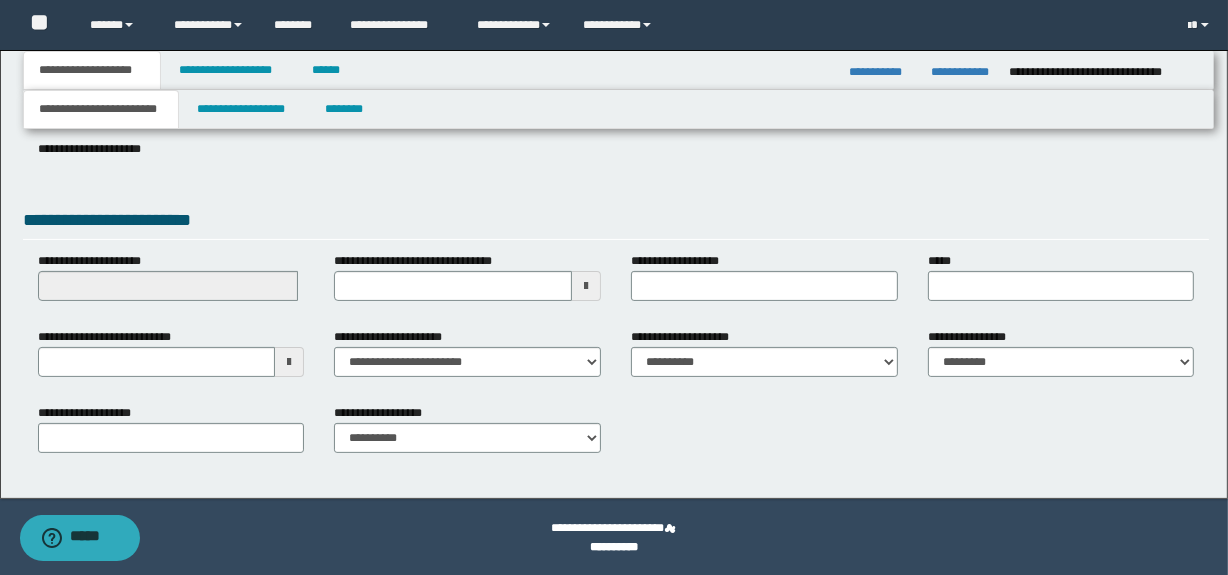scroll, scrollTop: 308, scrollLeft: 0, axis: vertical 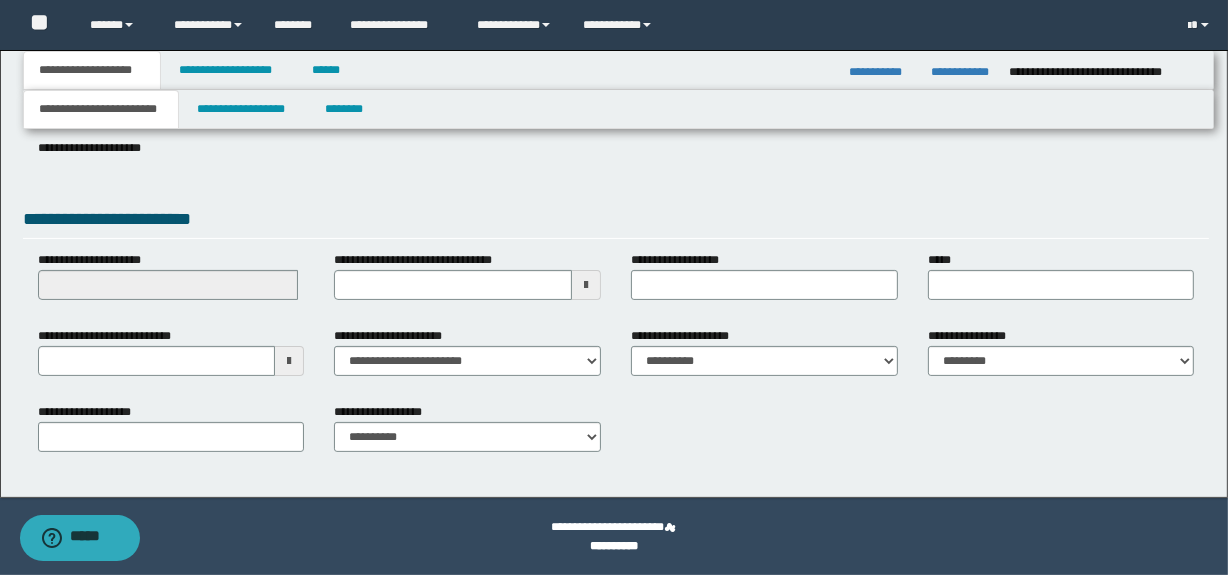 click at bounding box center (289, 361) 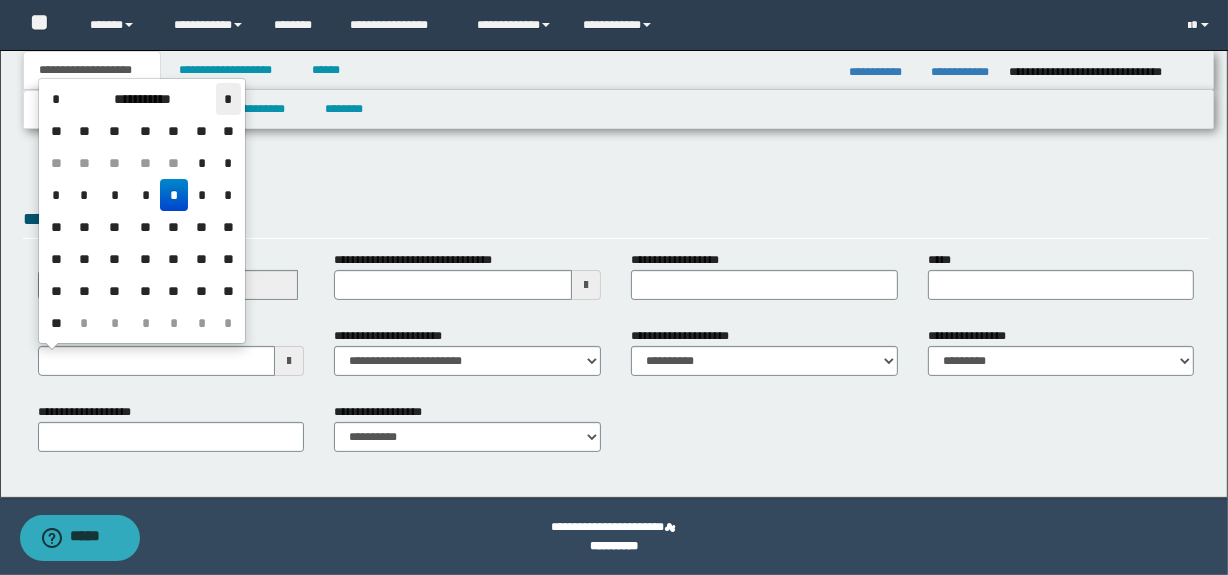 click on "*" at bounding box center (228, 99) 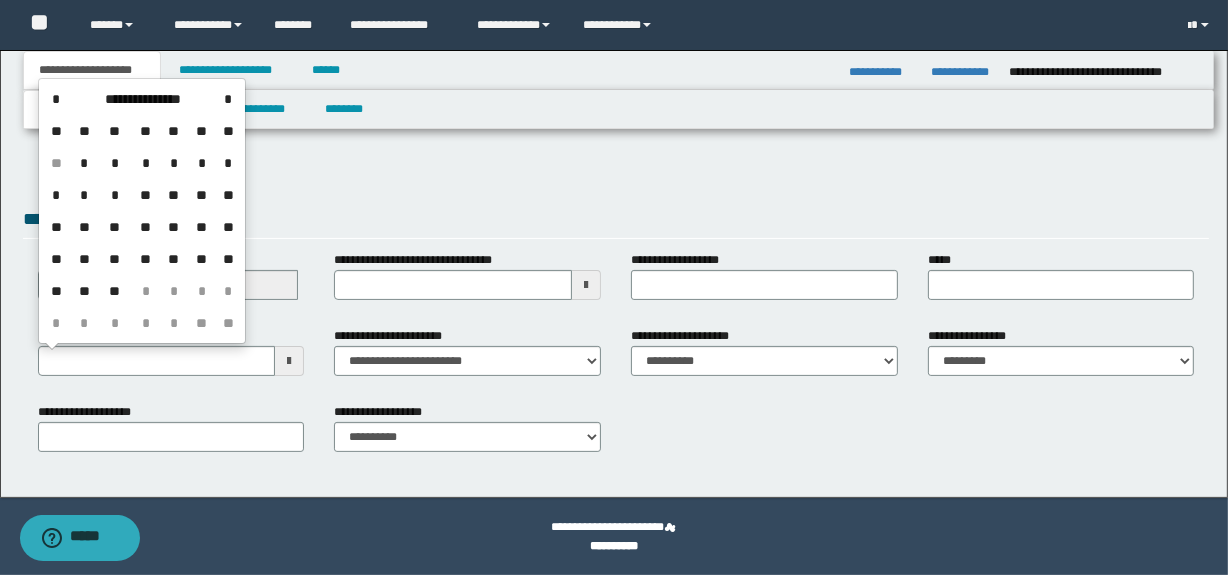 drag, startPoint x: 90, startPoint y: 257, endPoint x: 371, endPoint y: 312, distance: 286.33197 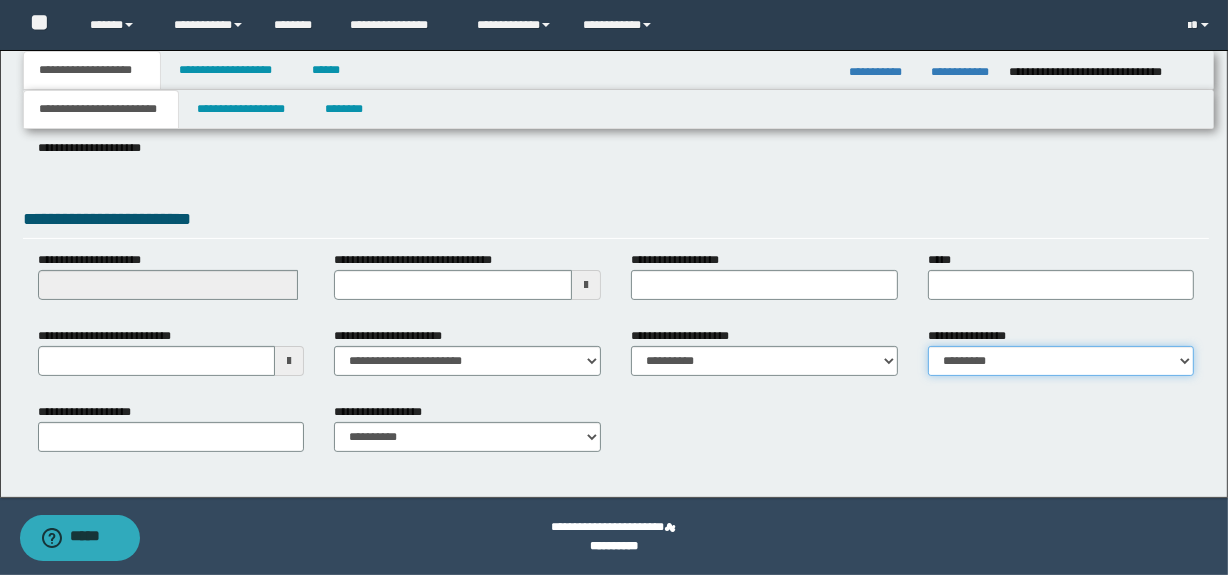 click on "**********" at bounding box center [1061, 361] 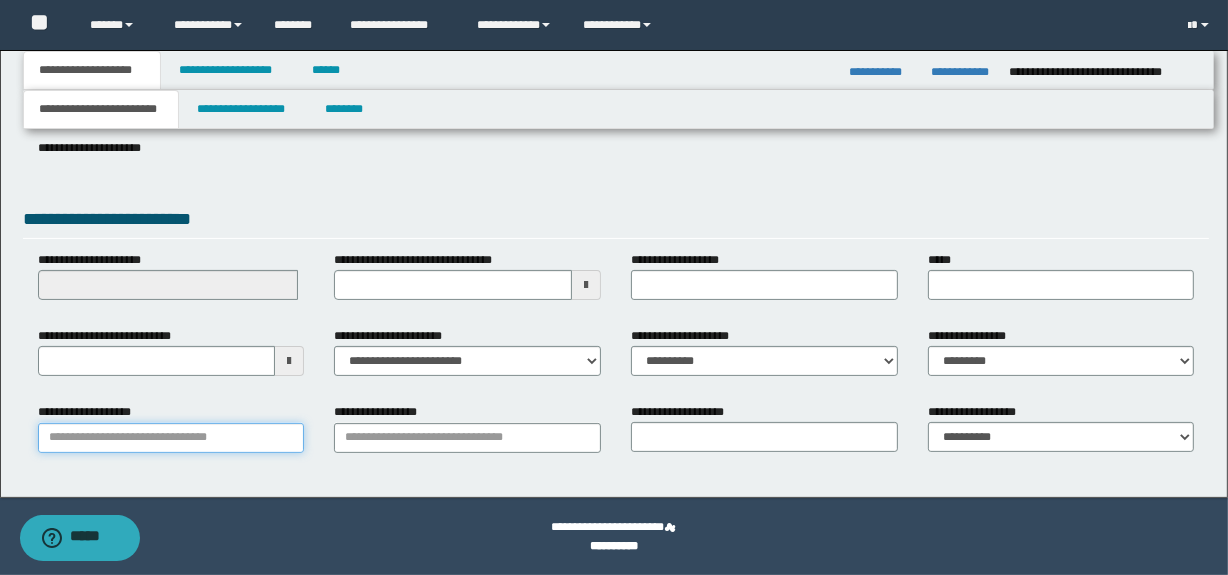 click on "**********" at bounding box center (171, 438) 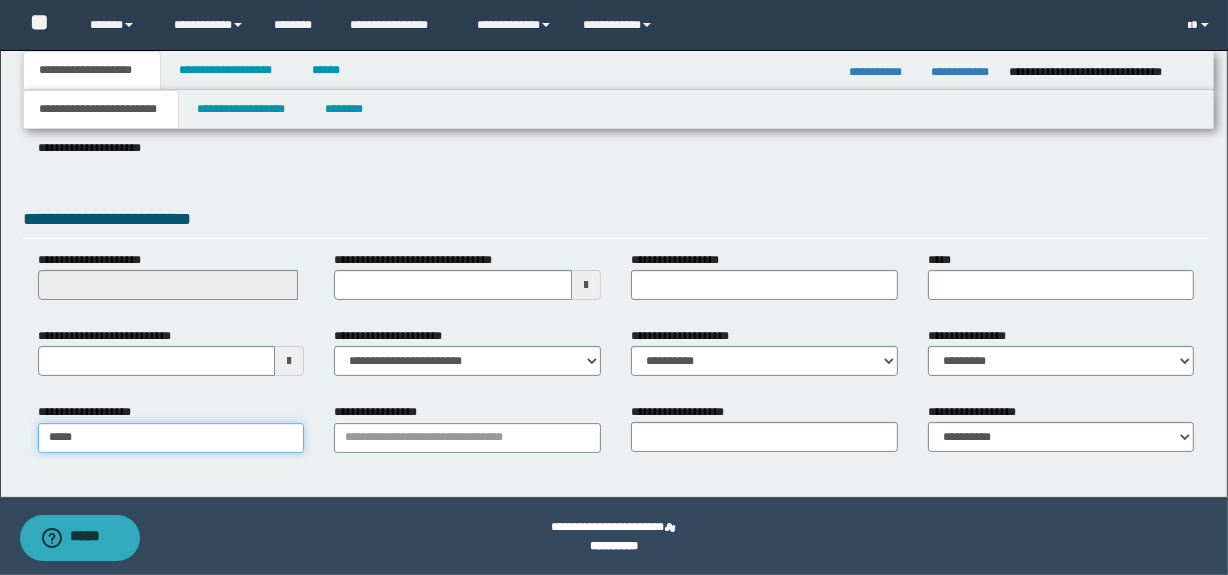 type on "******" 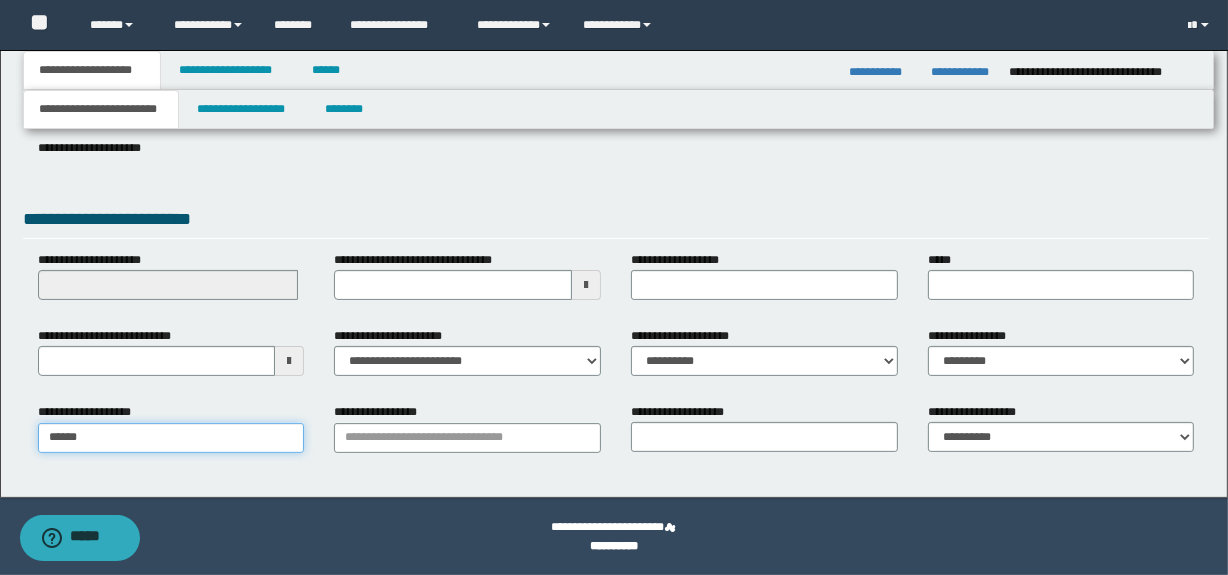 type on "********" 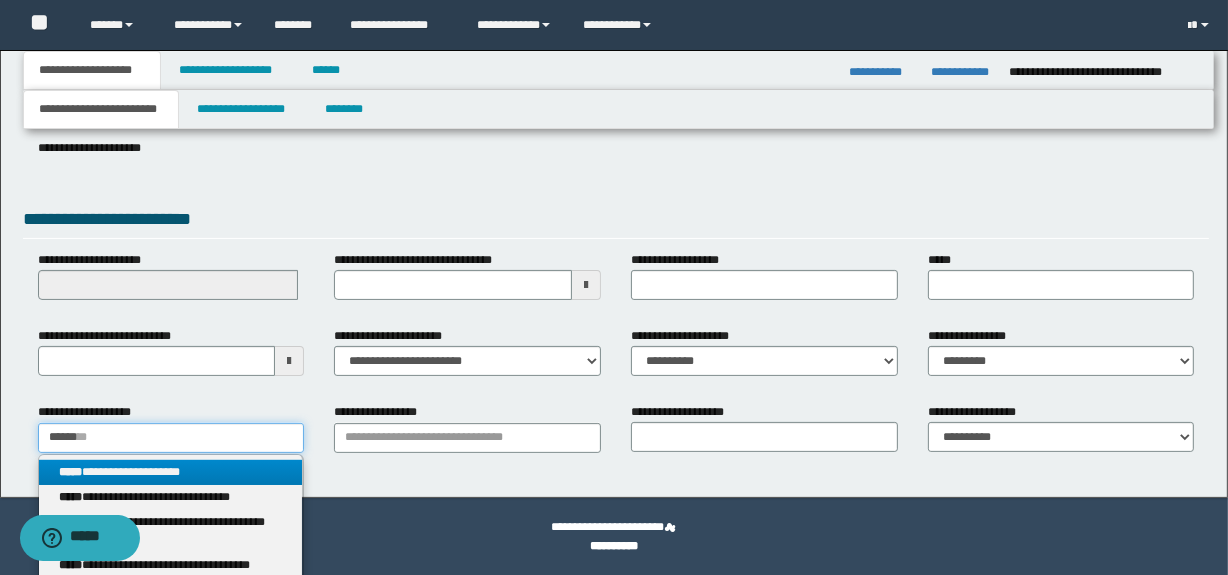 type on "******" 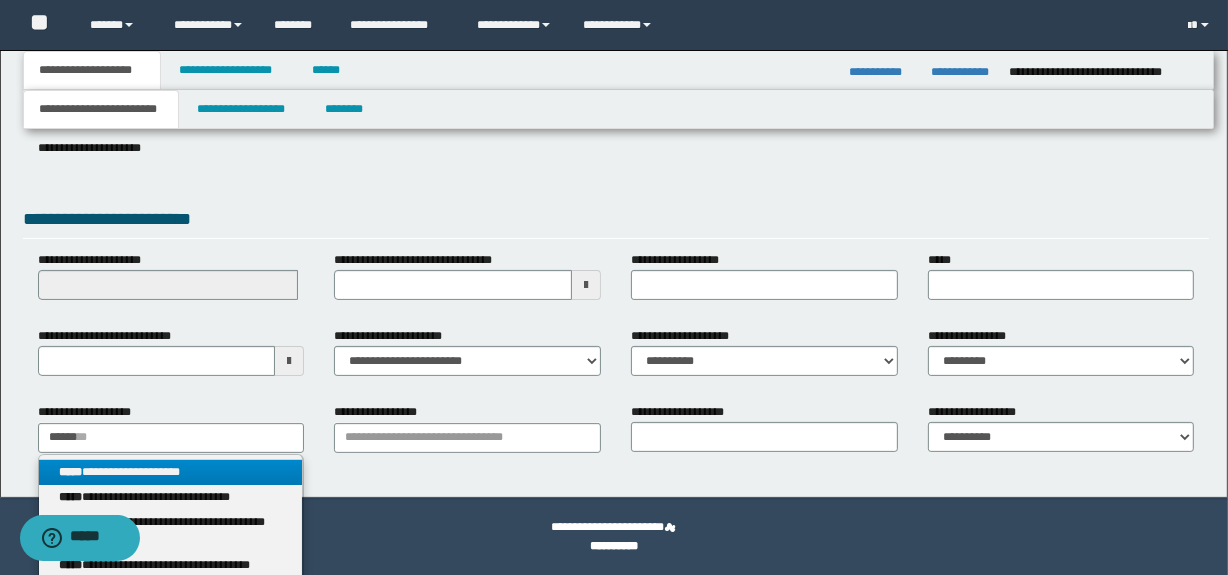 click on "**********" at bounding box center (171, 472) 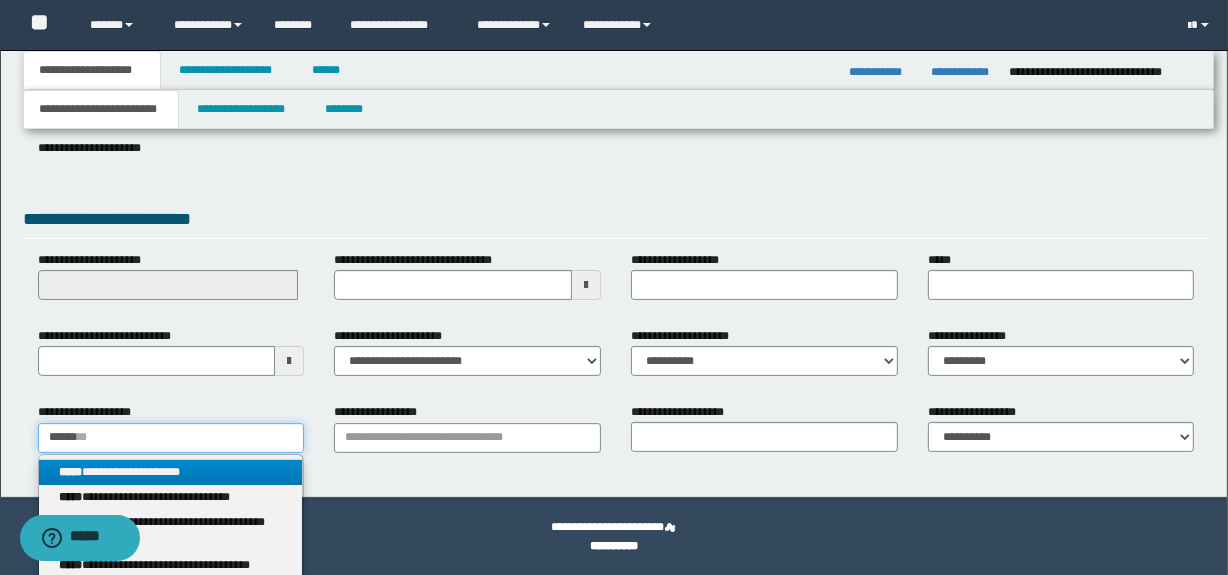 type 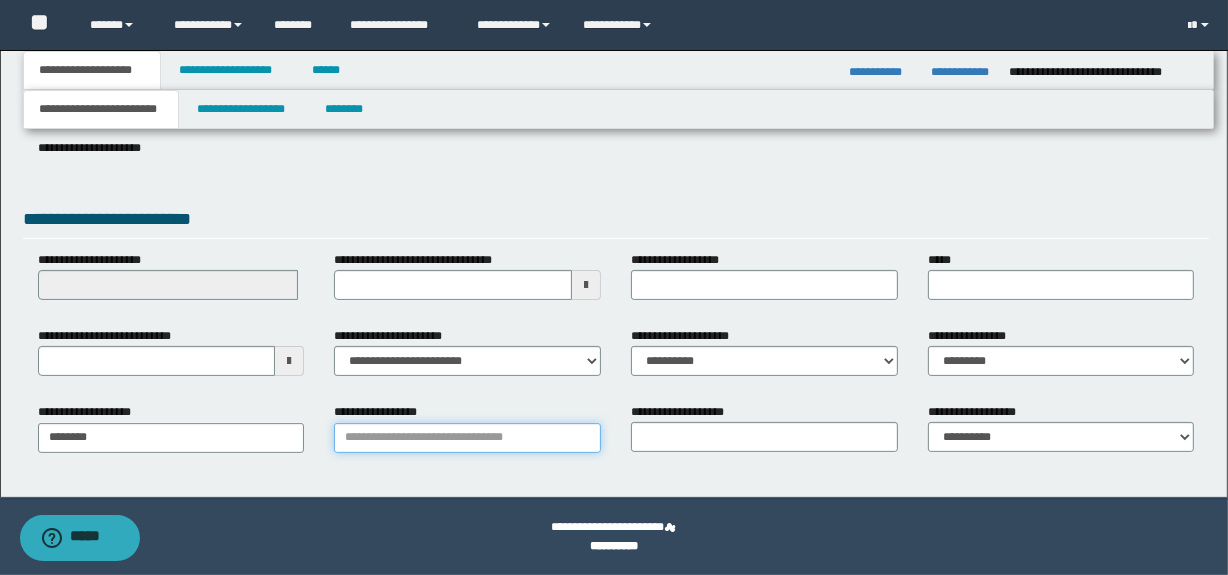 click on "**********" at bounding box center [467, 438] 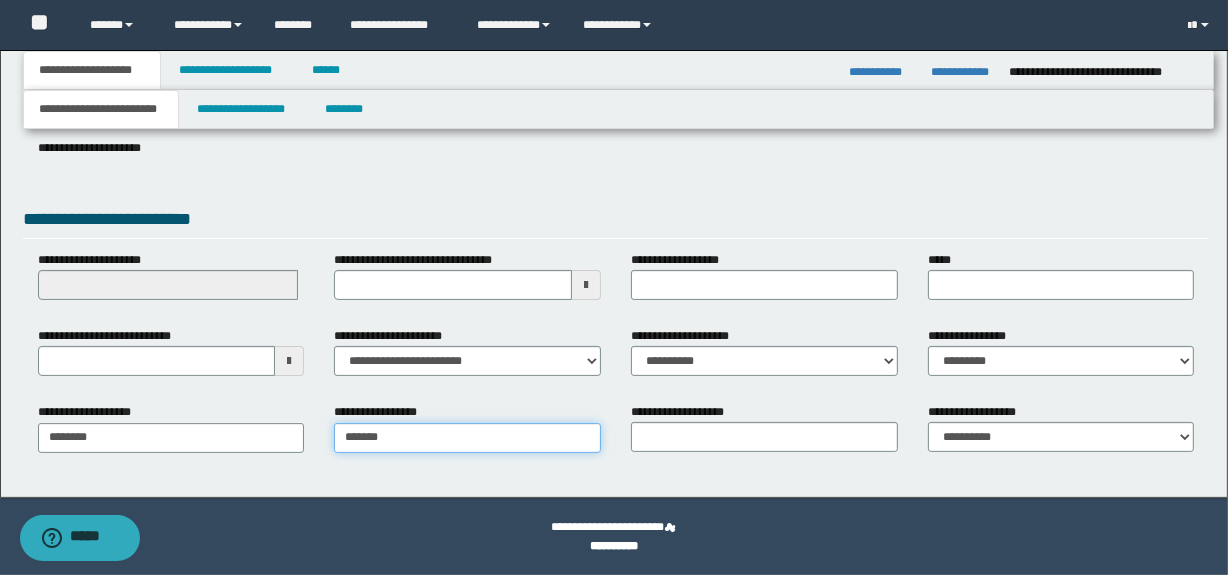 type on "********" 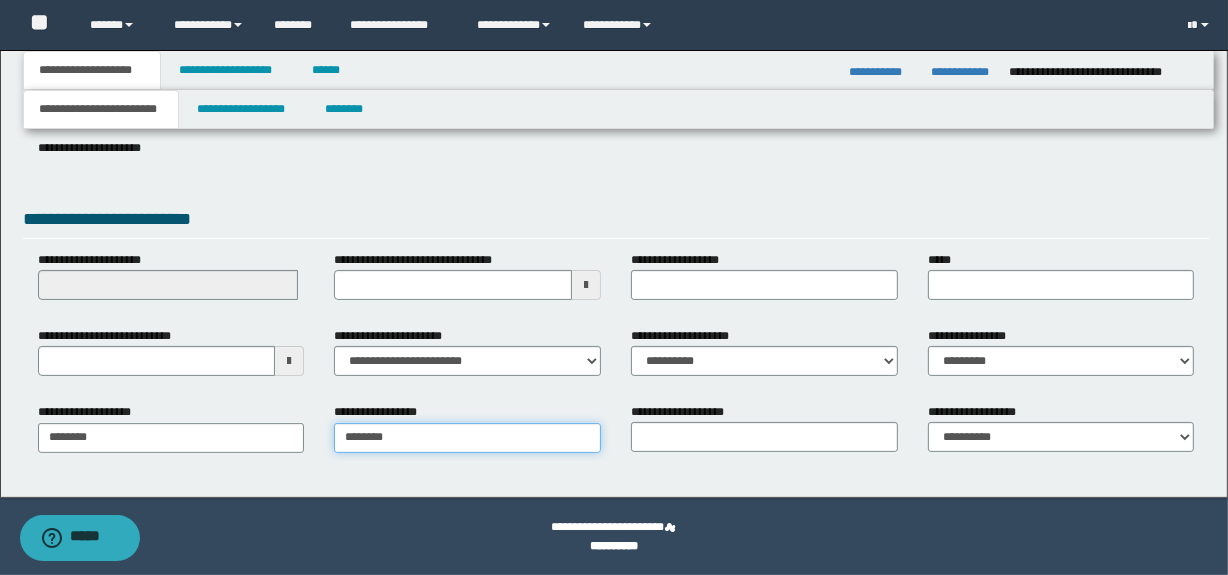 type on "********" 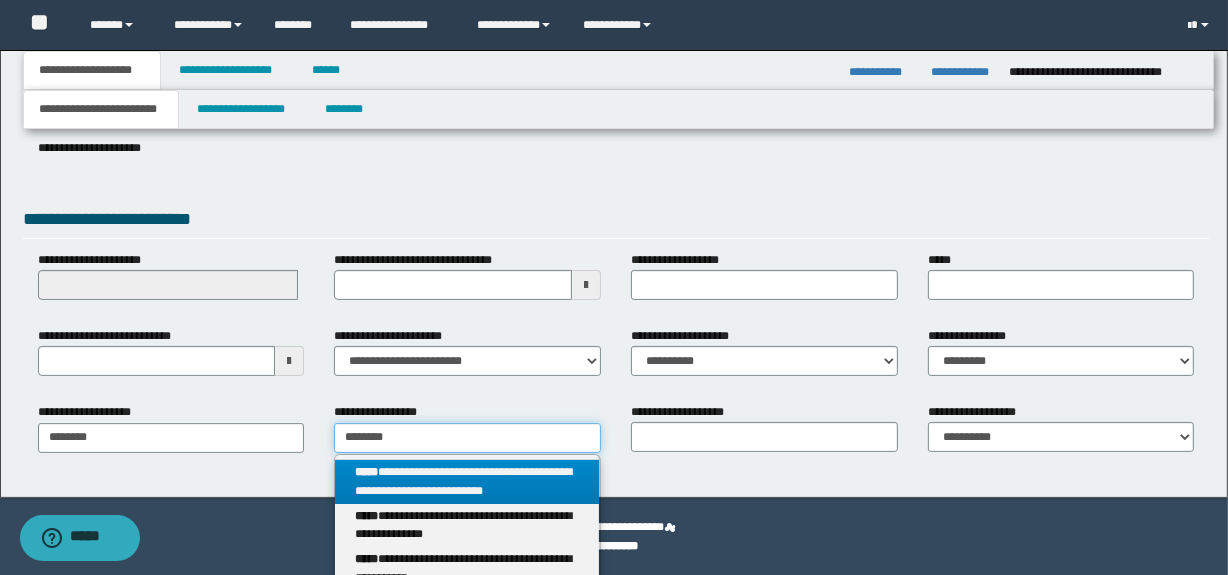 type on "********" 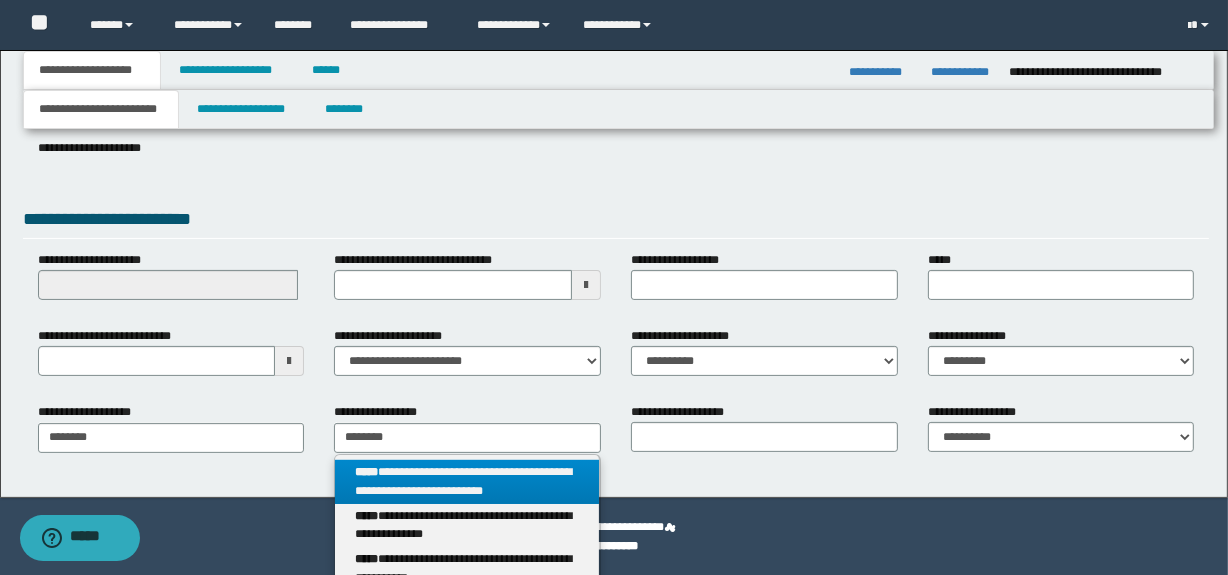click on "**********" at bounding box center (467, 482) 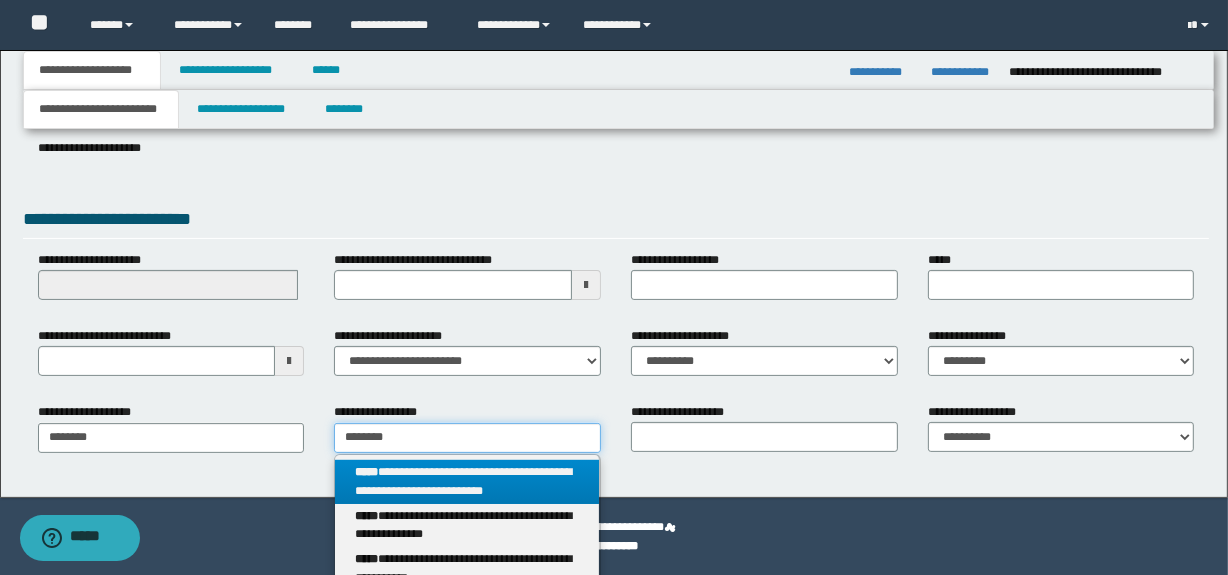 type 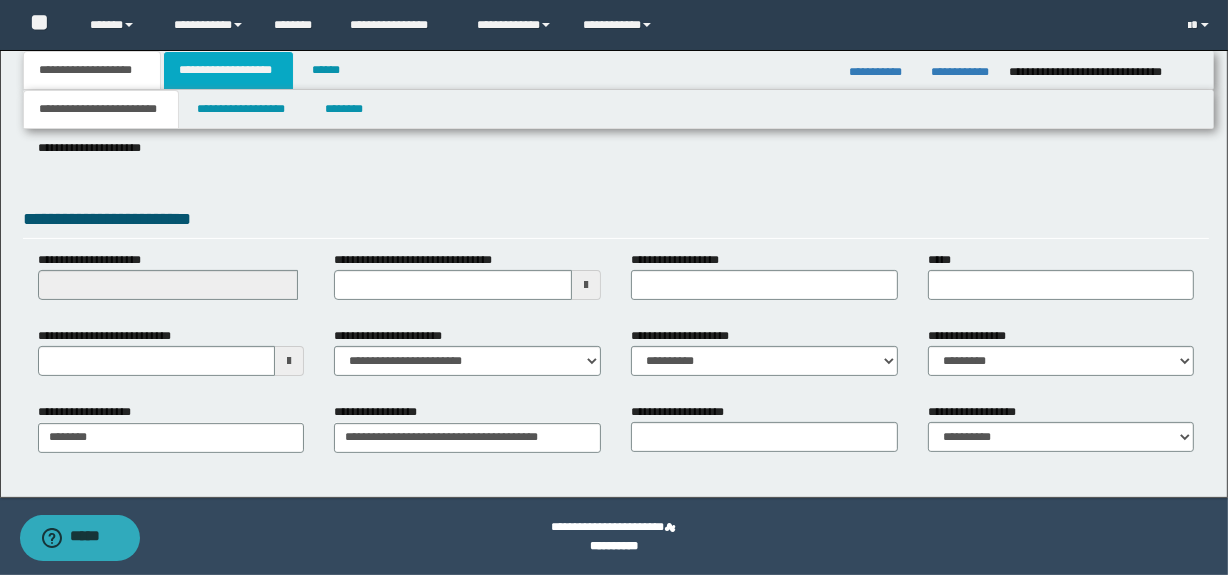 click on "**********" at bounding box center [228, 70] 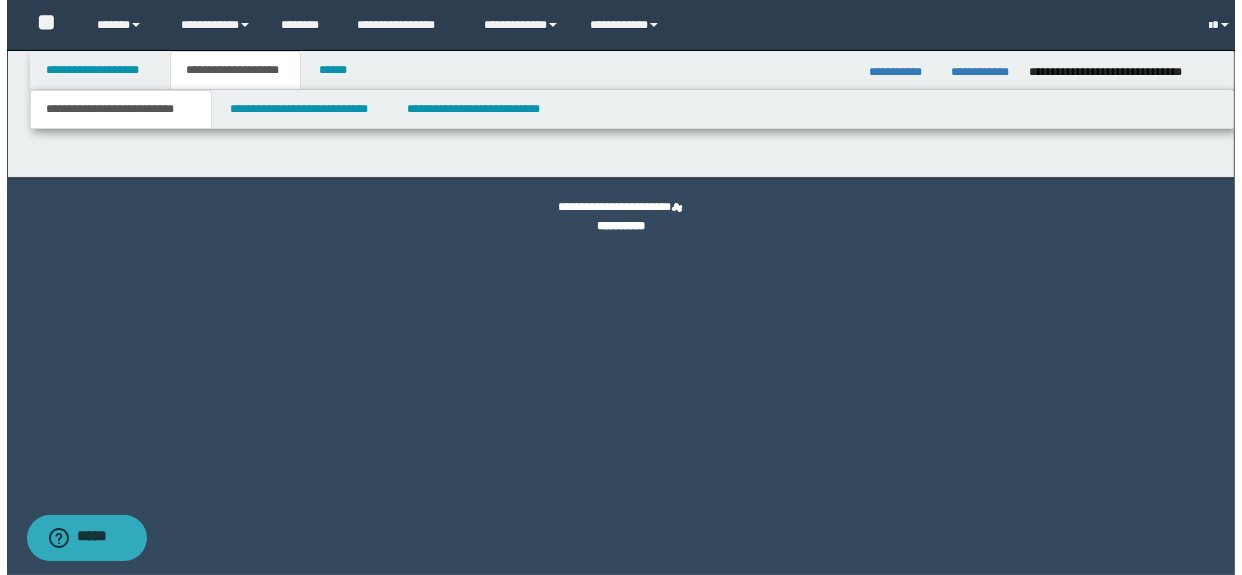 scroll, scrollTop: 0, scrollLeft: 0, axis: both 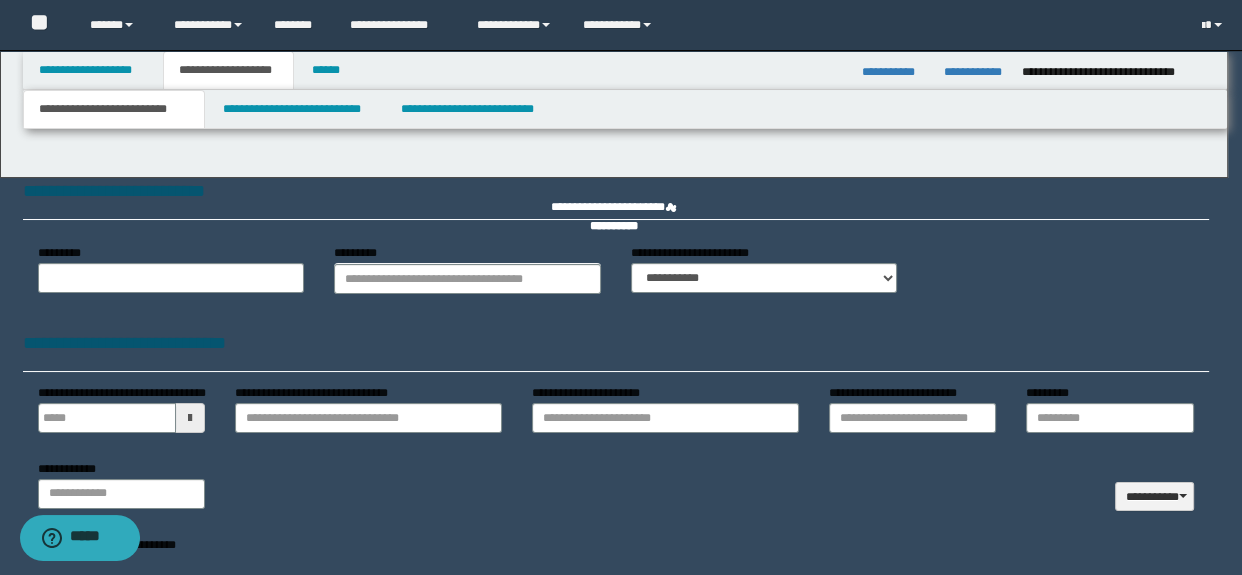 type 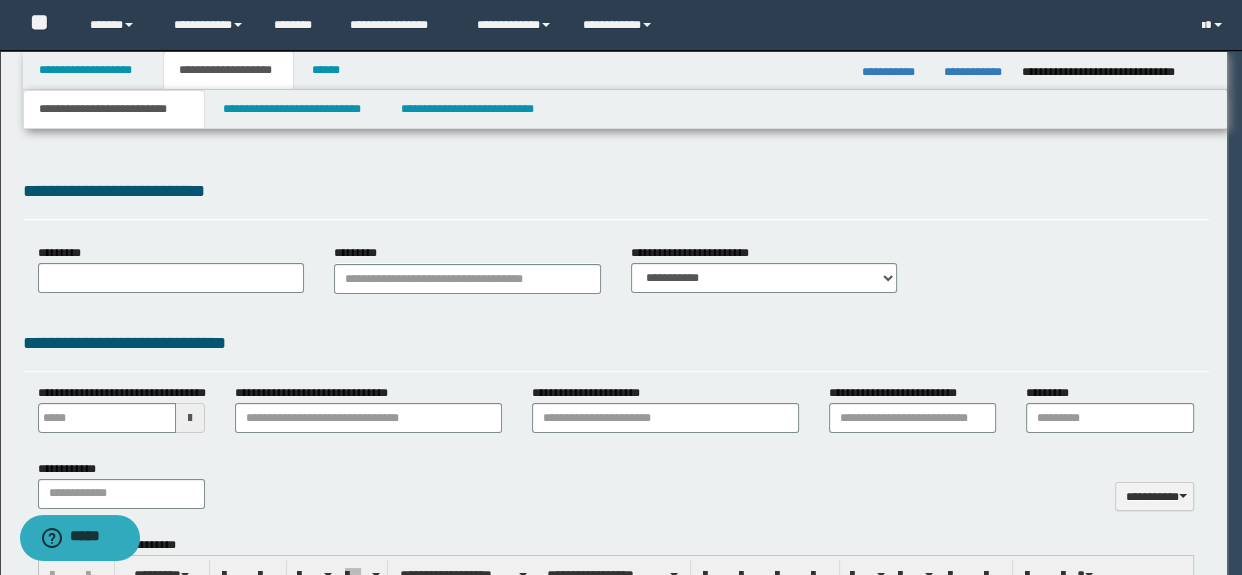 select on "*" 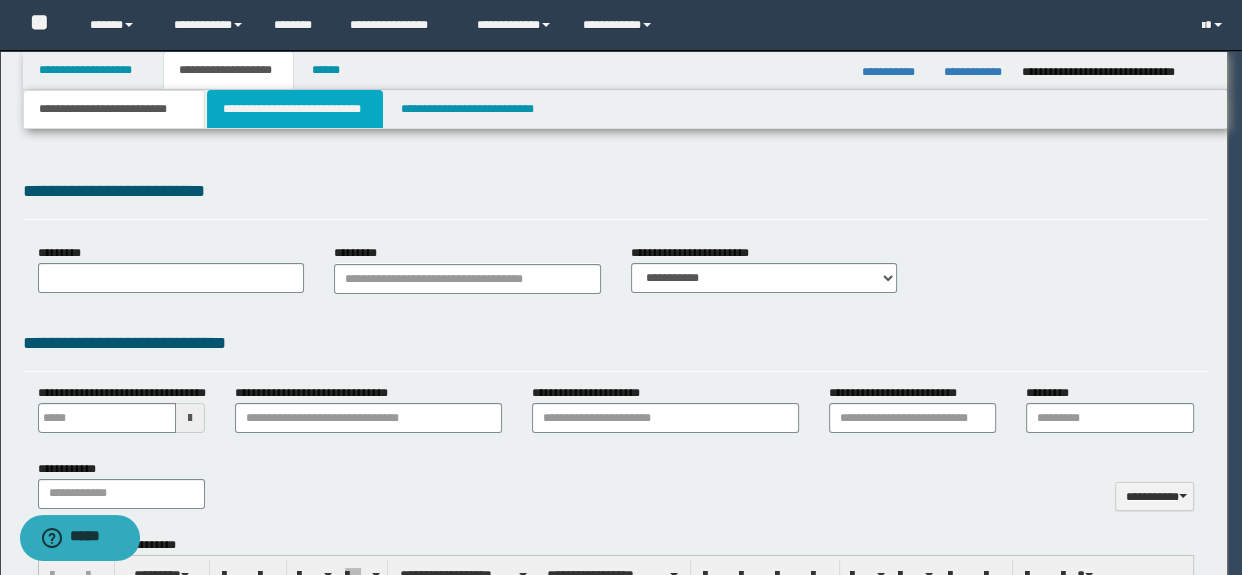 scroll, scrollTop: 0, scrollLeft: 0, axis: both 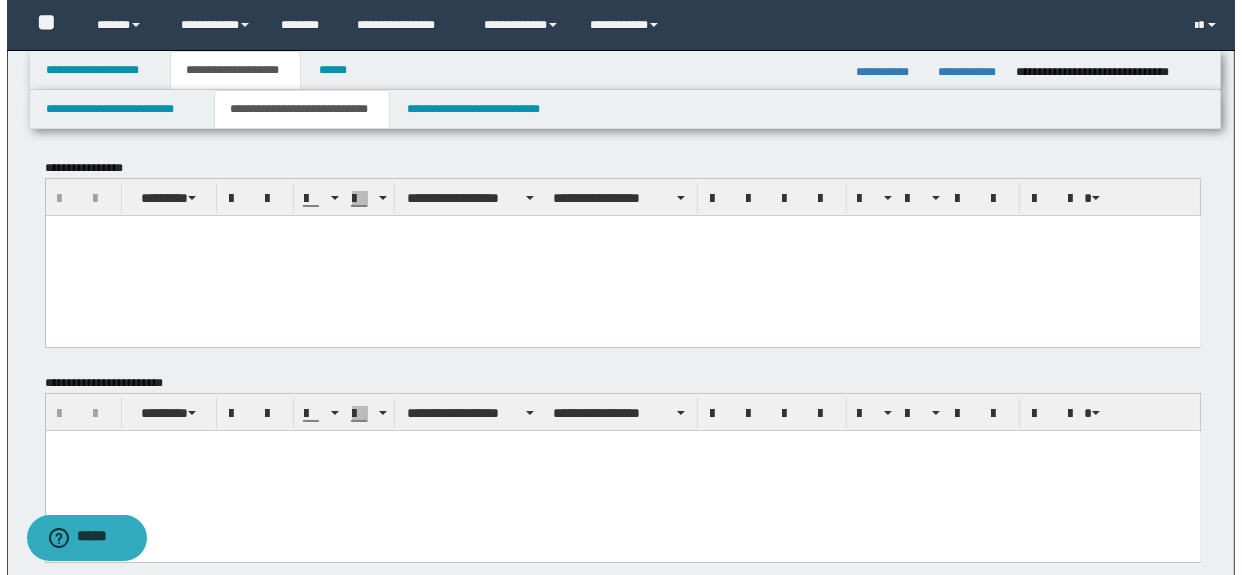 click at bounding box center (622, 255) 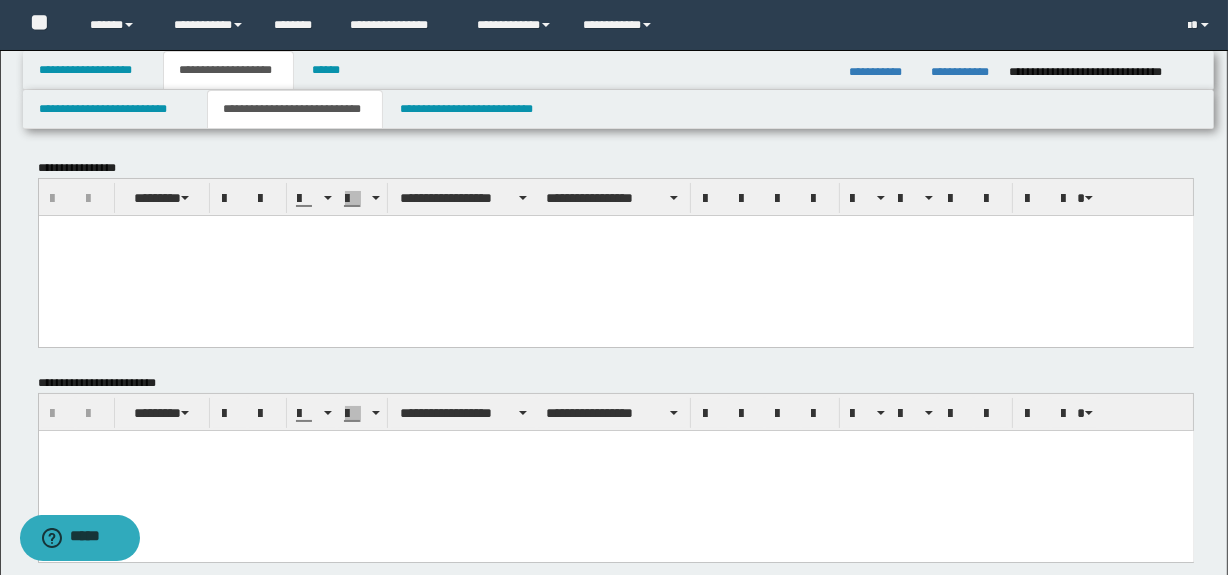 click at bounding box center [615, 255] 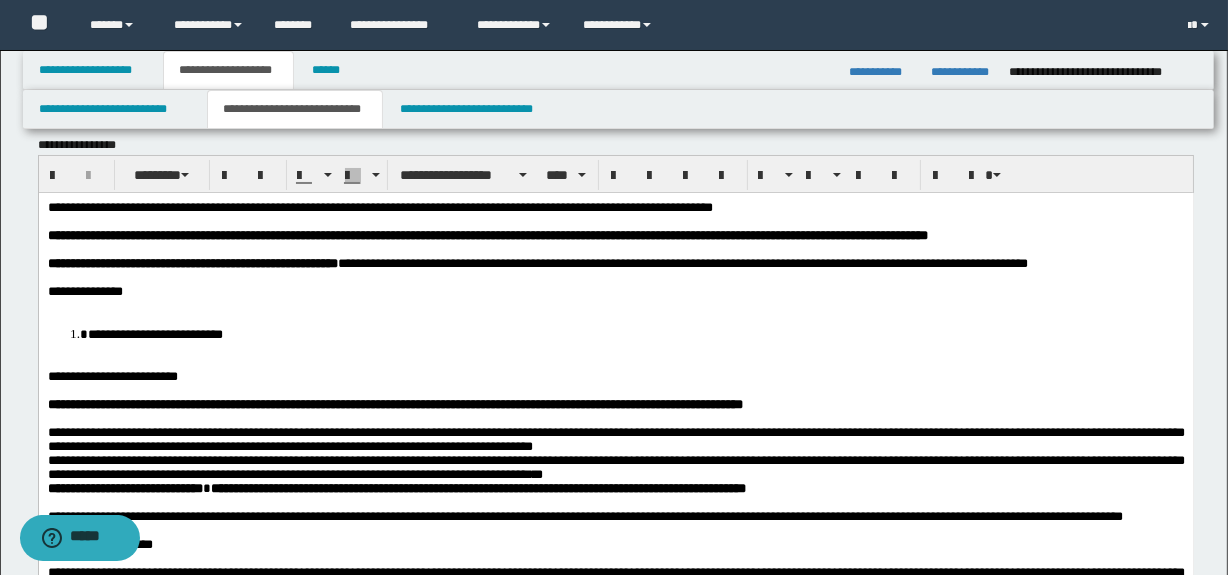 scroll, scrollTop: 30, scrollLeft: 0, axis: vertical 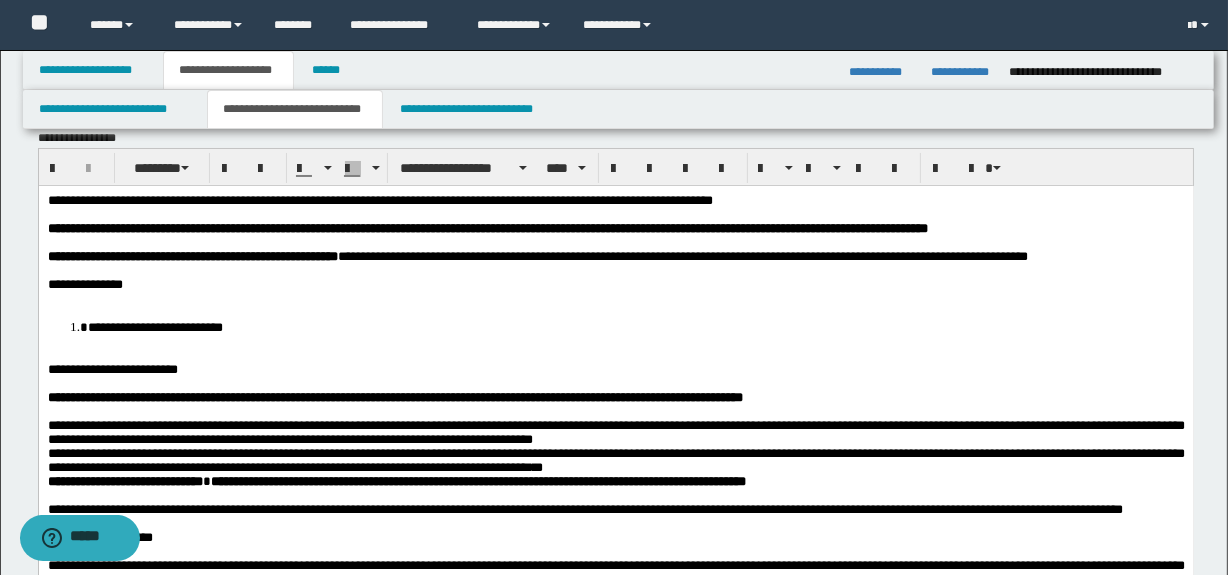 click at bounding box center [615, 298] 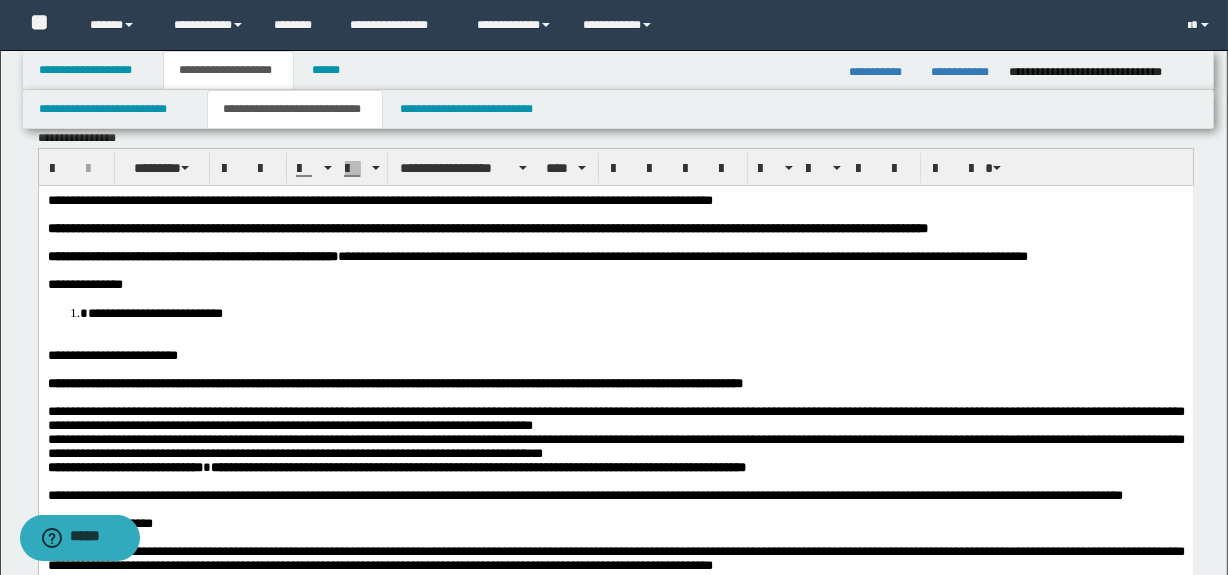 click at bounding box center (615, 341) 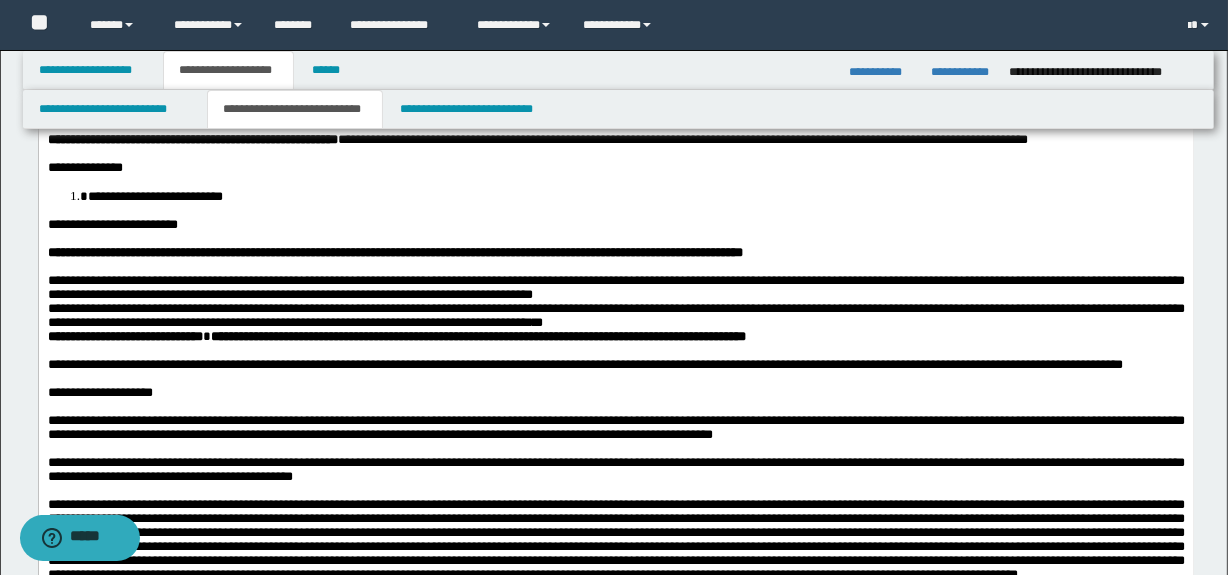 scroll, scrollTop: 151, scrollLeft: 0, axis: vertical 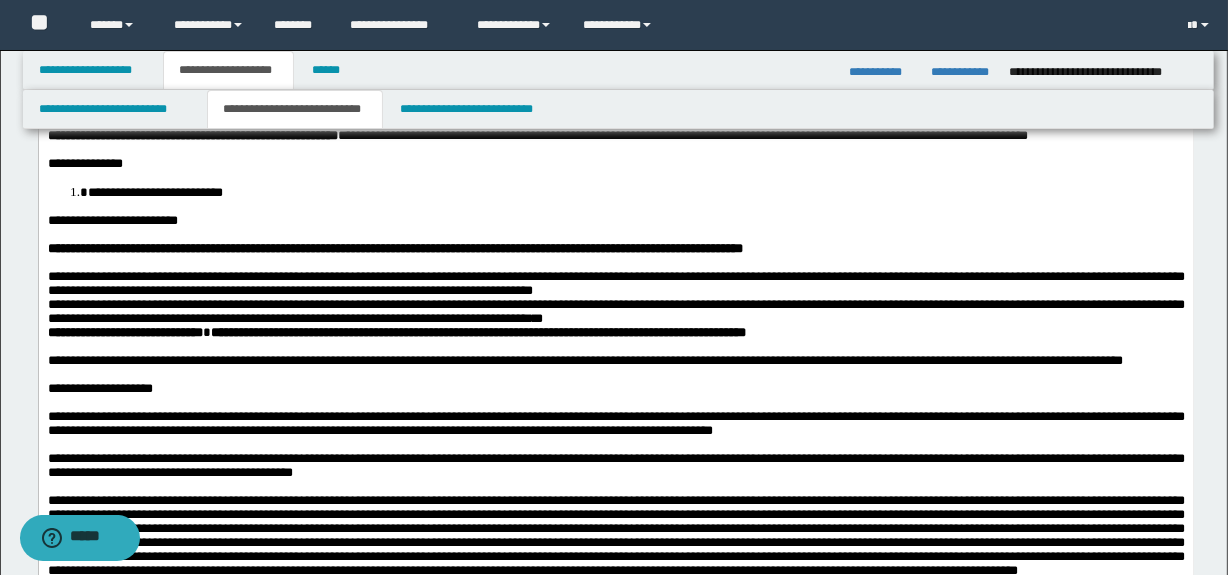 click on "**********" at bounding box center (615, 283) 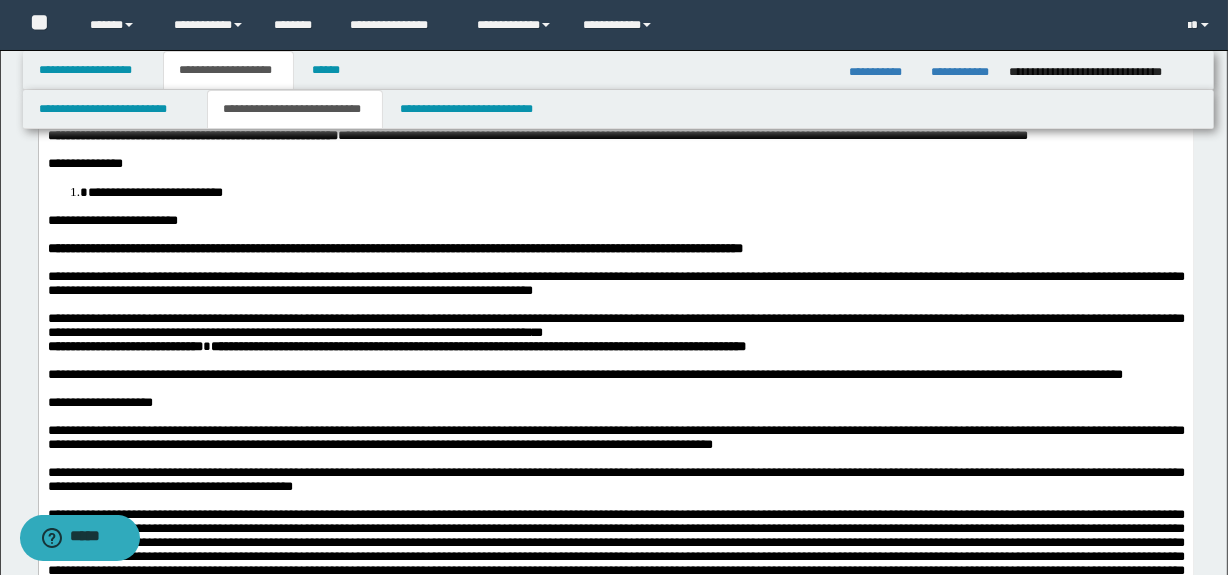 click on "**********" at bounding box center (615, 325) 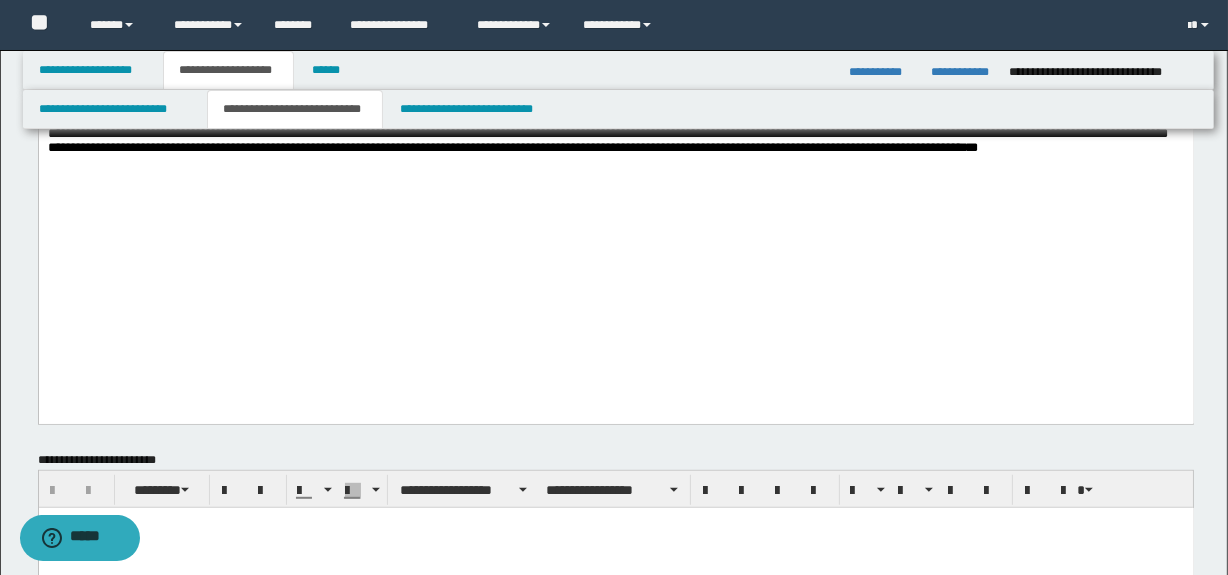 scroll, scrollTop: 939, scrollLeft: 0, axis: vertical 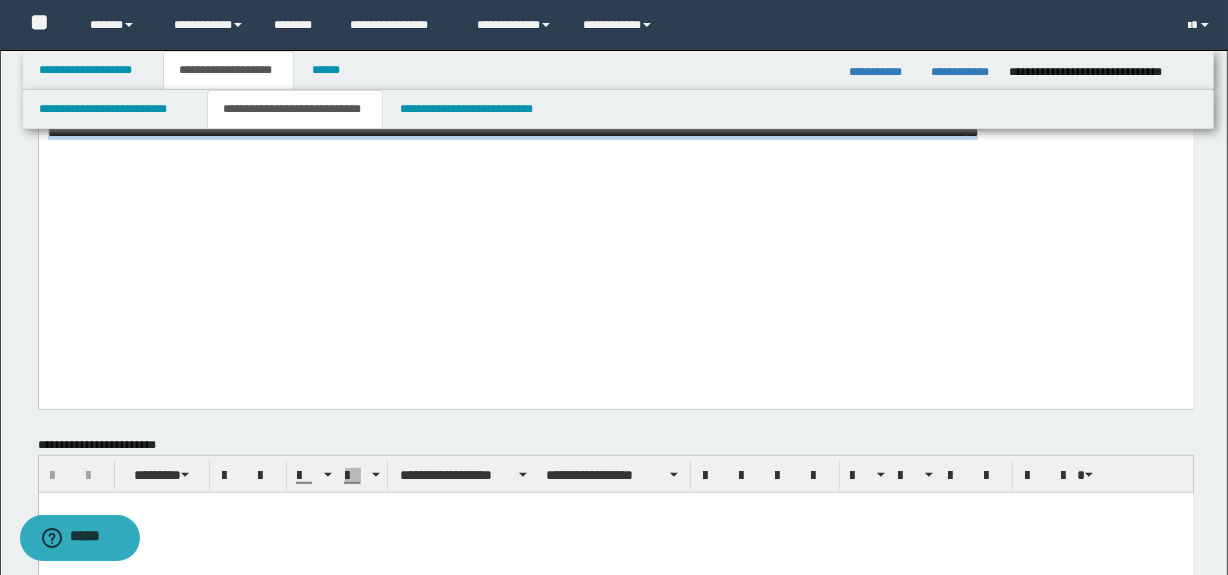 drag, startPoint x: 983, startPoint y: 305, endPoint x: 952, endPoint y: 238, distance: 73.82411 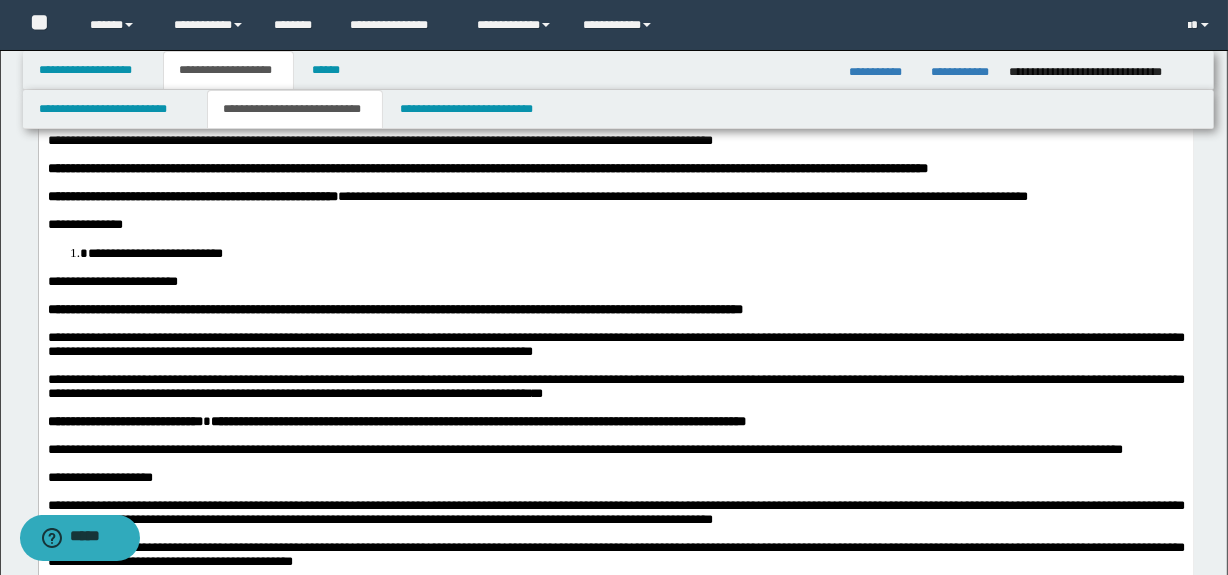 scroll, scrollTop: 60, scrollLeft: 0, axis: vertical 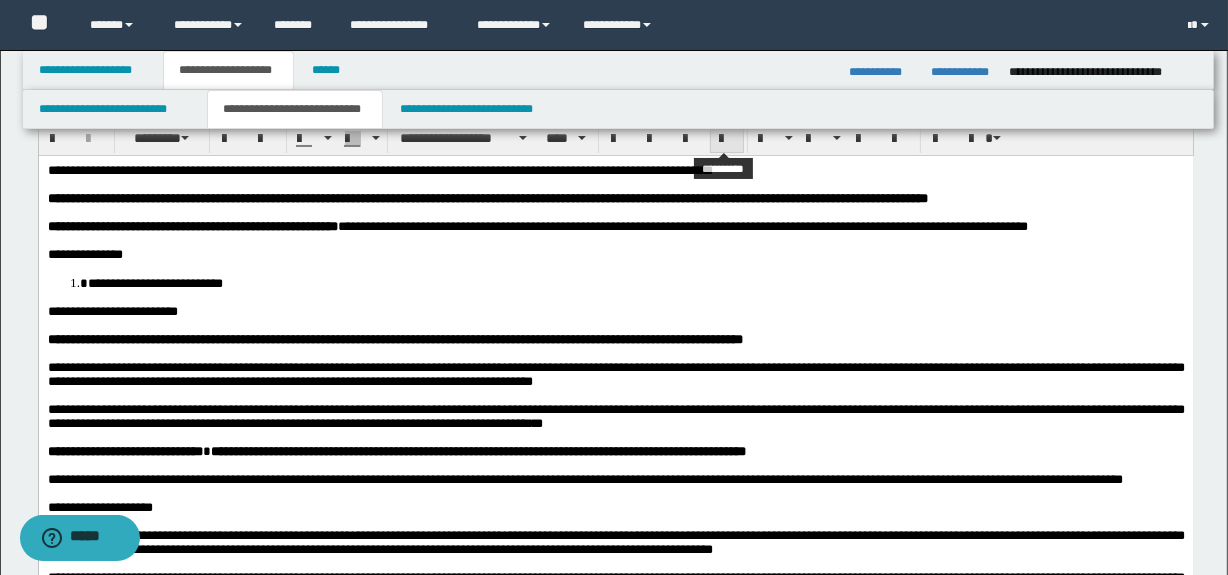 click at bounding box center [727, 139] 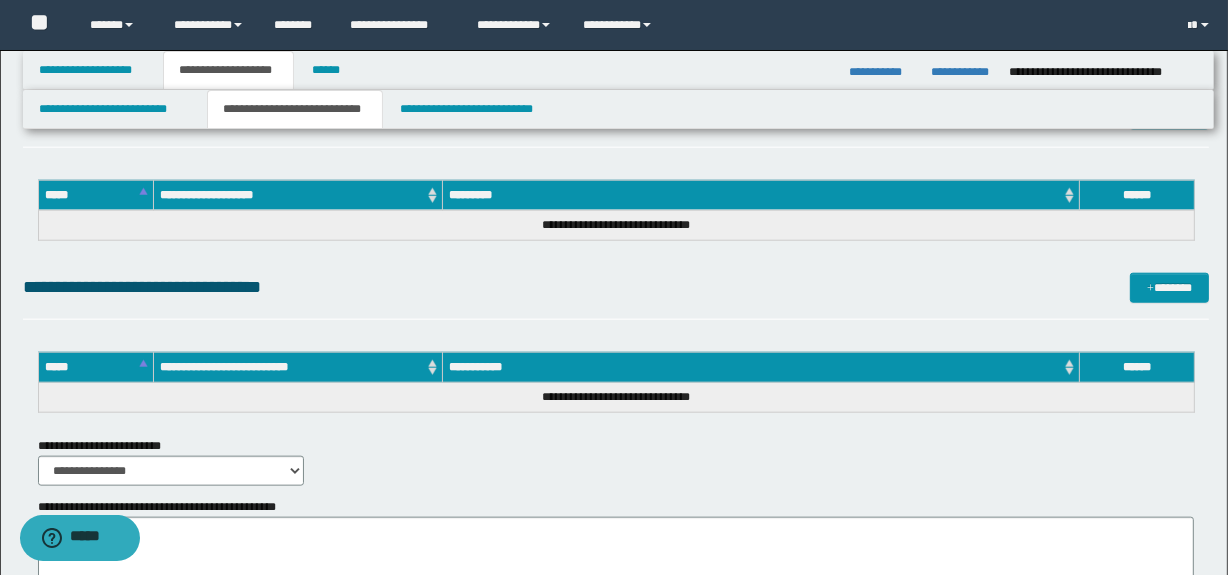 scroll, scrollTop: 1938, scrollLeft: 0, axis: vertical 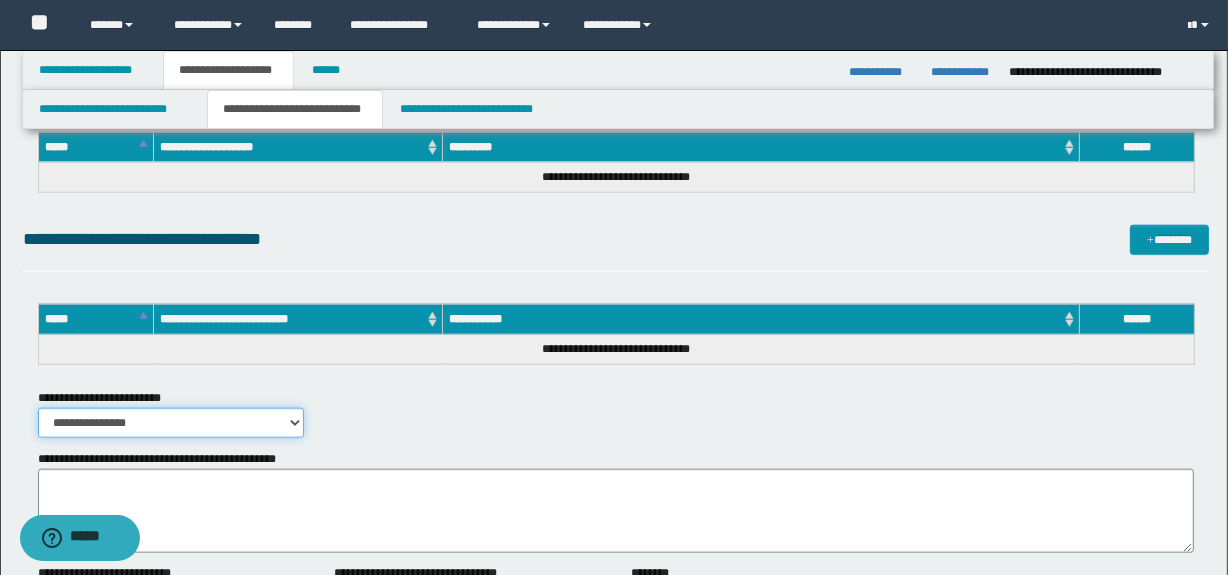 drag, startPoint x: 203, startPoint y: 422, endPoint x: 154, endPoint y: 453, distance: 57.982758 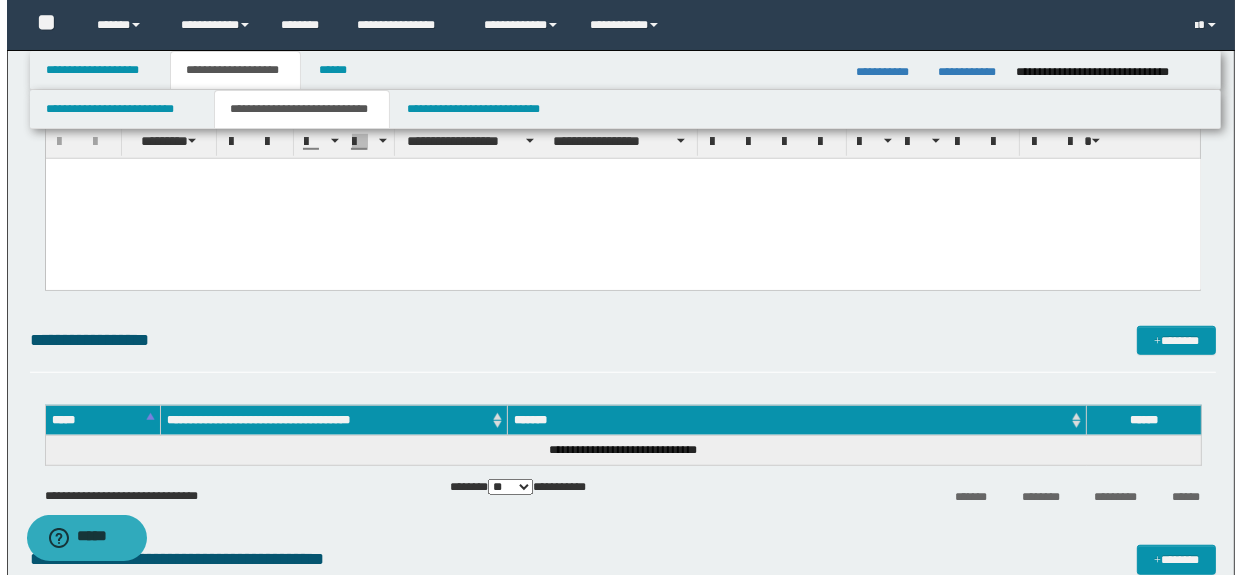 scroll, scrollTop: 1271, scrollLeft: 0, axis: vertical 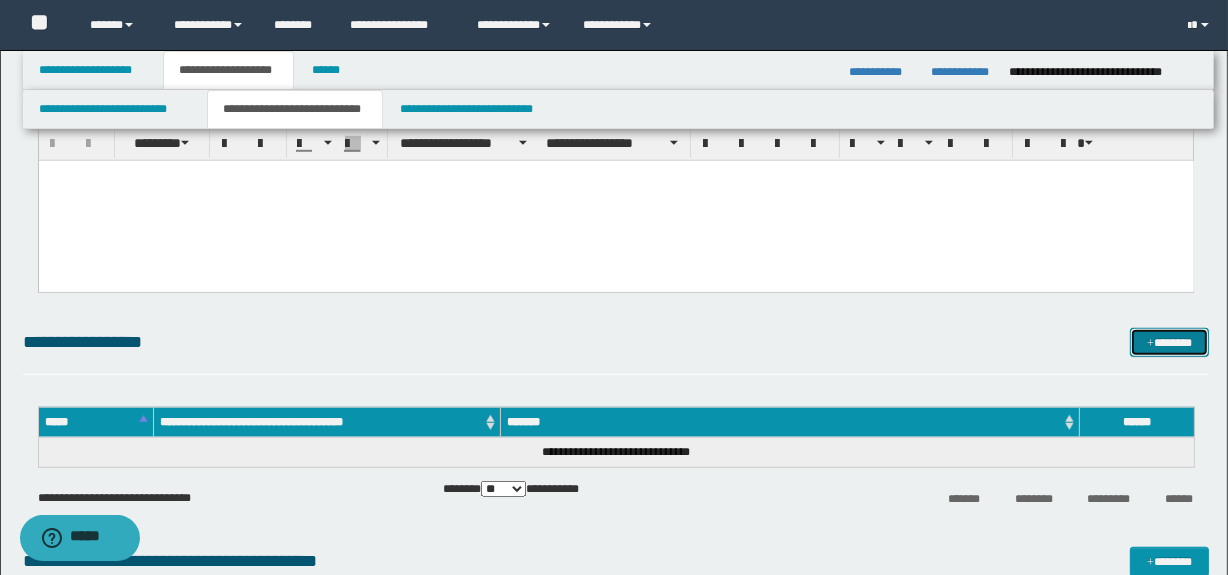 click on "*******" at bounding box center (1170, 343) 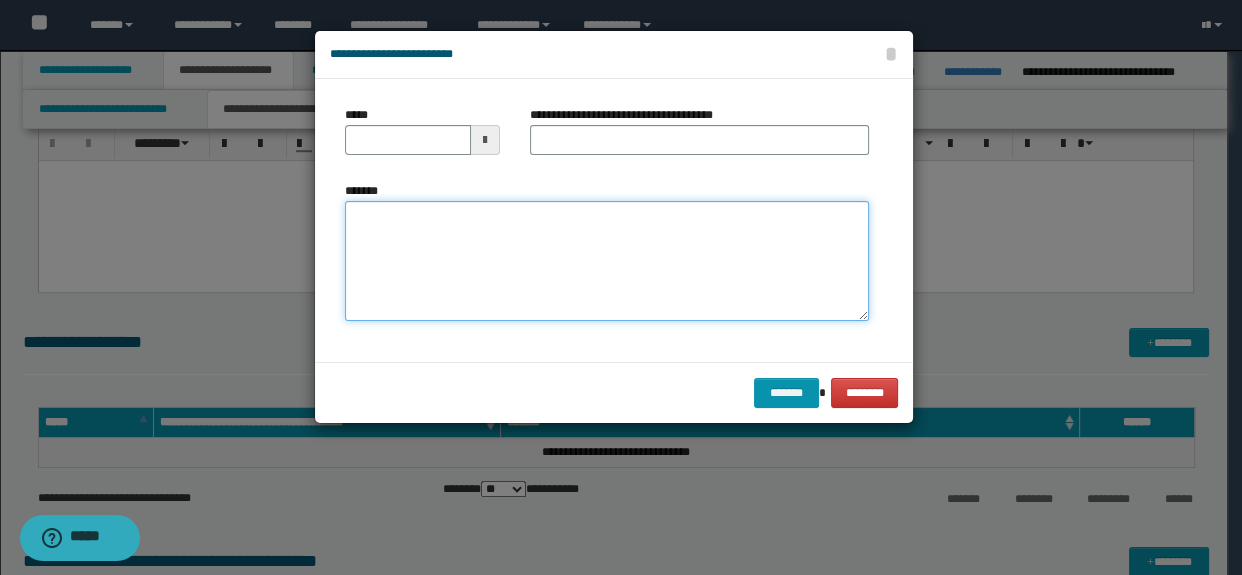 drag, startPoint x: 663, startPoint y: 262, endPoint x: 655, endPoint y: 249, distance: 15.264338 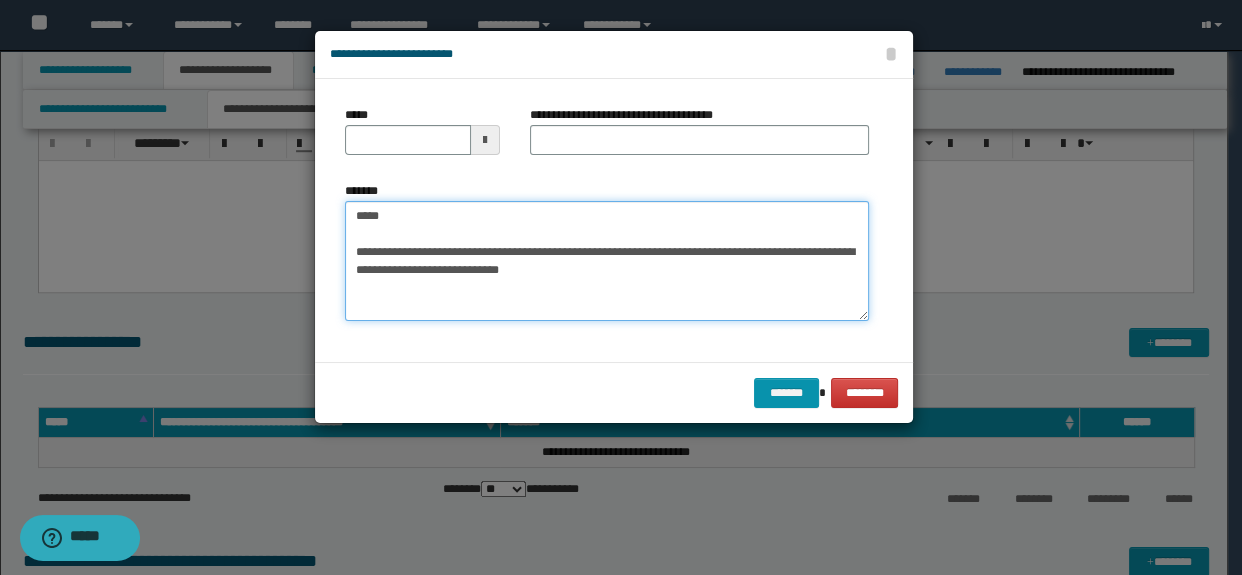 drag, startPoint x: 539, startPoint y: 254, endPoint x: 310, endPoint y: 184, distance: 239.45981 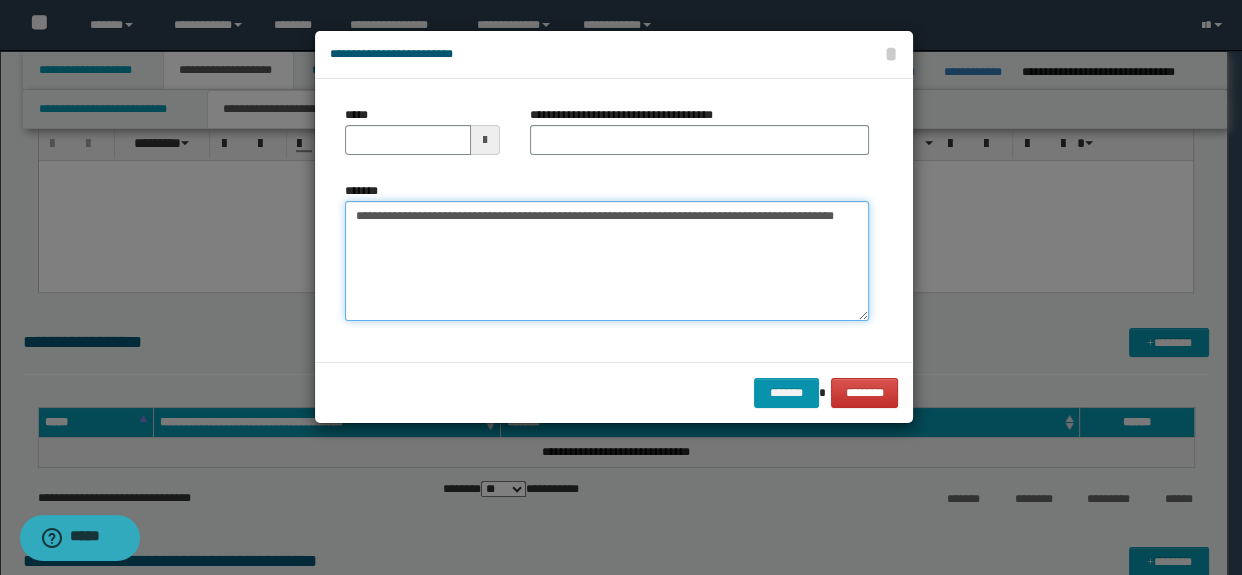 type 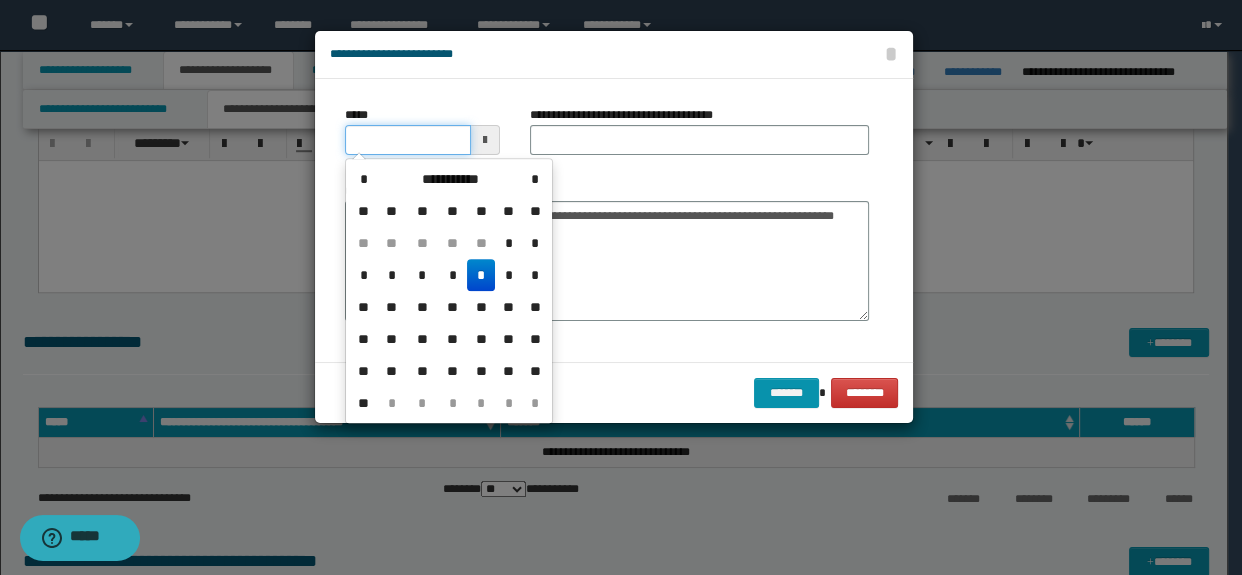 click on "*****" at bounding box center [408, 140] 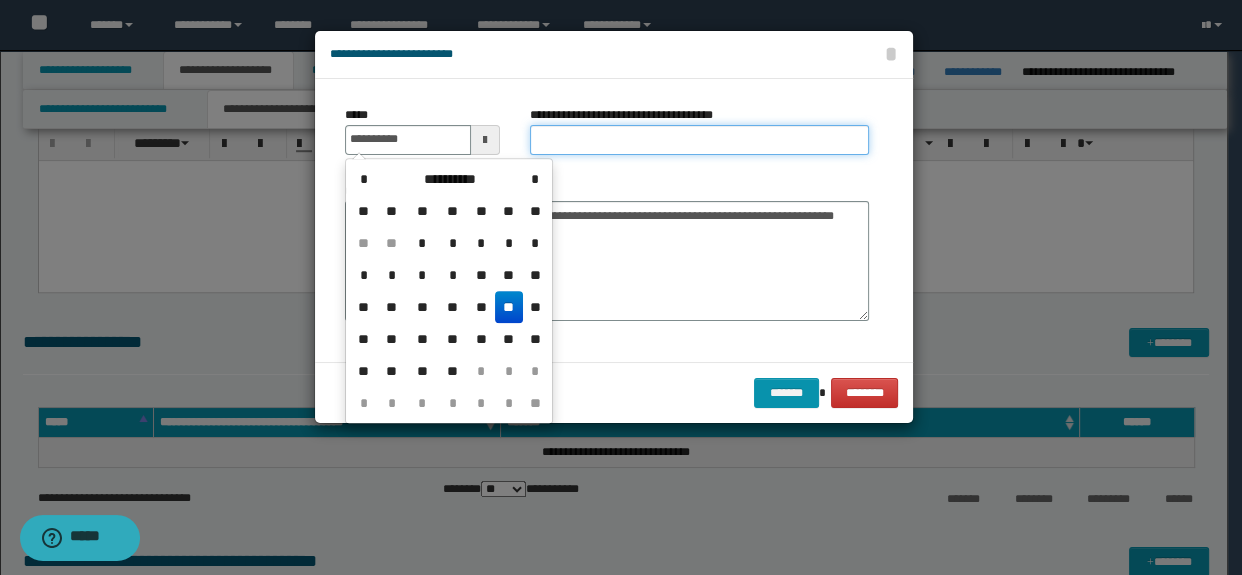 type on "**********" 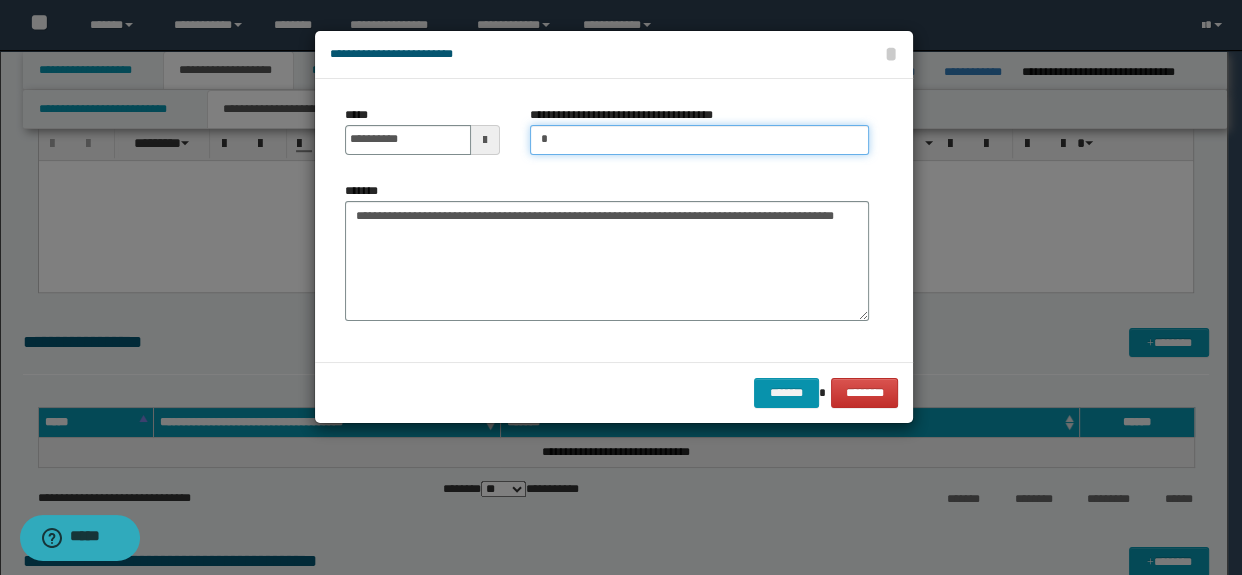 type on "*****" 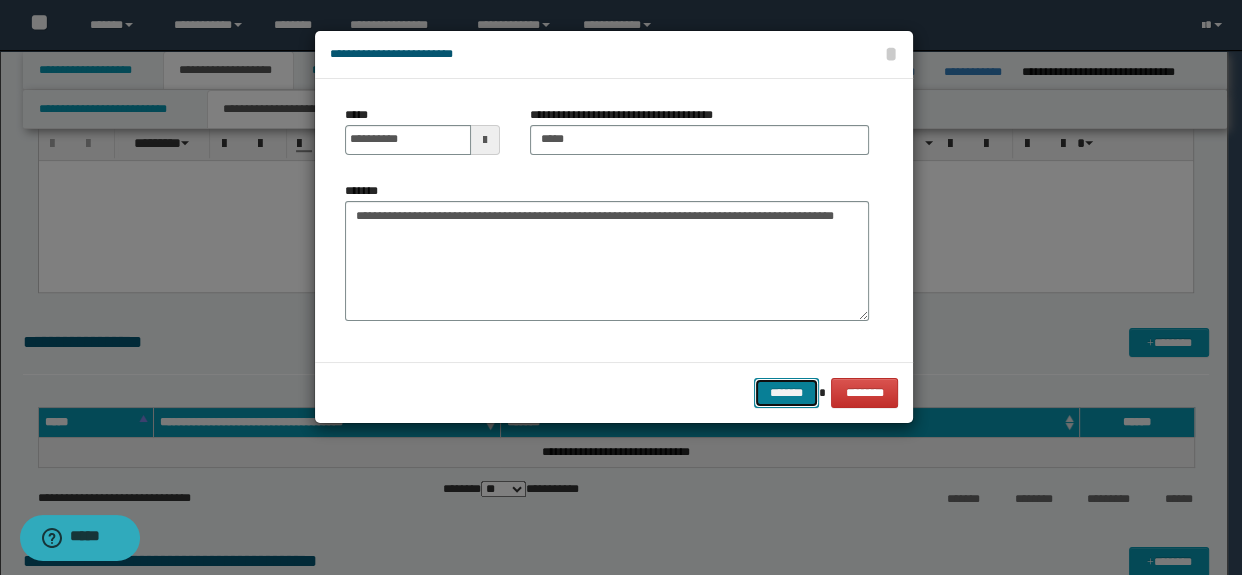 click on "*******" at bounding box center (786, 393) 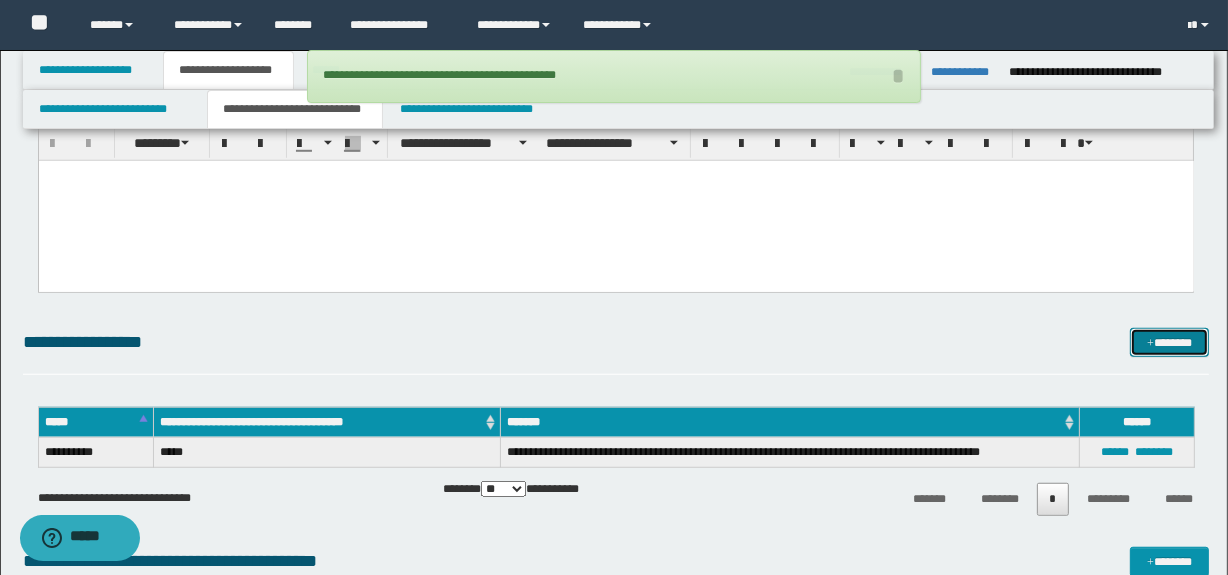 click on "*******" at bounding box center [1170, 343] 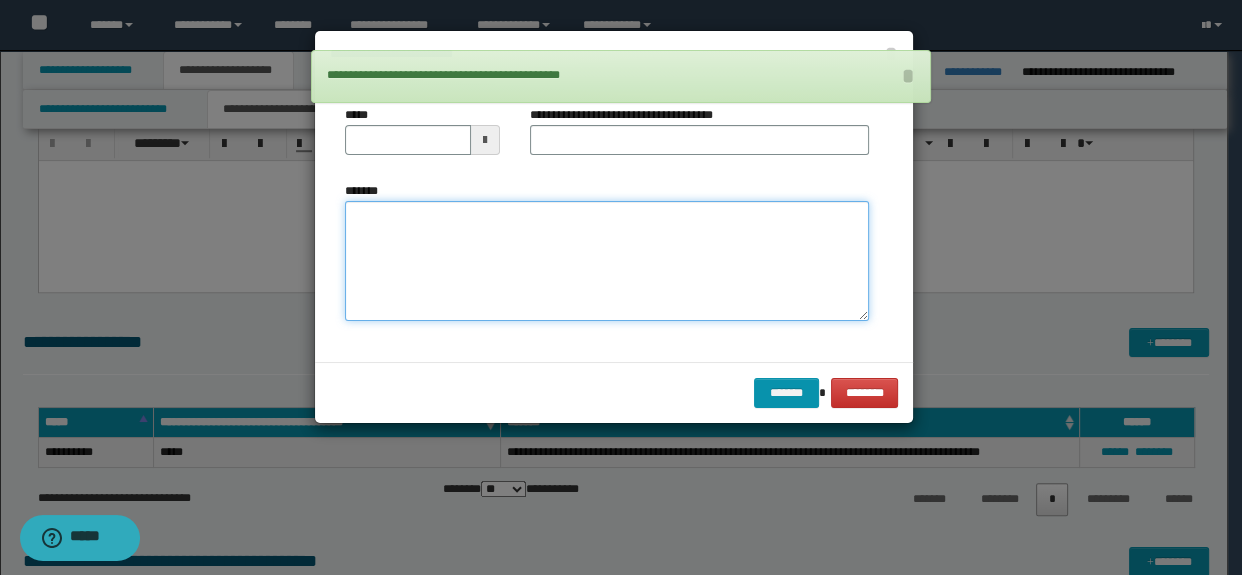 drag, startPoint x: 536, startPoint y: 289, endPoint x: 530, endPoint y: 275, distance: 15.231546 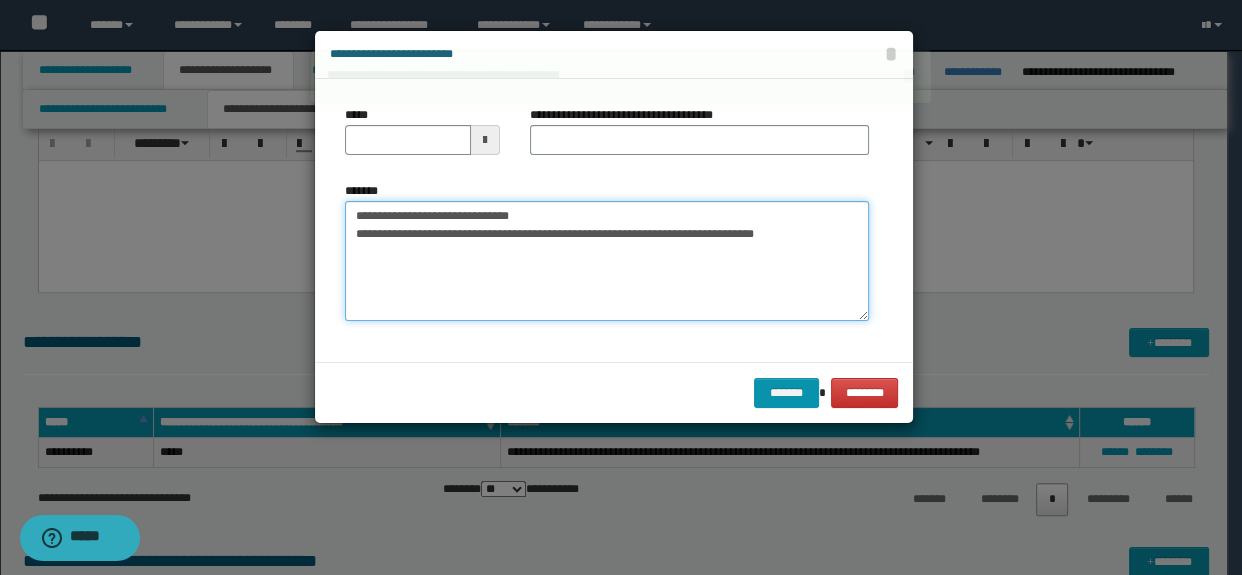 type on "**********" 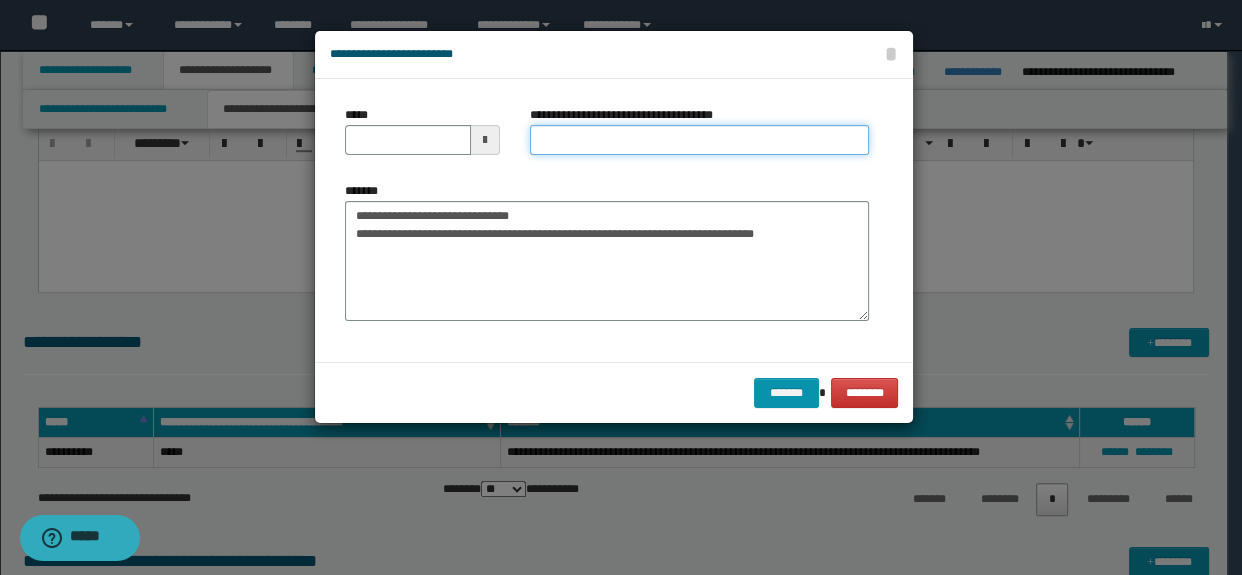 click on "**********" at bounding box center [700, 140] 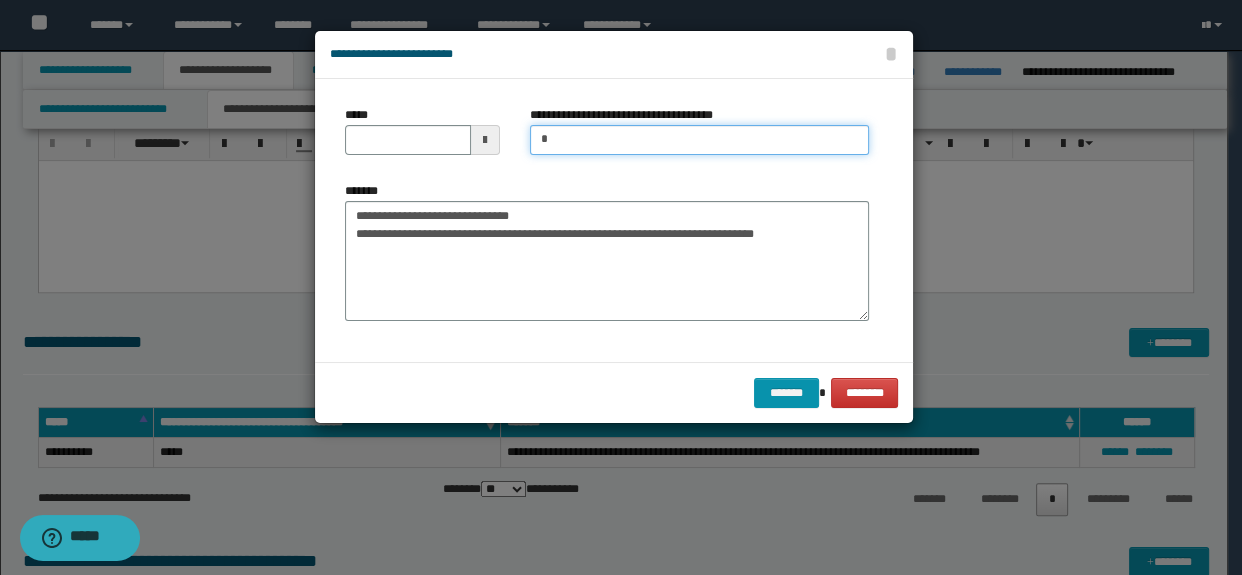 type on "**********" 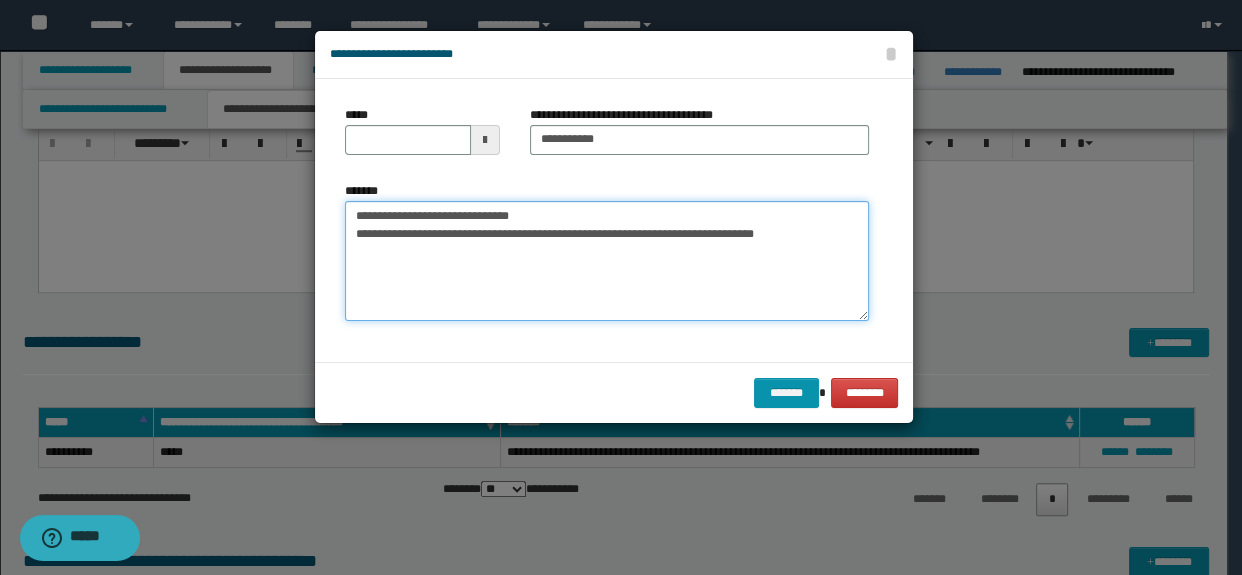 drag, startPoint x: 688, startPoint y: 231, endPoint x: 512, endPoint y: 229, distance: 176.01137 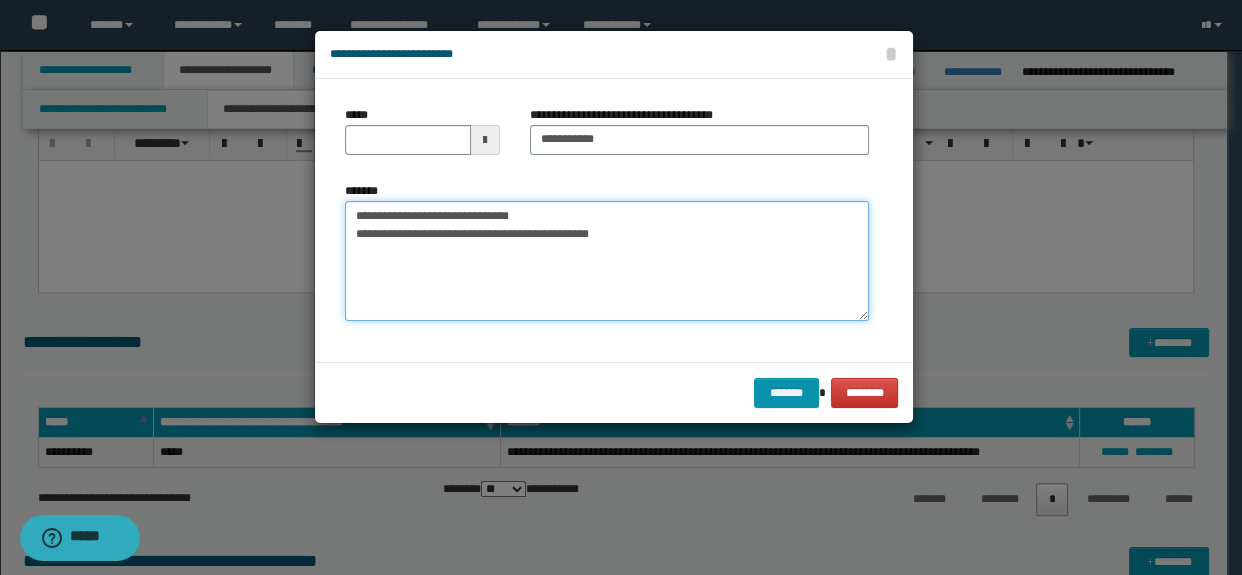 drag, startPoint x: 545, startPoint y: 218, endPoint x: 298, endPoint y: 216, distance: 247.0081 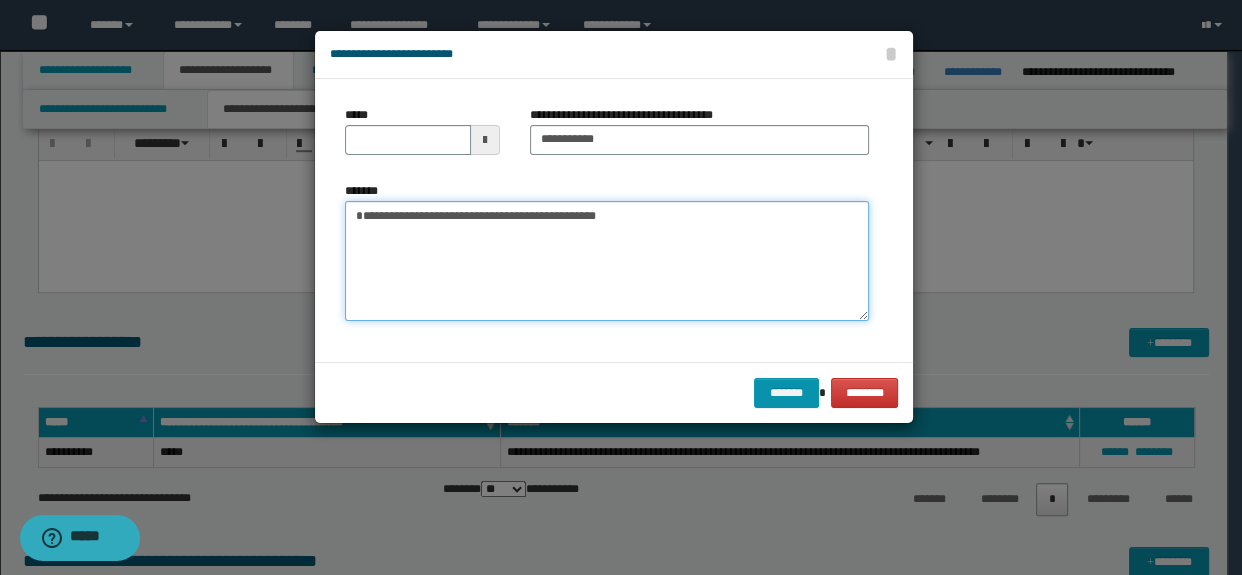 type 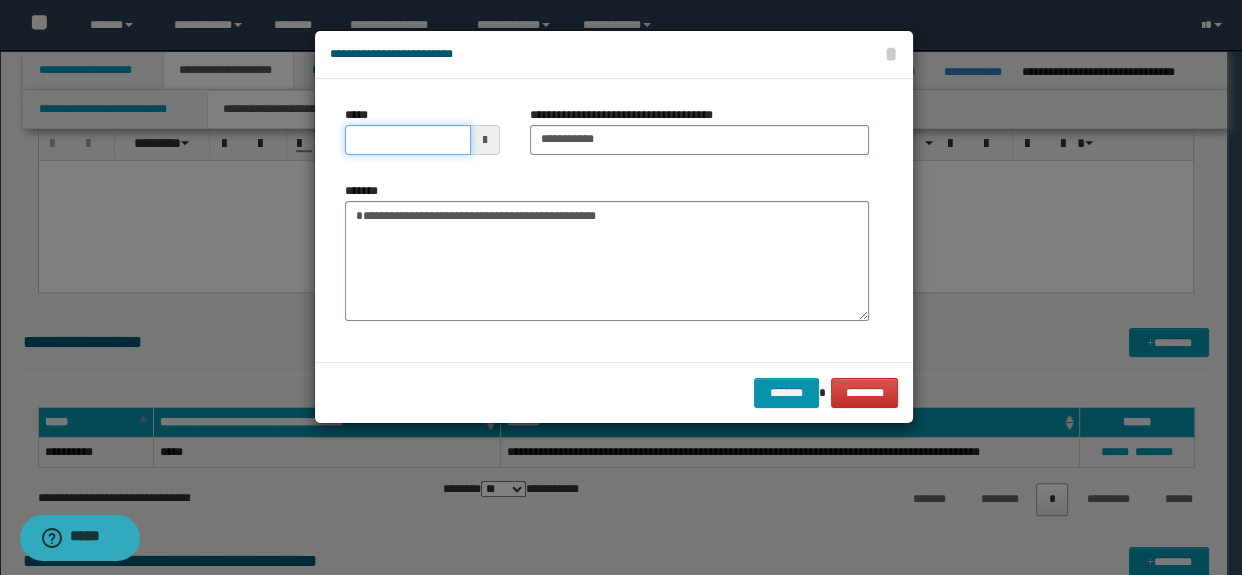 click on "*****" at bounding box center (408, 140) 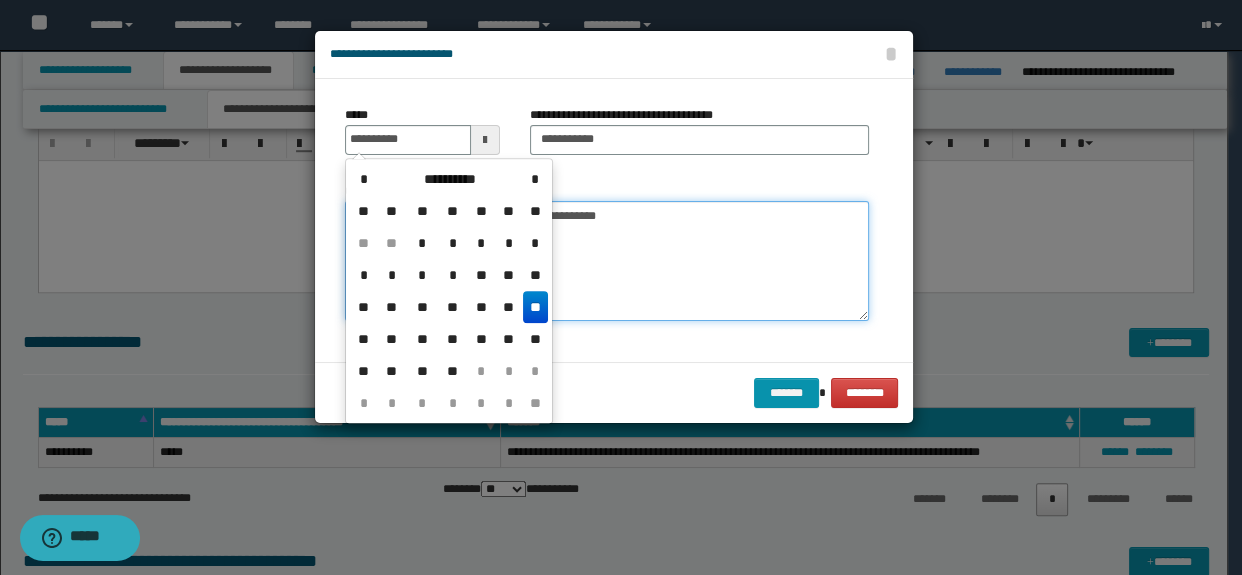 type on "**********" 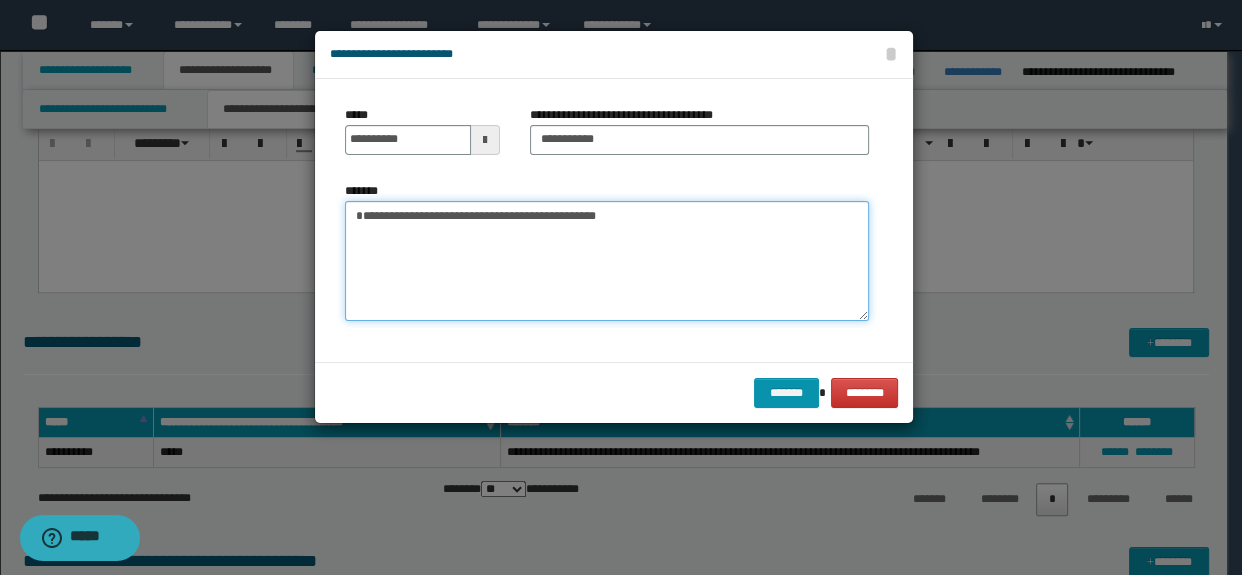 click on "**********" at bounding box center (607, 261) 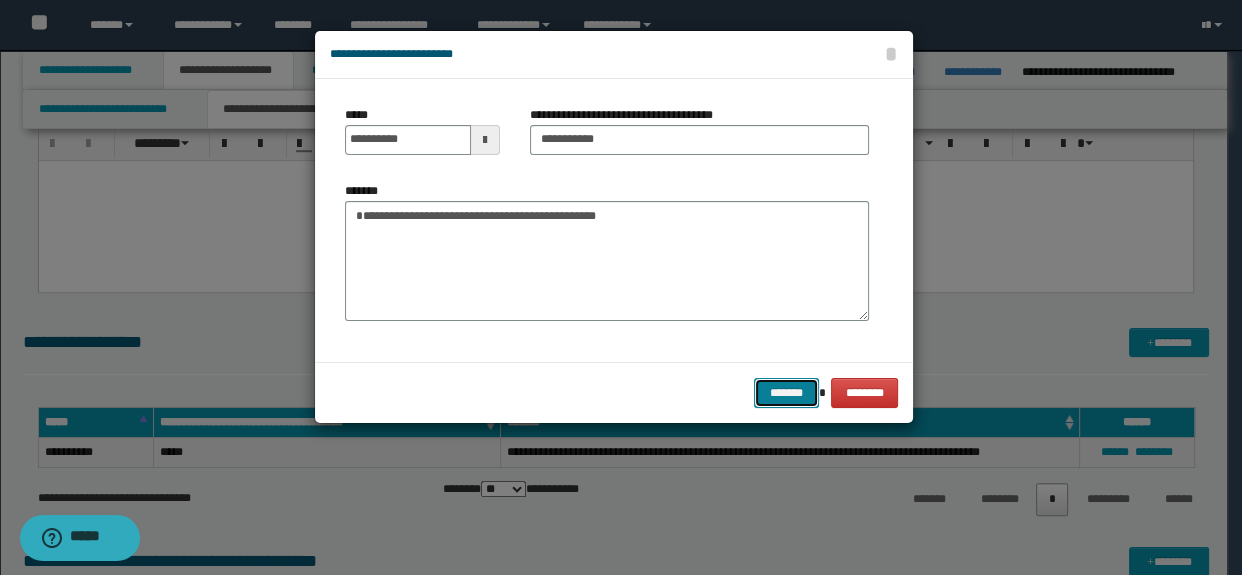 click on "*******" at bounding box center [786, 393] 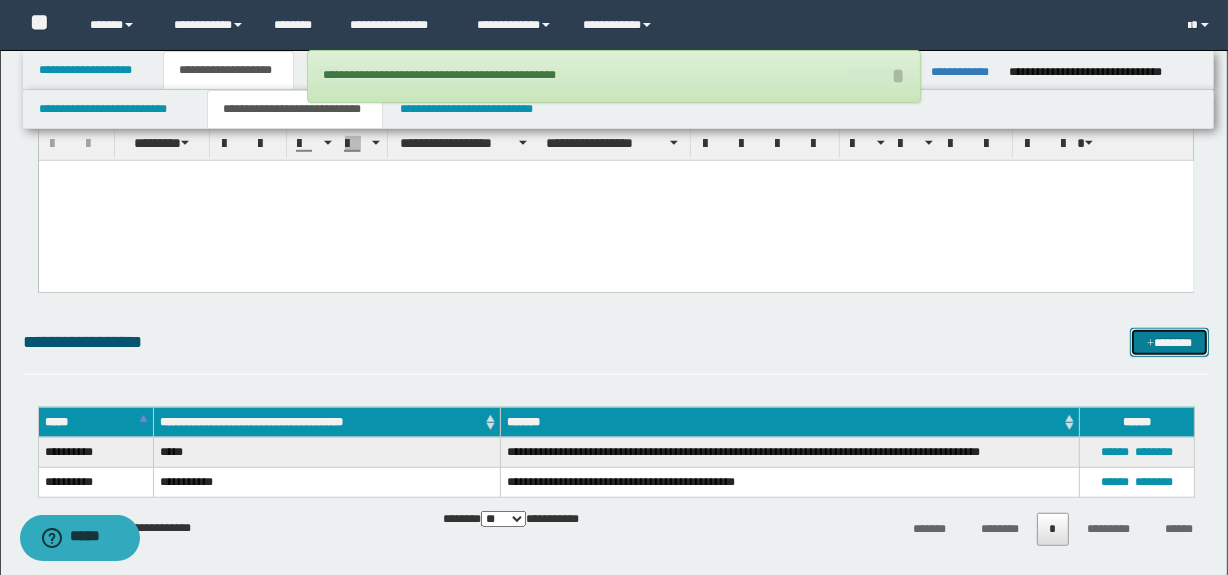 click on "*******" at bounding box center [1170, 343] 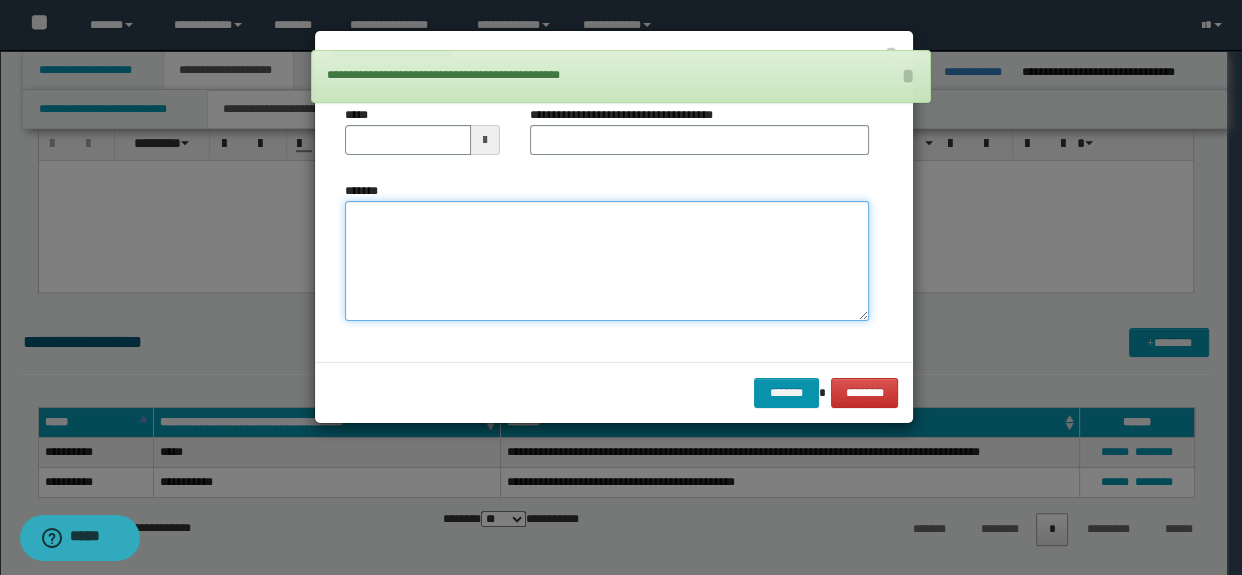 click on "*******" at bounding box center [607, 261] 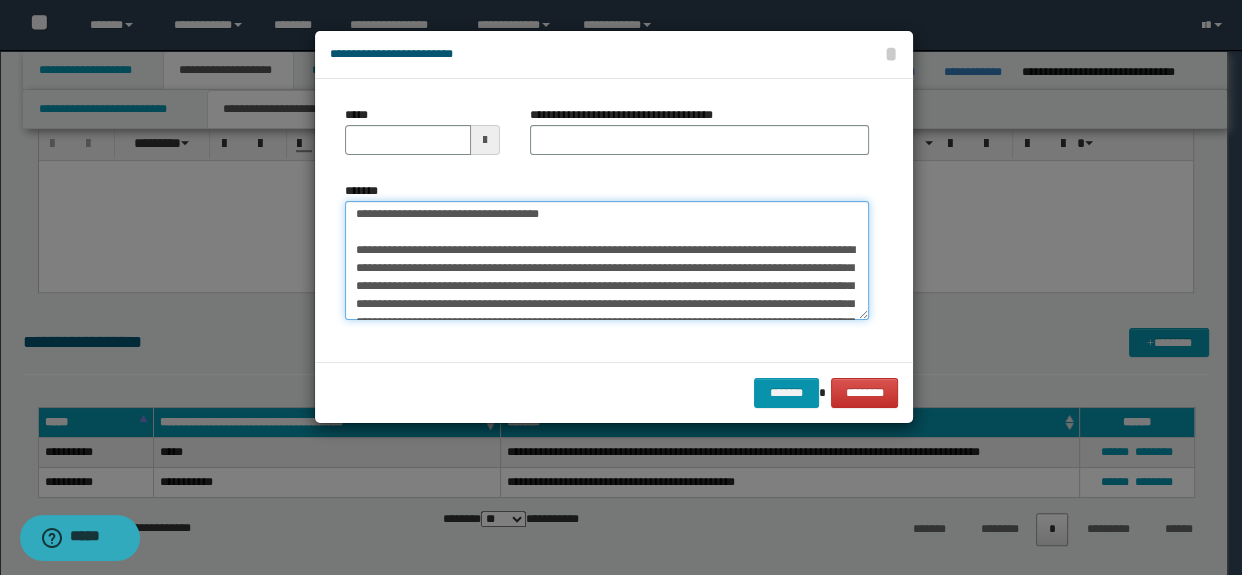 scroll, scrollTop: 0, scrollLeft: 0, axis: both 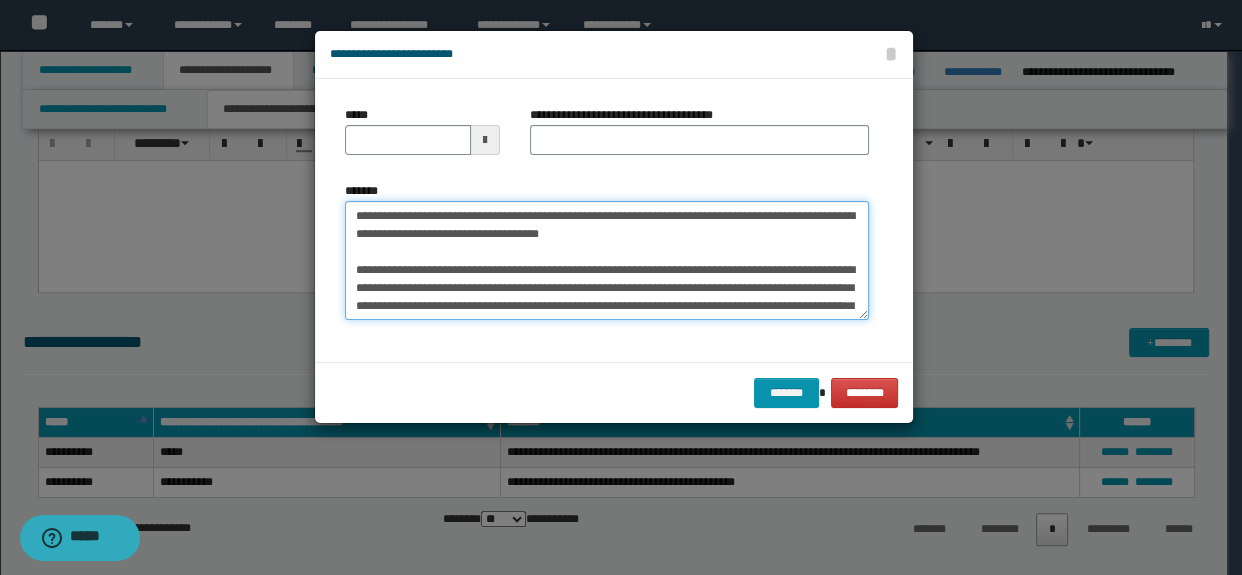 type on "**********" 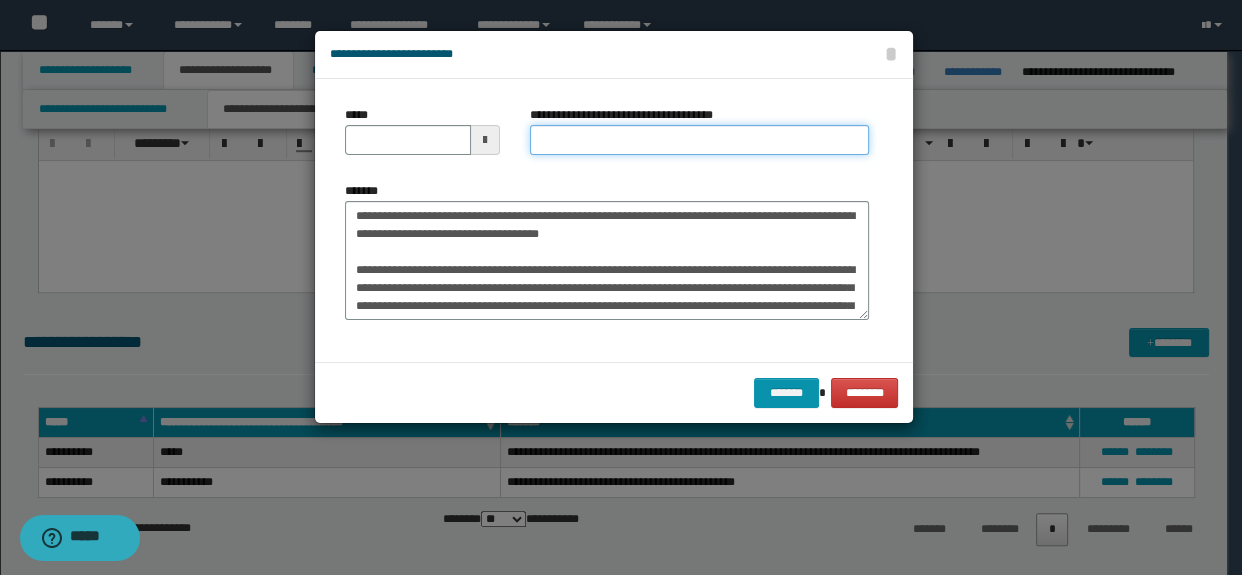 click on "**********" at bounding box center (700, 140) 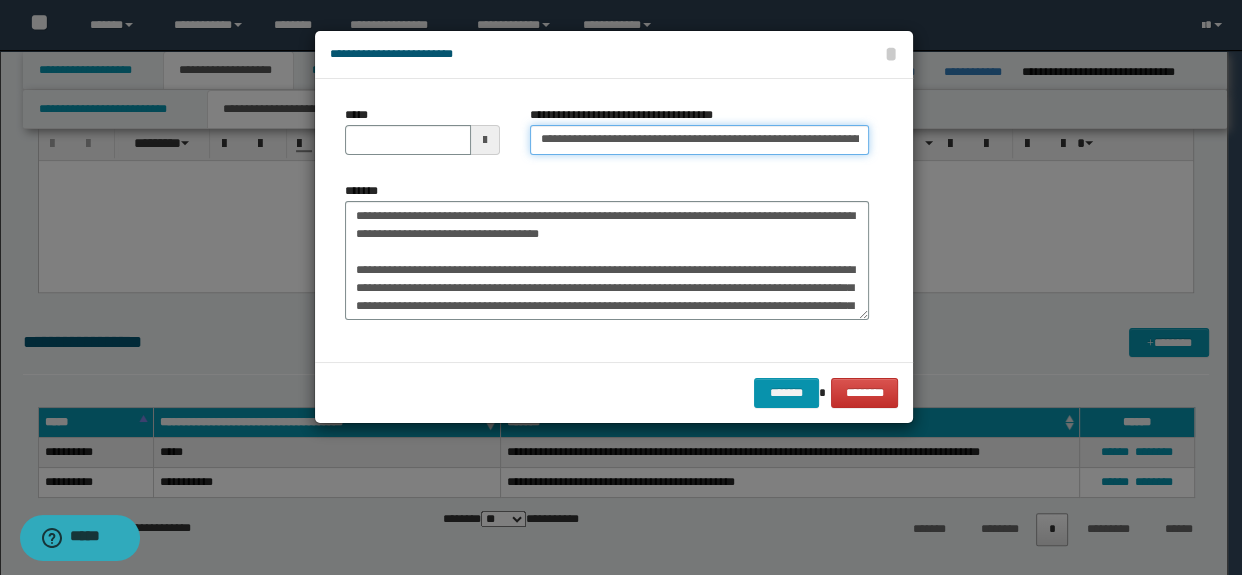 drag, startPoint x: 837, startPoint y: 140, endPoint x: 640, endPoint y: 138, distance: 197.01015 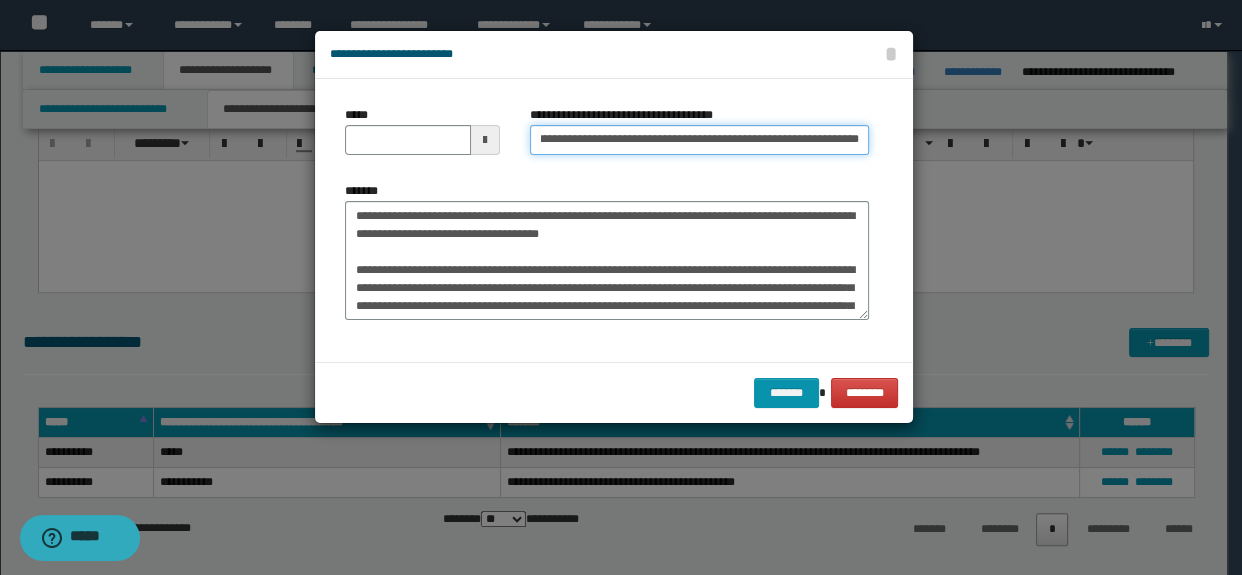 scroll, scrollTop: 0, scrollLeft: 439, axis: horizontal 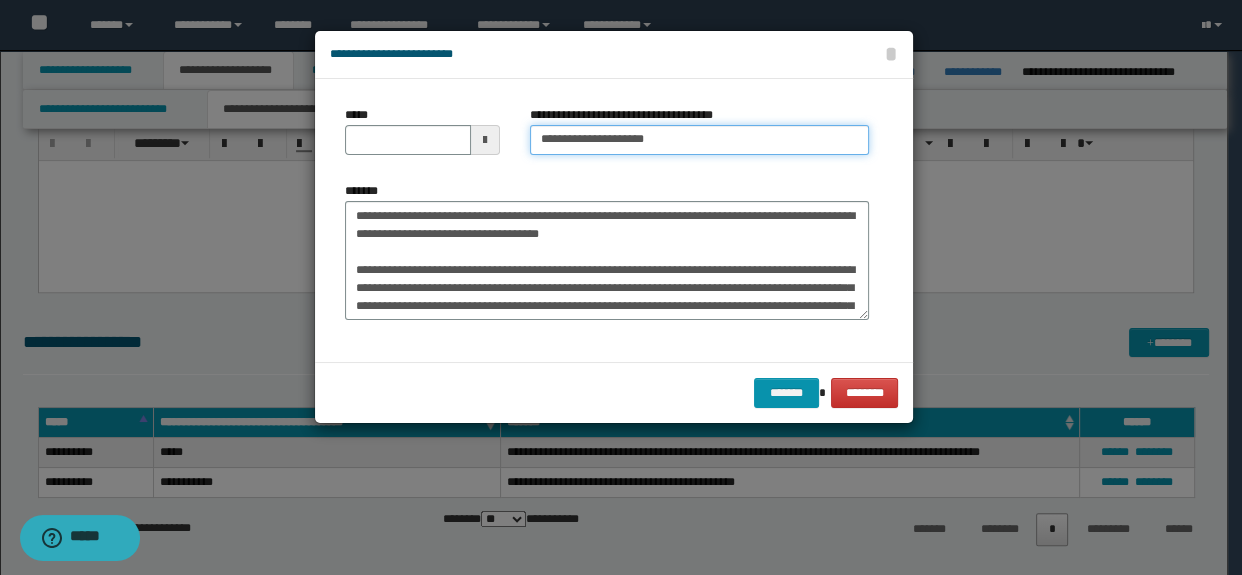 type on "**********" 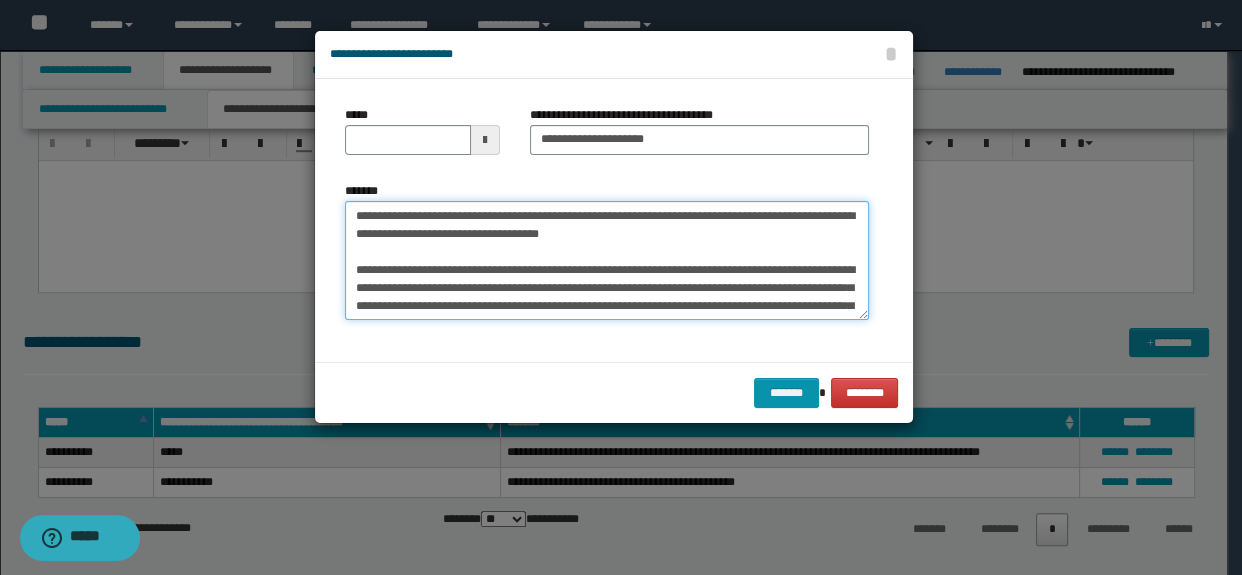 click on "*******" at bounding box center (607, 261) 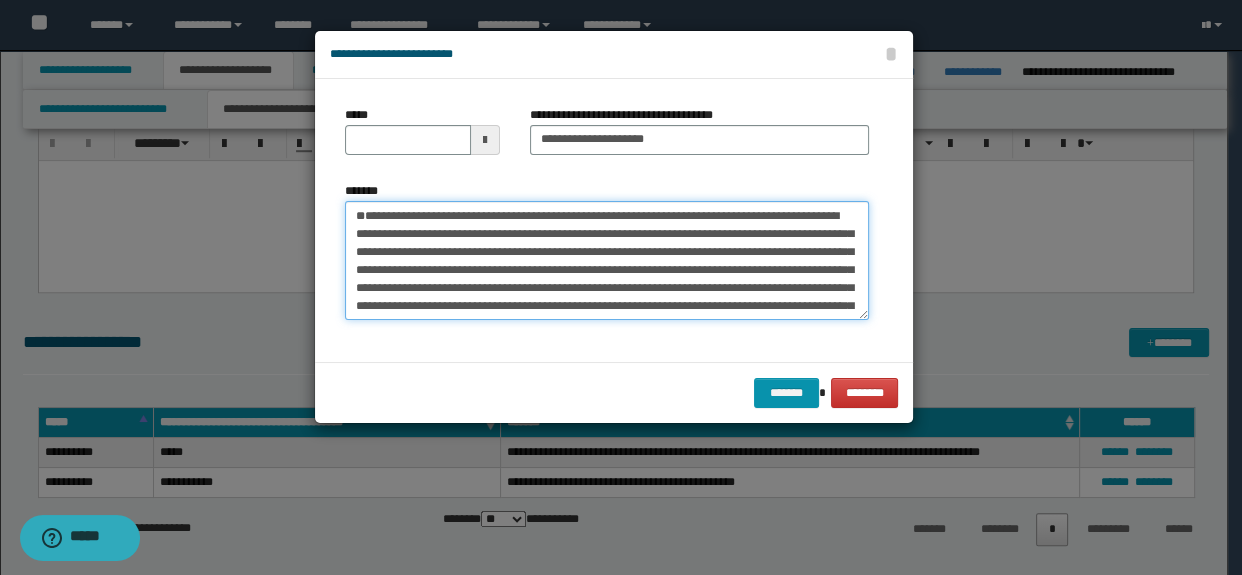 type 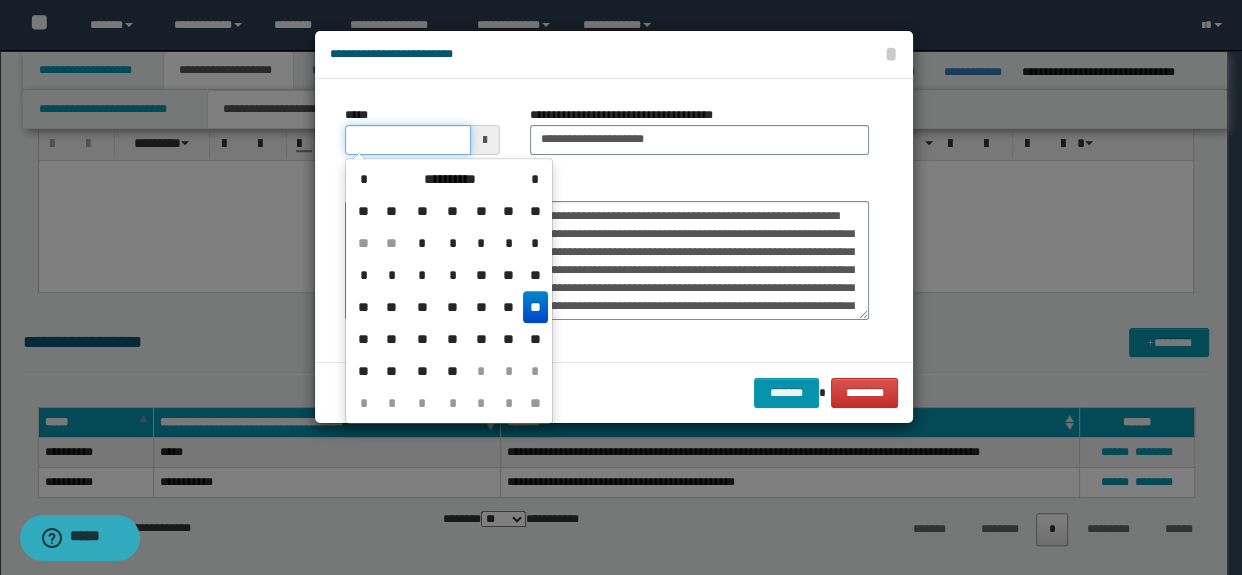 click on "*****" at bounding box center (408, 140) 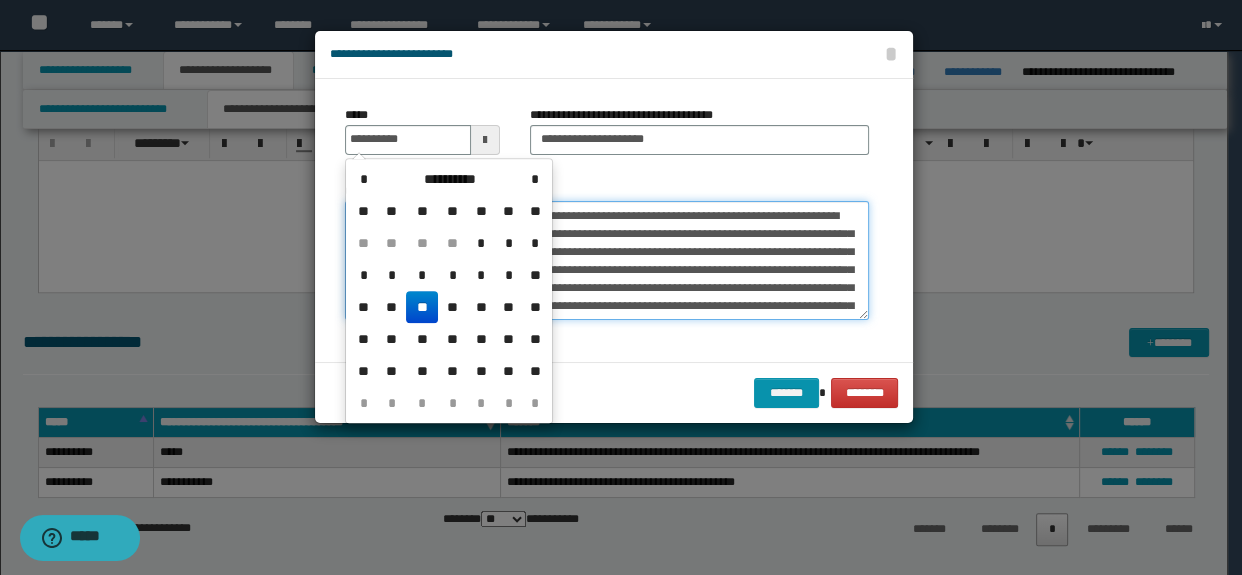type on "**********" 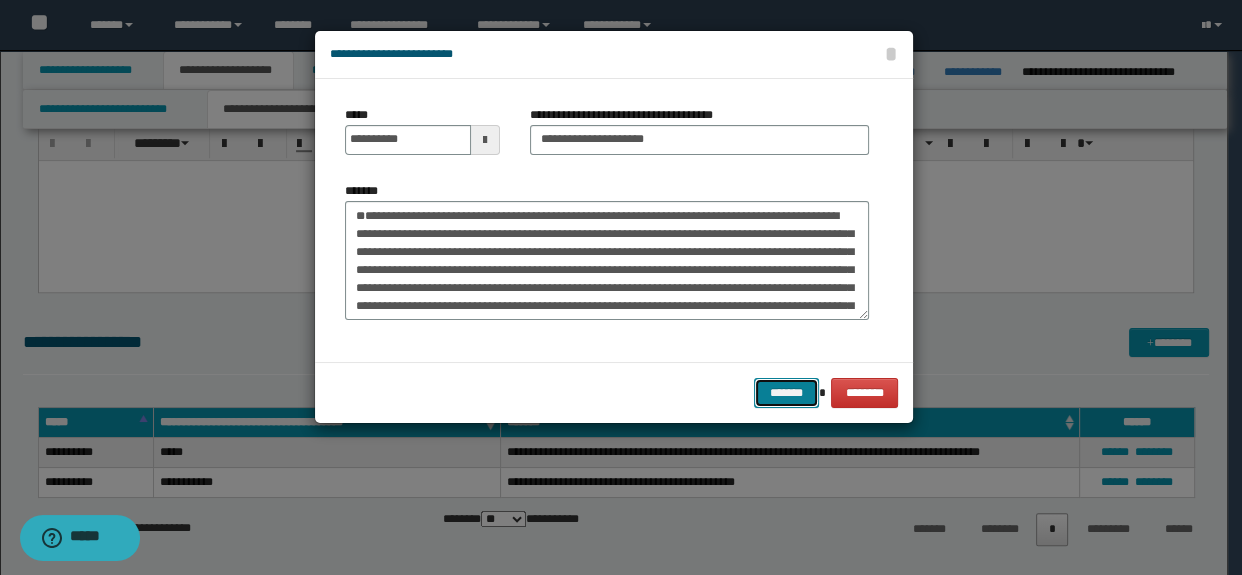 click on "*******" at bounding box center [786, 393] 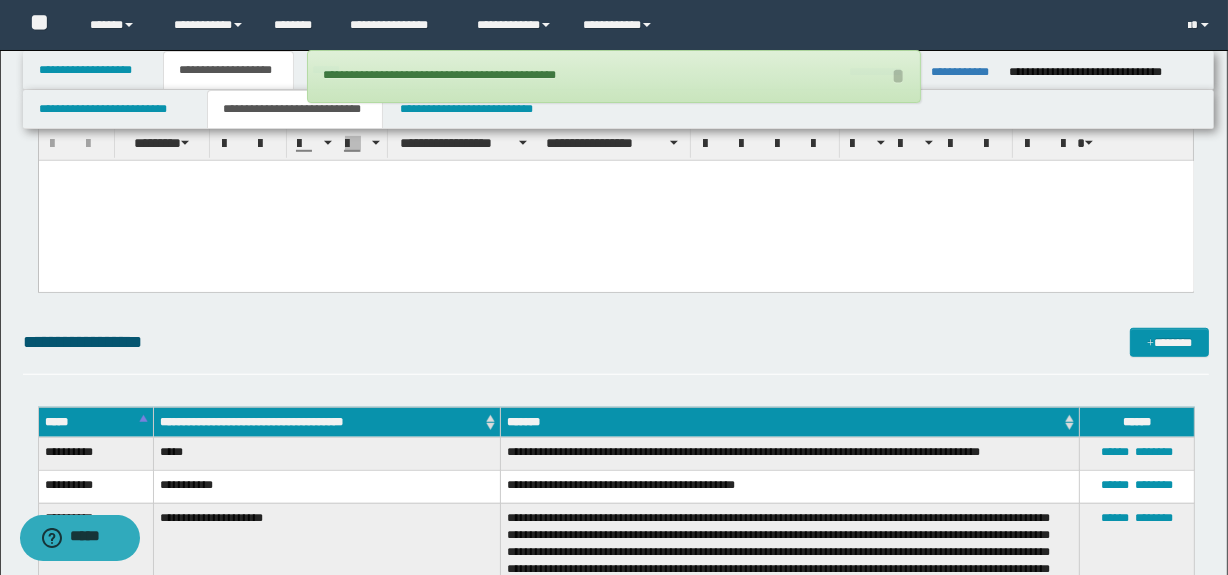 click on "**********" at bounding box center [616, 276] 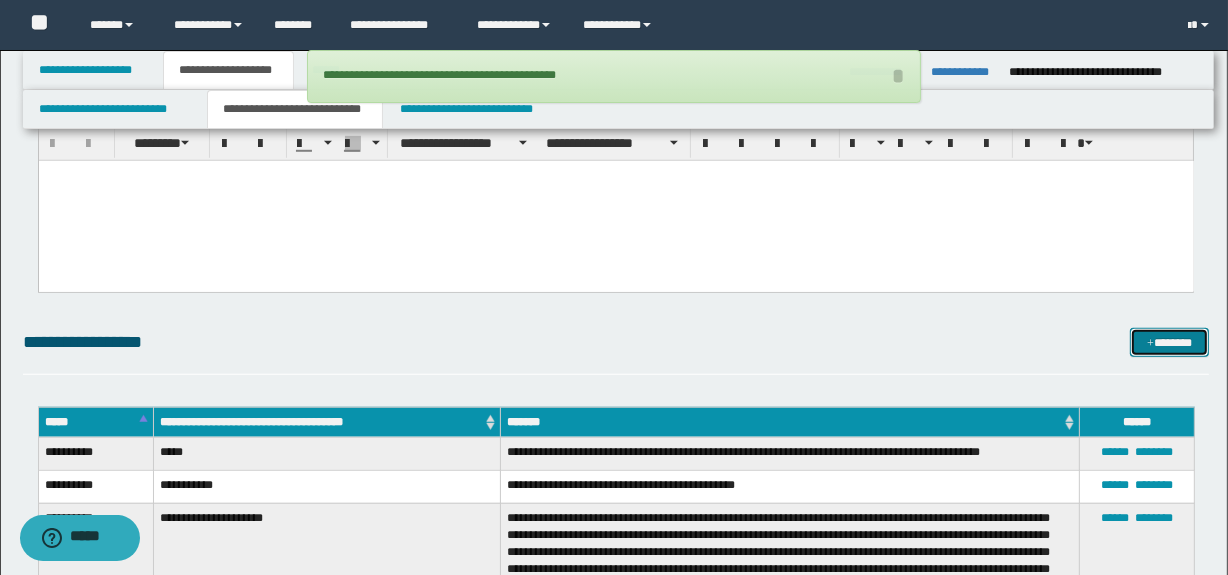 click on "*******" at bounding box center (1170, 343) 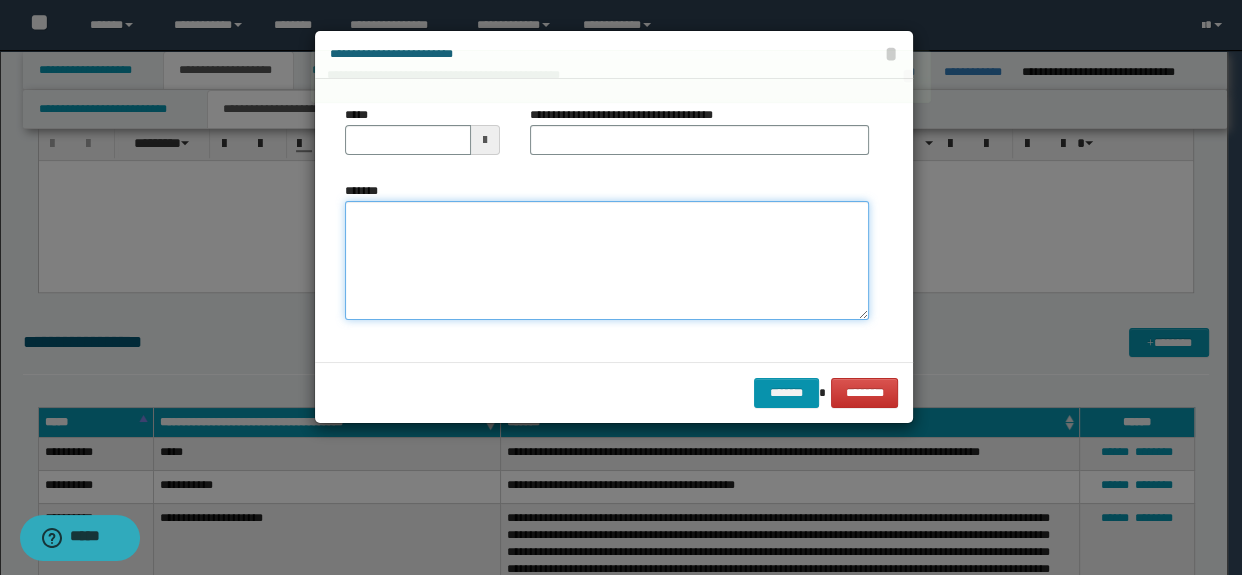 click on "*******" at bounding box center [607, 261] 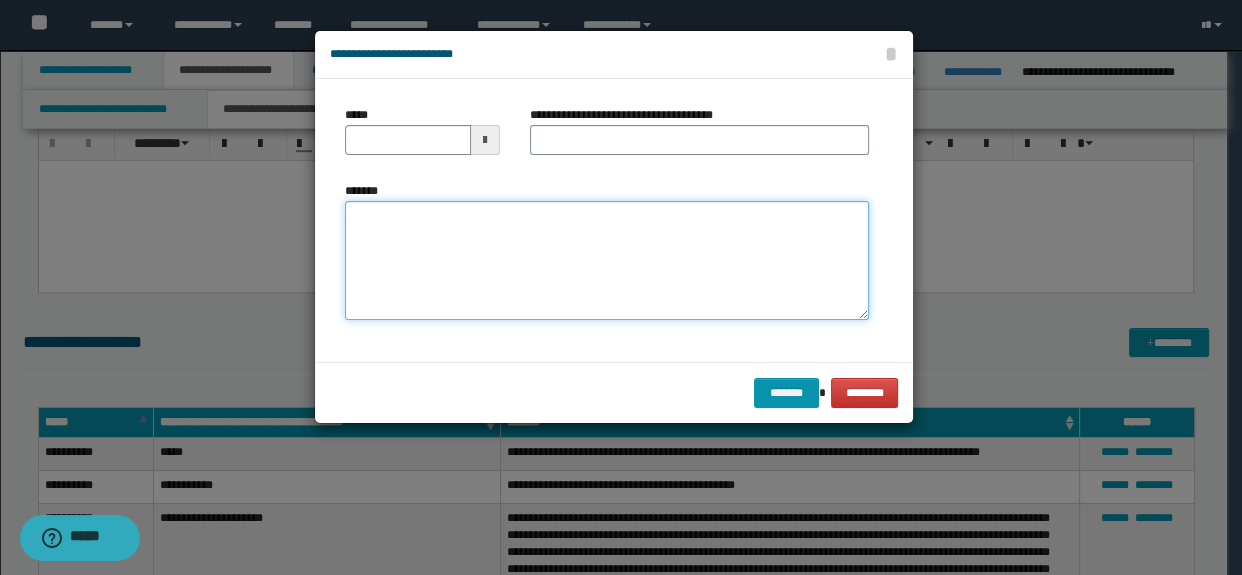 paste on "**********" 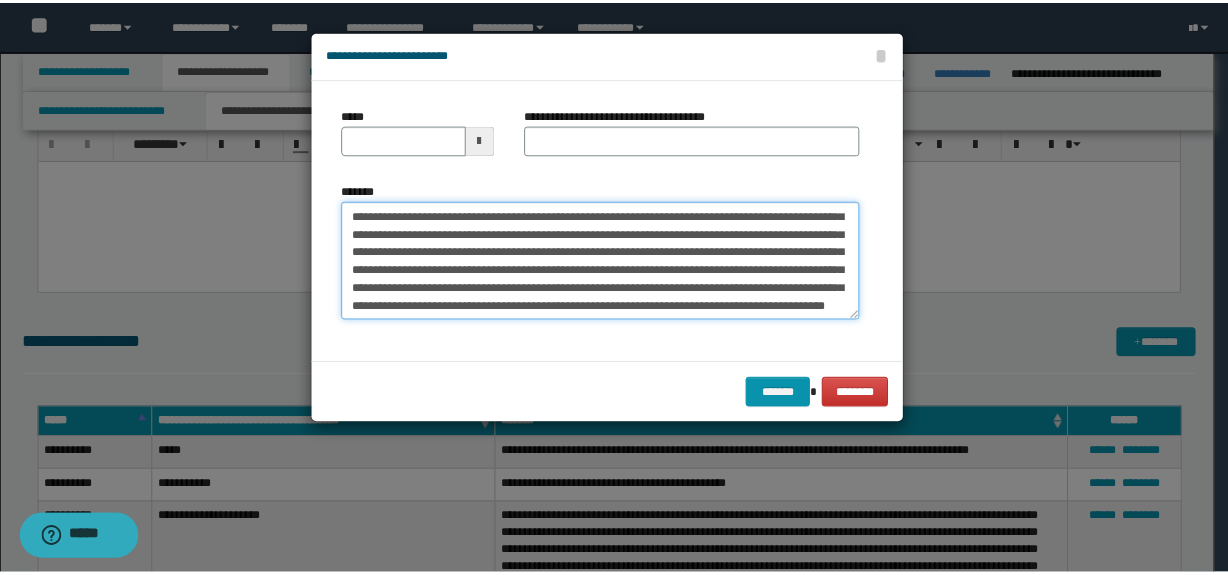scroll, scrollTop: 0, scrollLeft: 0, axis: both 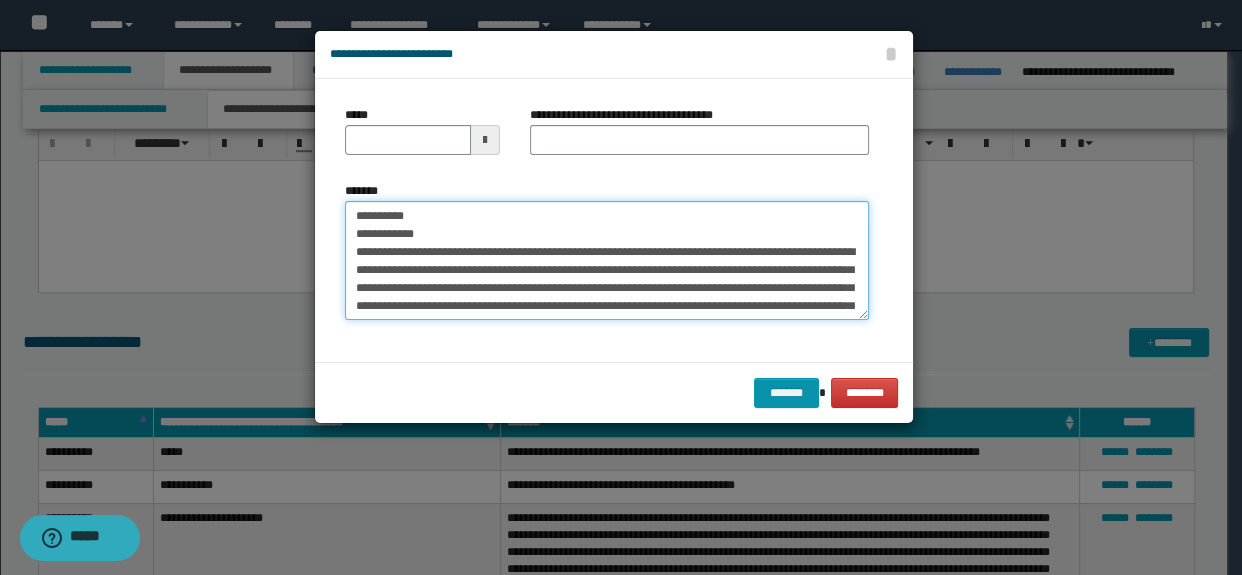 drag, startPoint x: 438, startPoint y: 233, endPoint x: 378, endPoint y: 156, distance: 97.6166 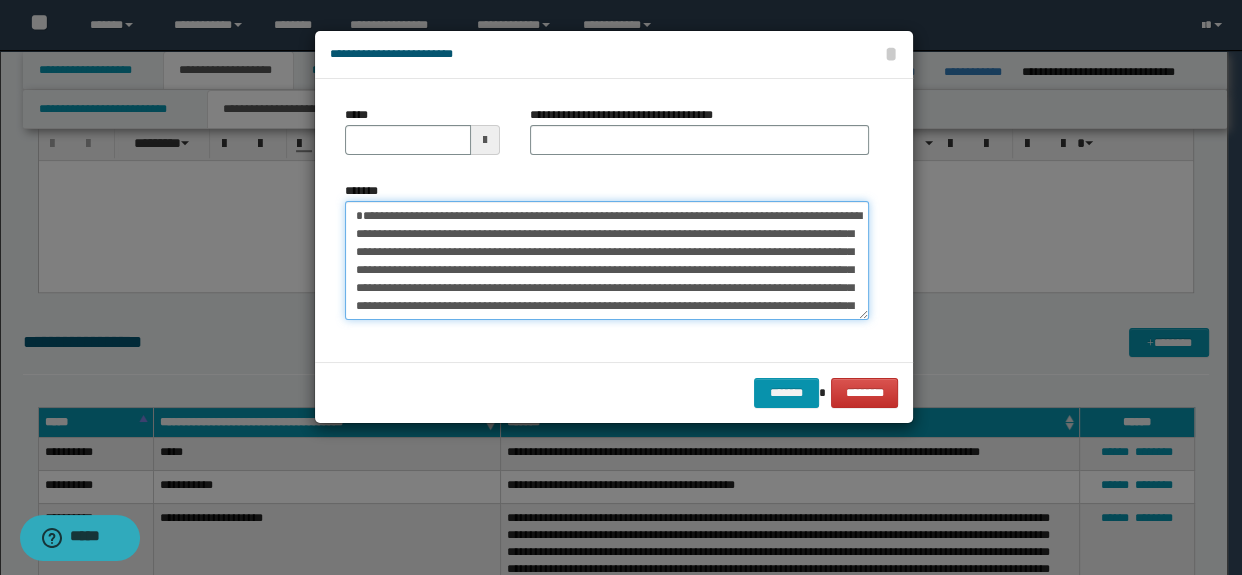 type 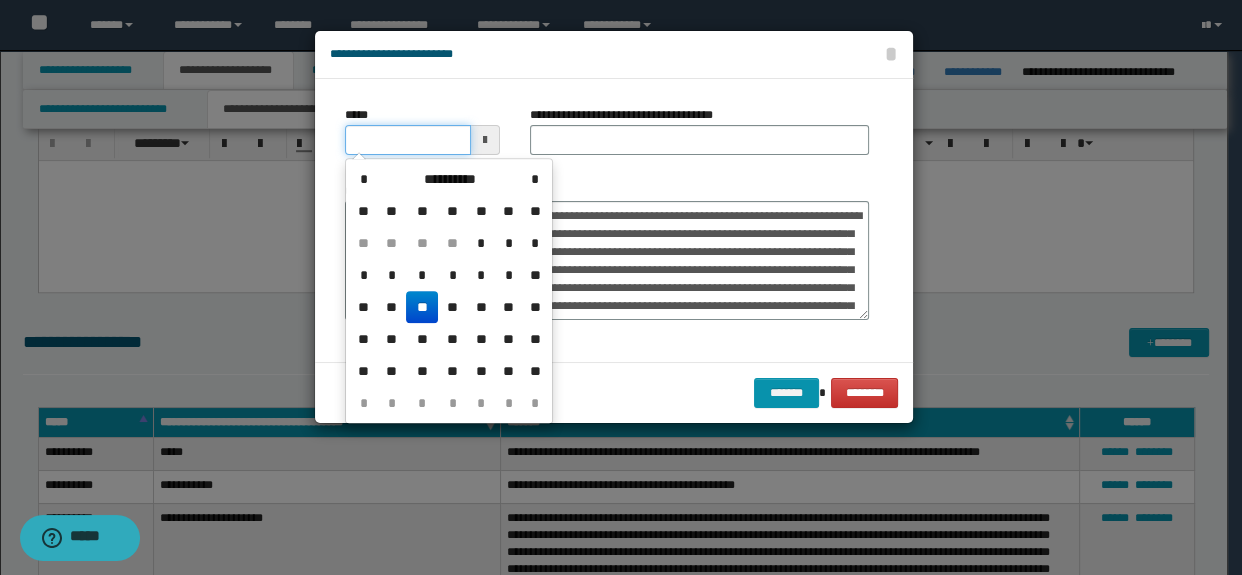 click on "*****" at bounding box center [408, 140] 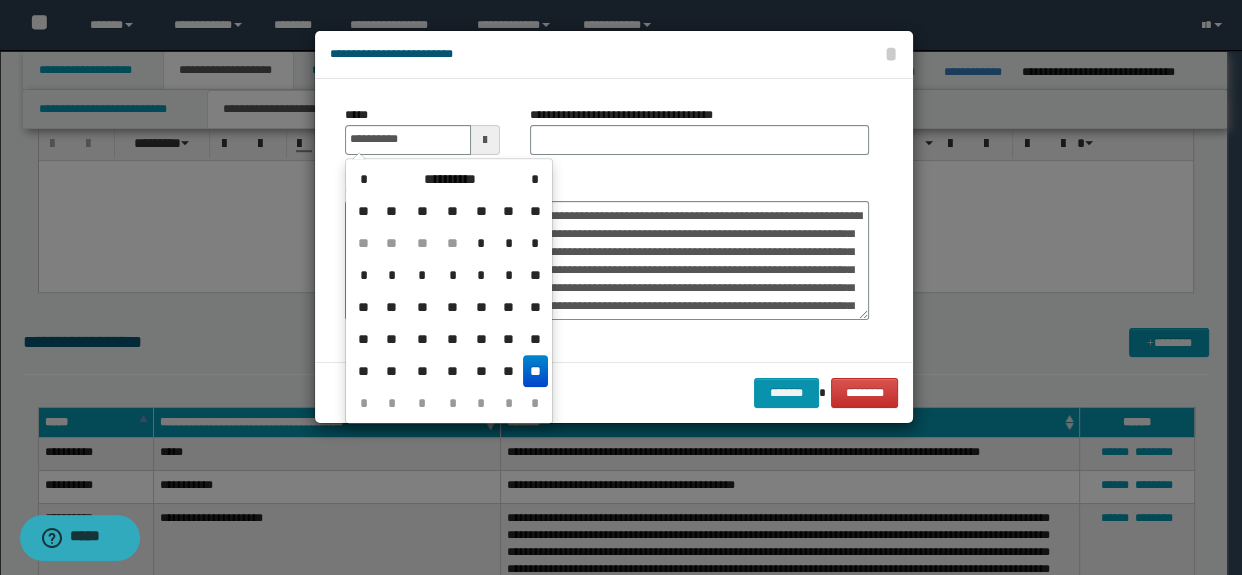 type on "**********" 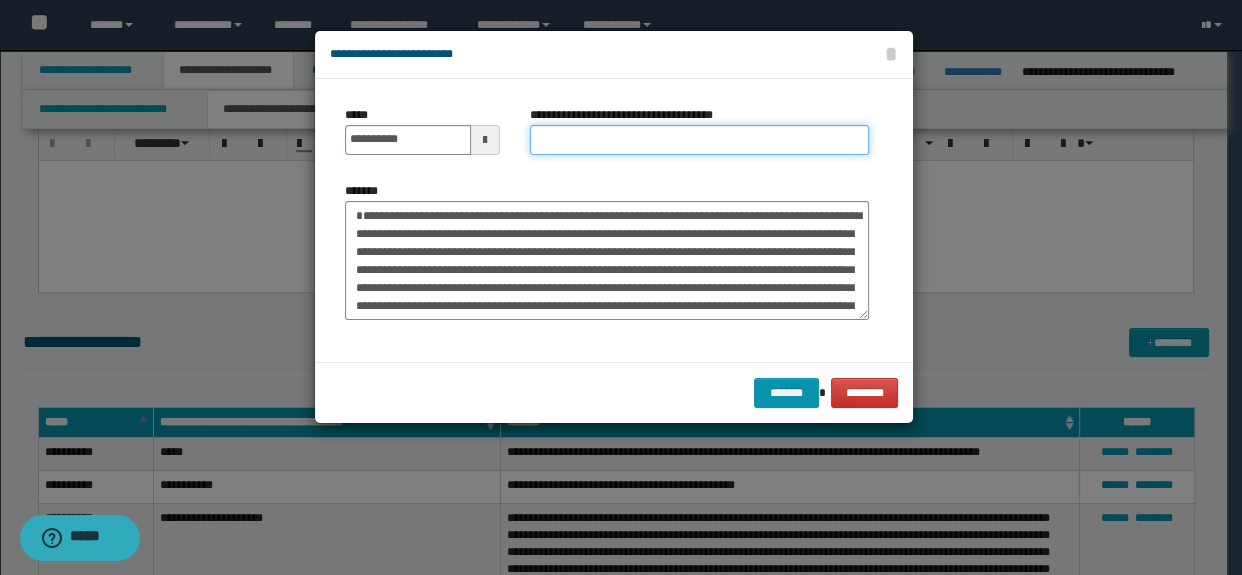 click on "**********" at bounding box center [700, 140] 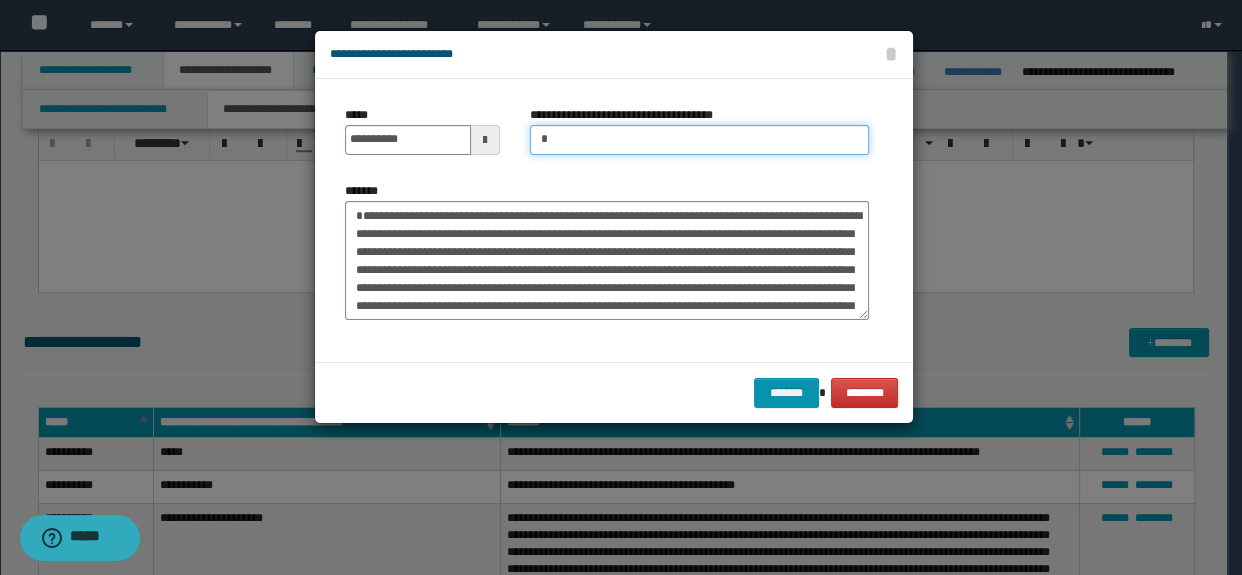 type on "**********" 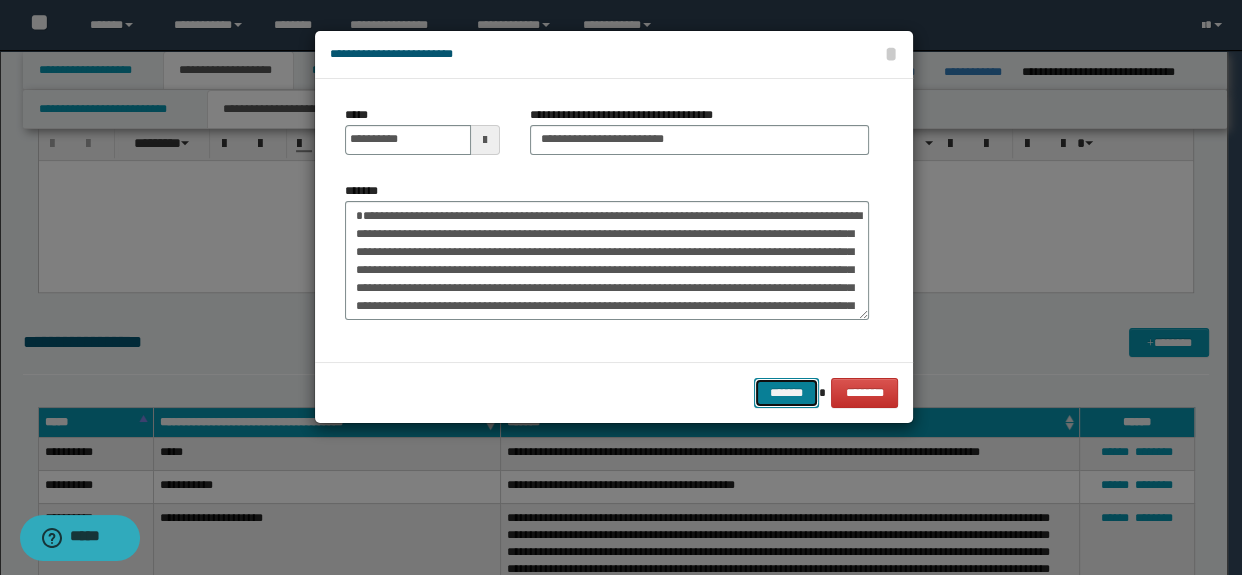 click on "*******" at bounding box center (786, 393) 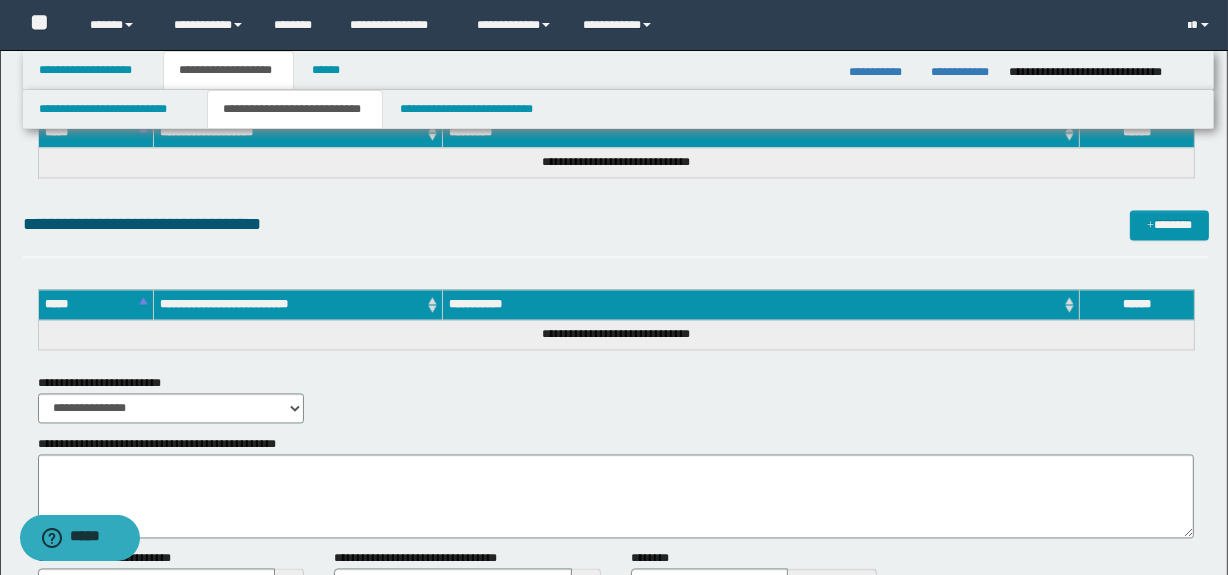 scroll, scrollTop: 3332, scrollLeft: 0, axis: vertical 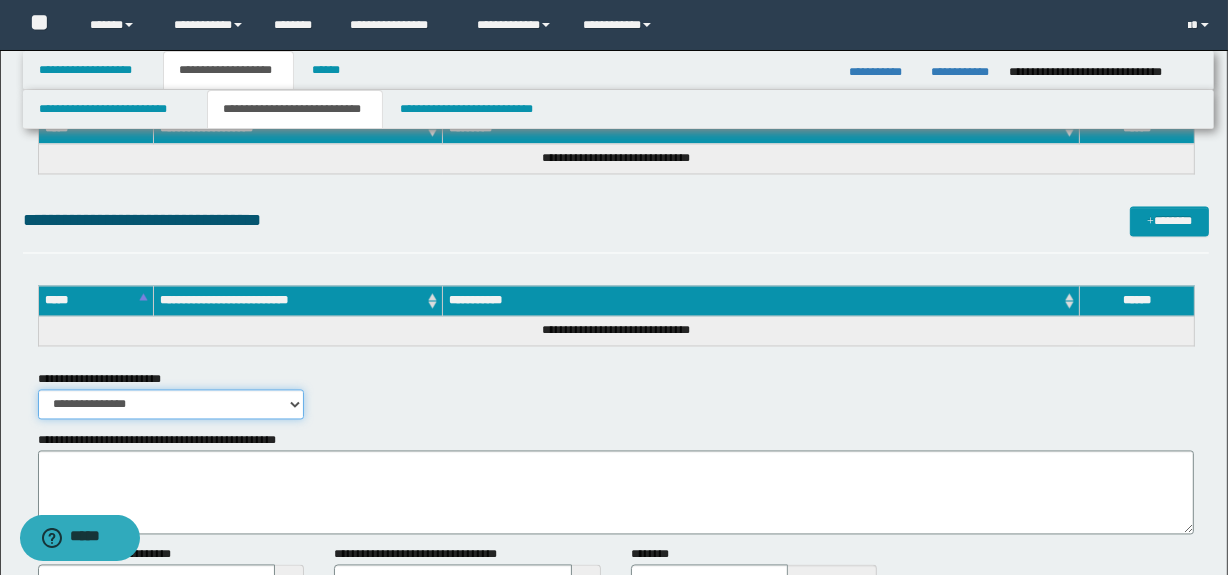 click on "**********" at bounding box center [171, 405] 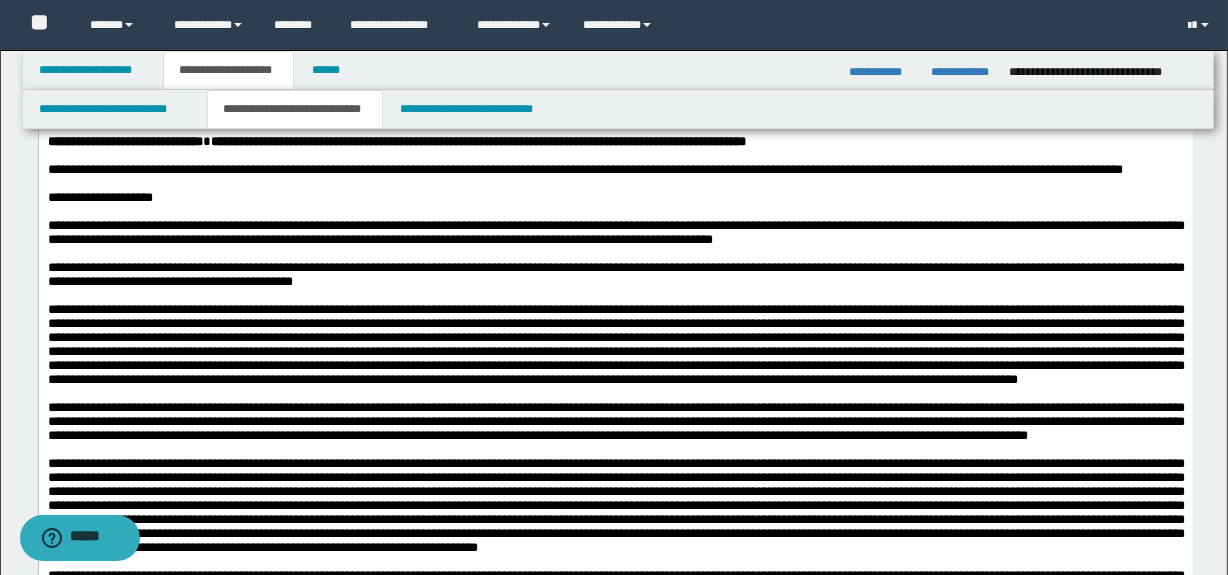 scroll, scrollTop: 0, scrollLeft: 0, axis: both 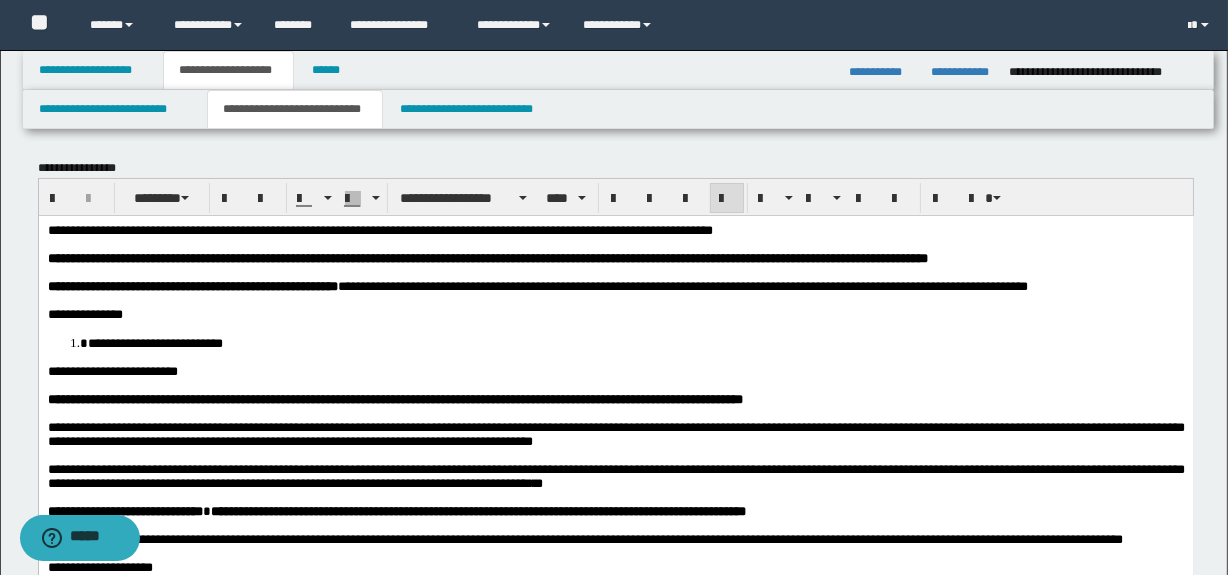 click on "**********" at bounding box center [615, 675] 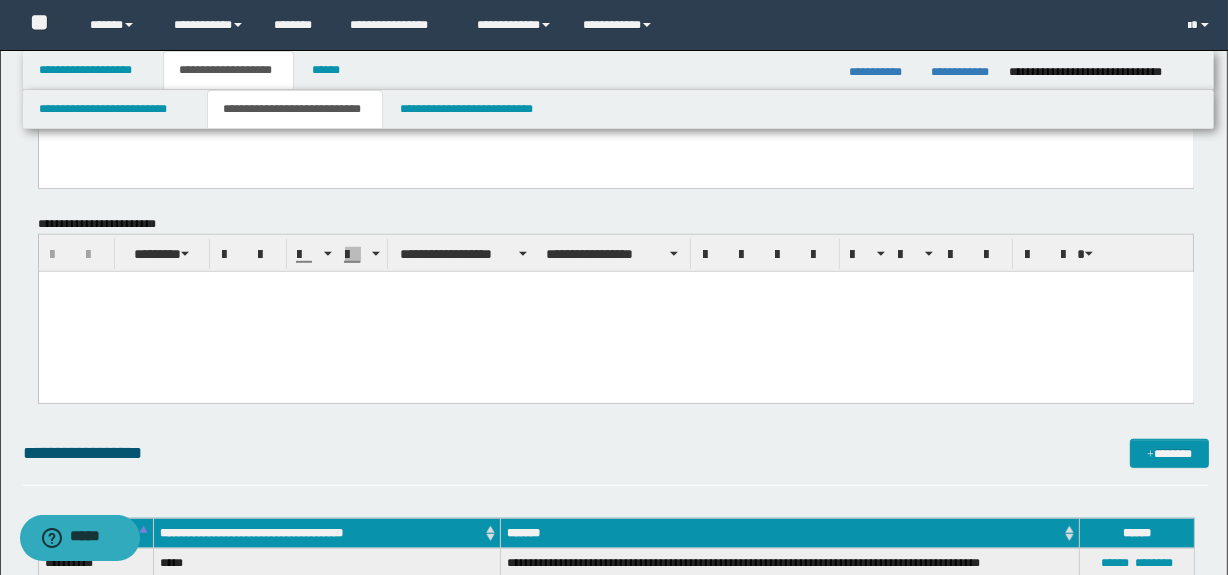 scroll, scrollTop: 890, scrollLeft: 0, axis: vertical 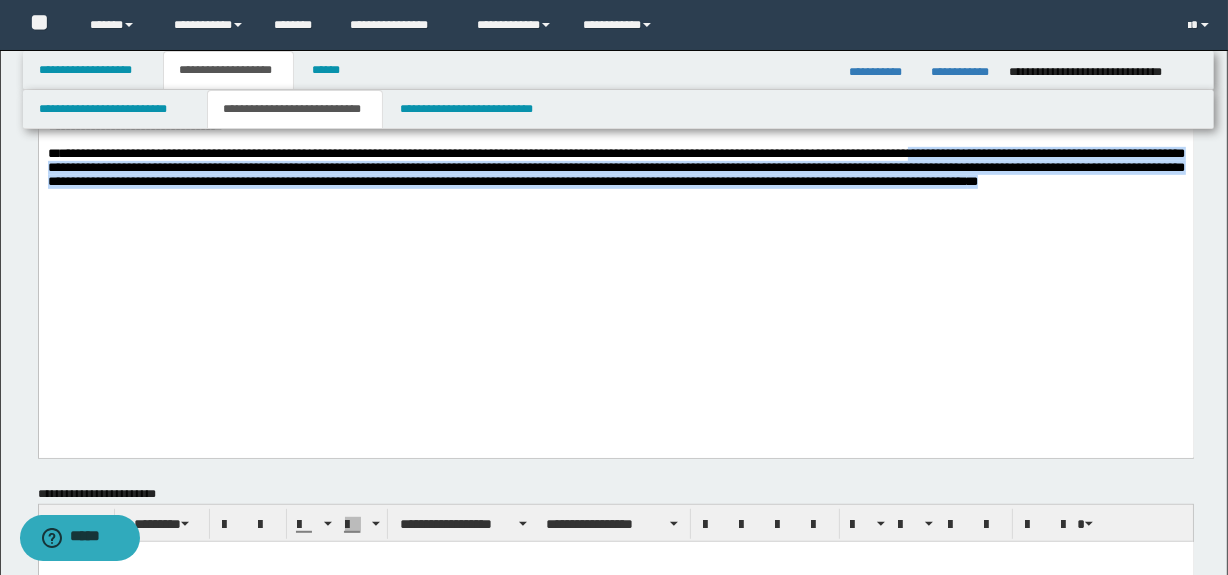 click on "**********" at bounding box center (615, 168) 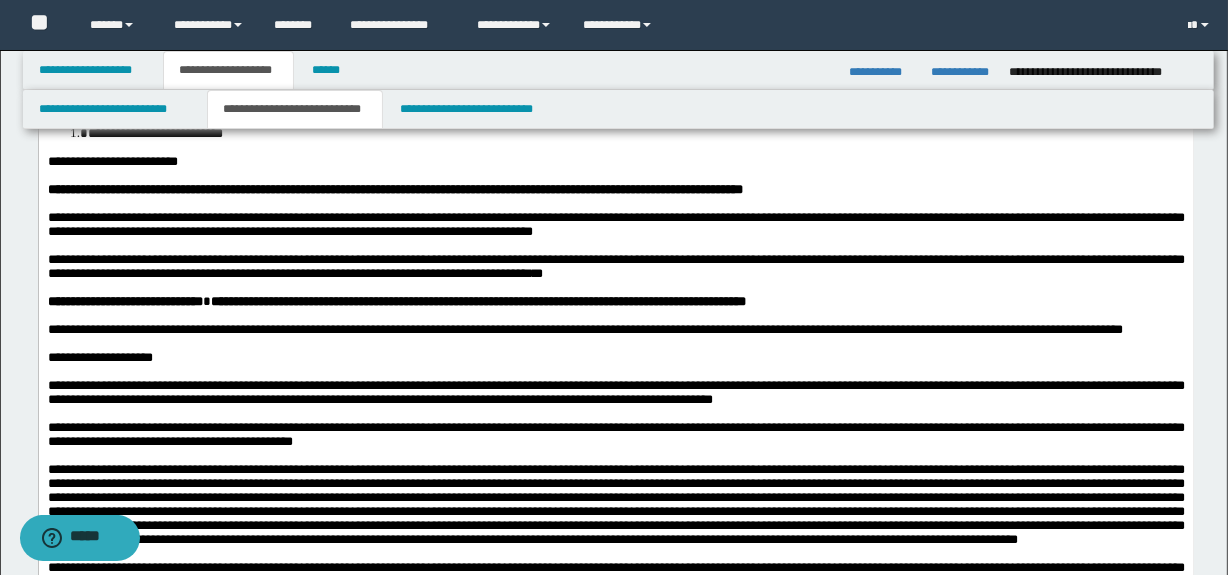 scroll, scrollTop: 0, scrollLeft: 0, axis: both 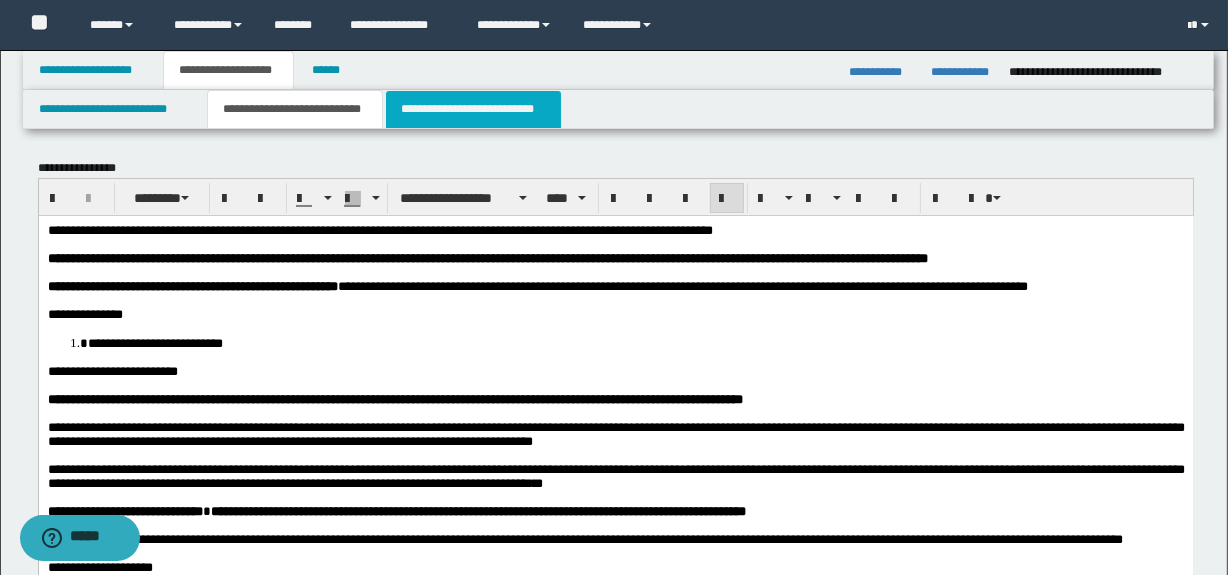 click on "**********" at bounding box center (473, 109) 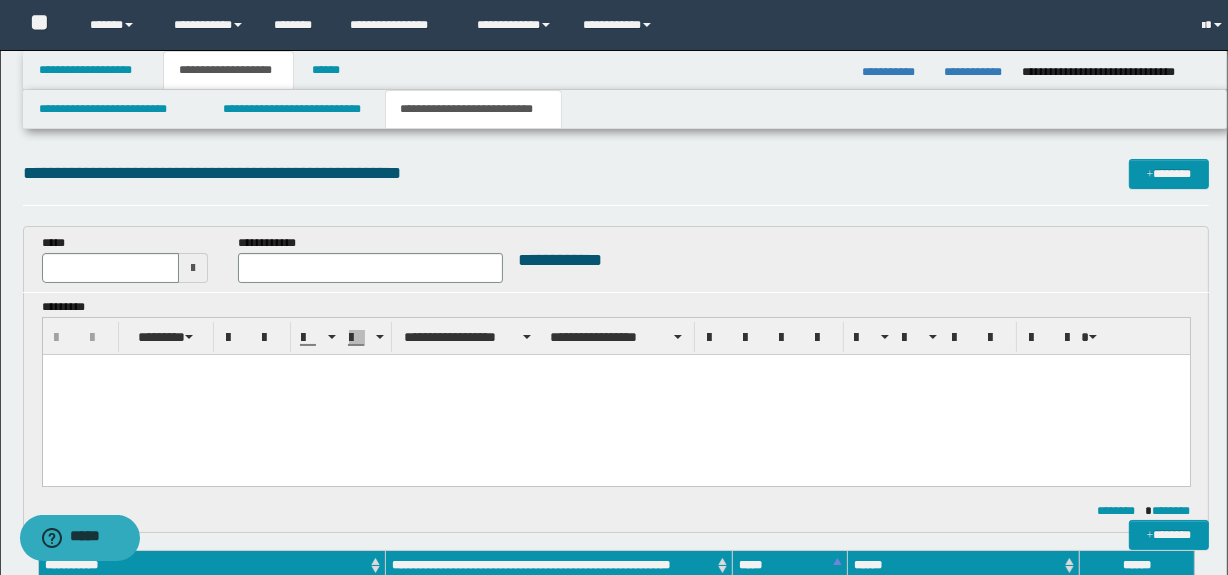 scroll, scrollTop: 0, scrollLeft: 0, axis: both 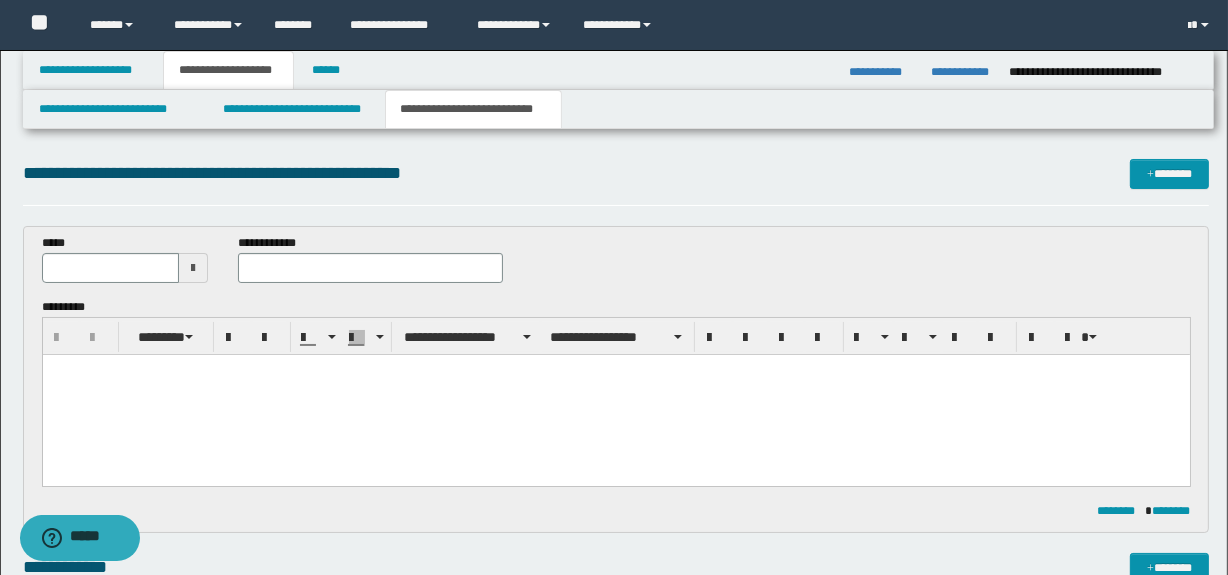 click at bounding box center (615, 395) 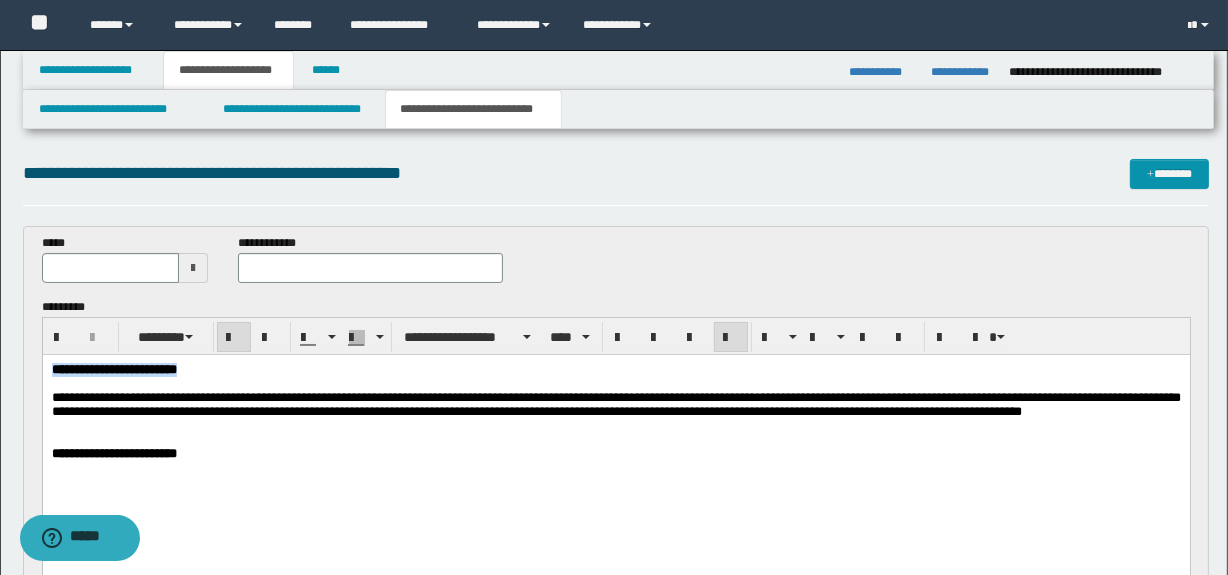 drag, startPoint x: 281, startPoint y: 366, endPoint x: -1, endPoint y: 364, distance: 282.00708 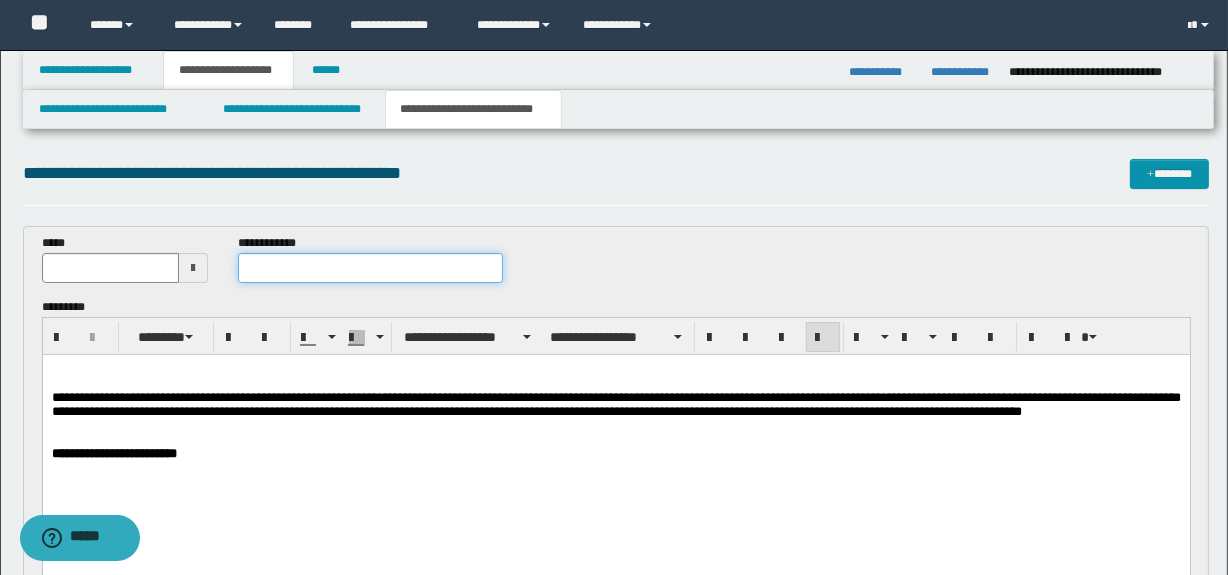 click at bounding box center [370, 268] 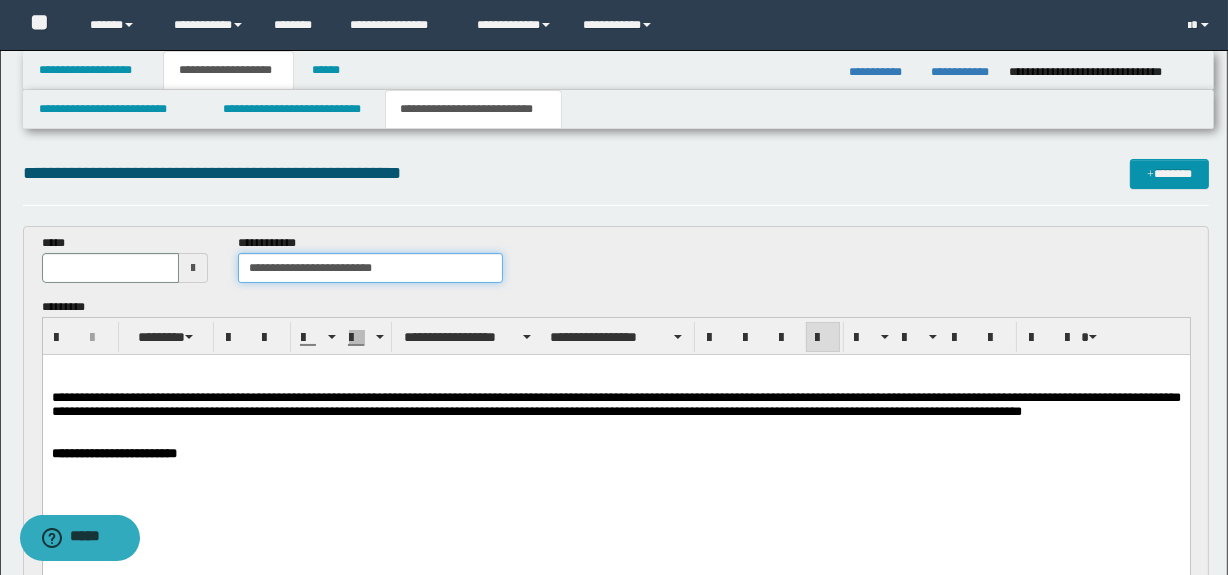 type on "**********" 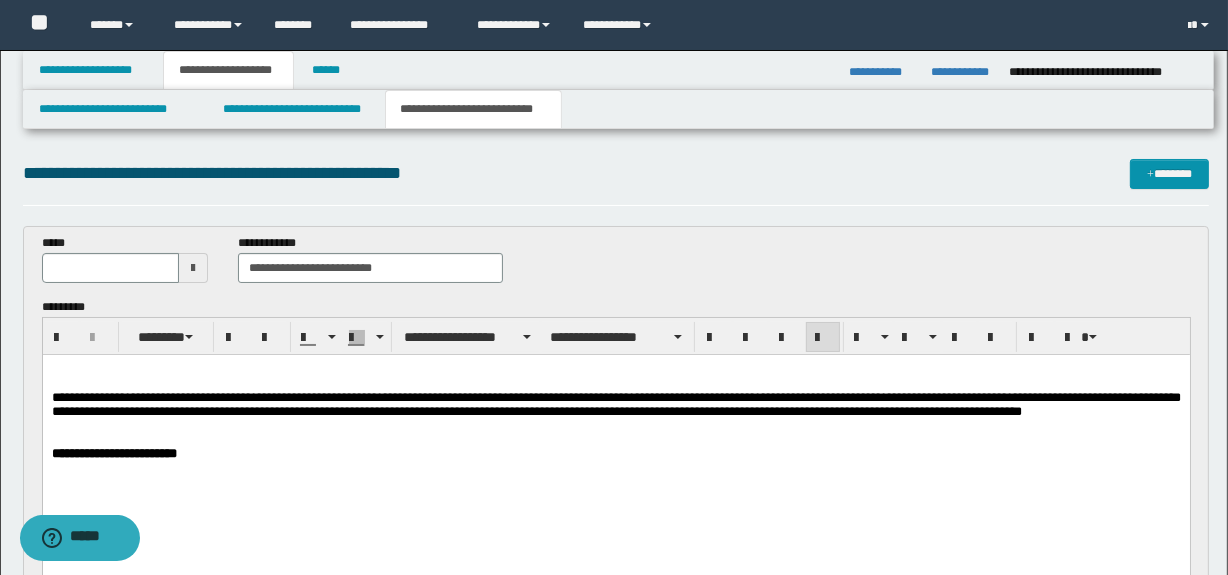 click at bounding box center (193, 268) 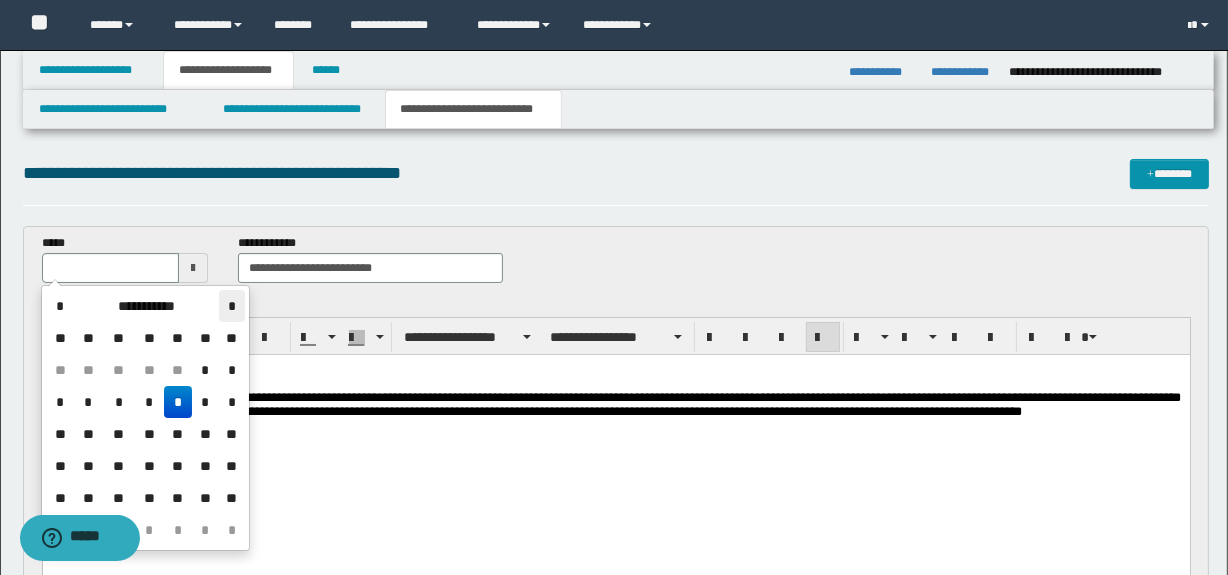 click on "*" at bounding box center [231, 306] 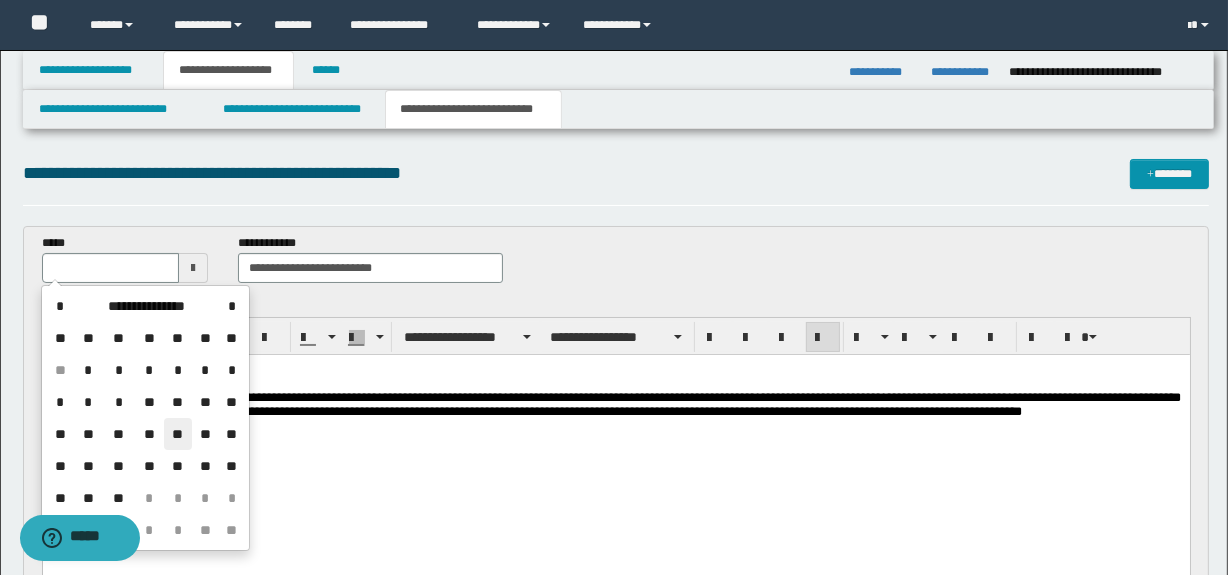 drag, startPoint x: 177, startPoint y: 429, endPoint x: 55, endPoint y: 68, distance: 381.05774 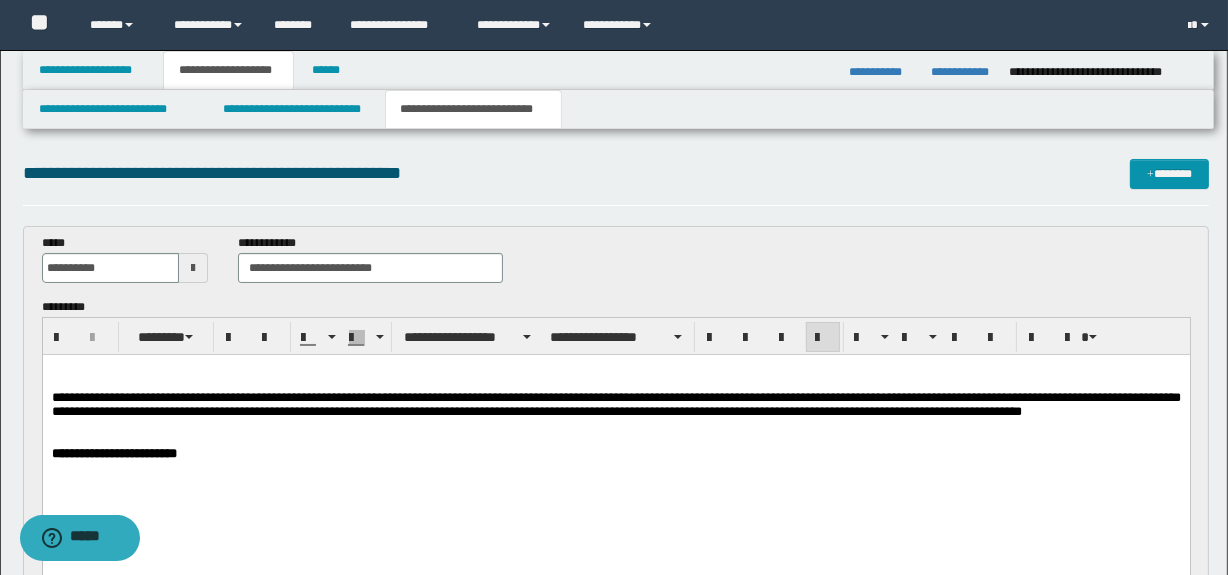 click on "**********" at bounding box center (615, 404) 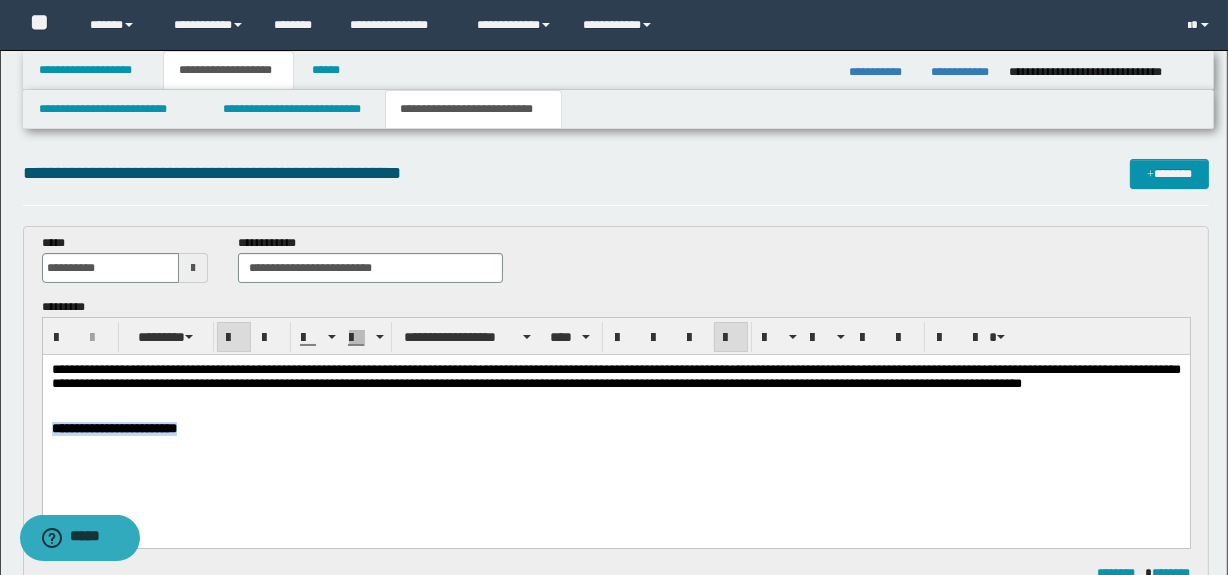 drag, startPoint x: 275, startPoint y: 448, endPoint x: -1, endPoint y: 445, distance: 276.0163 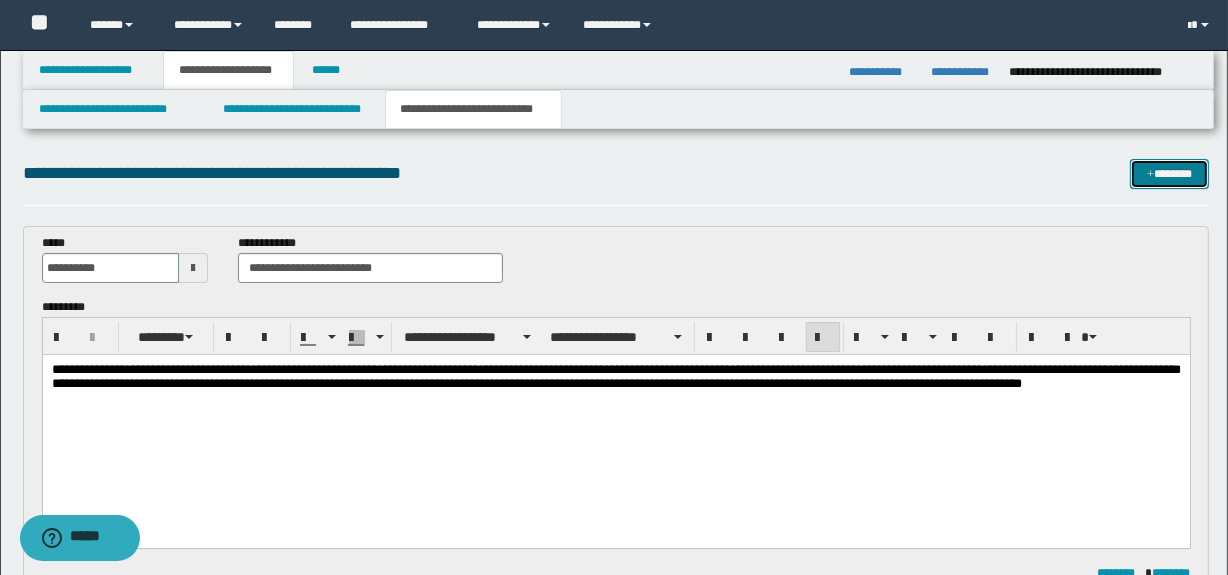 click on "*******" at bounding box center (1170, 174) 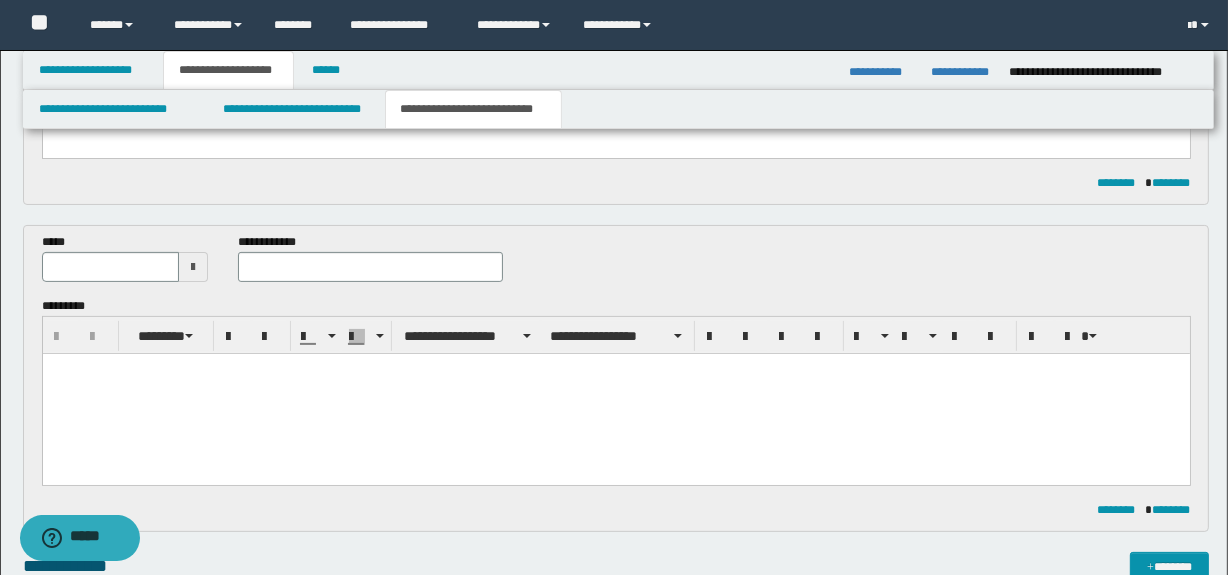scroll, scrollTop: 390, scrollLeft: 0, axis: vertical 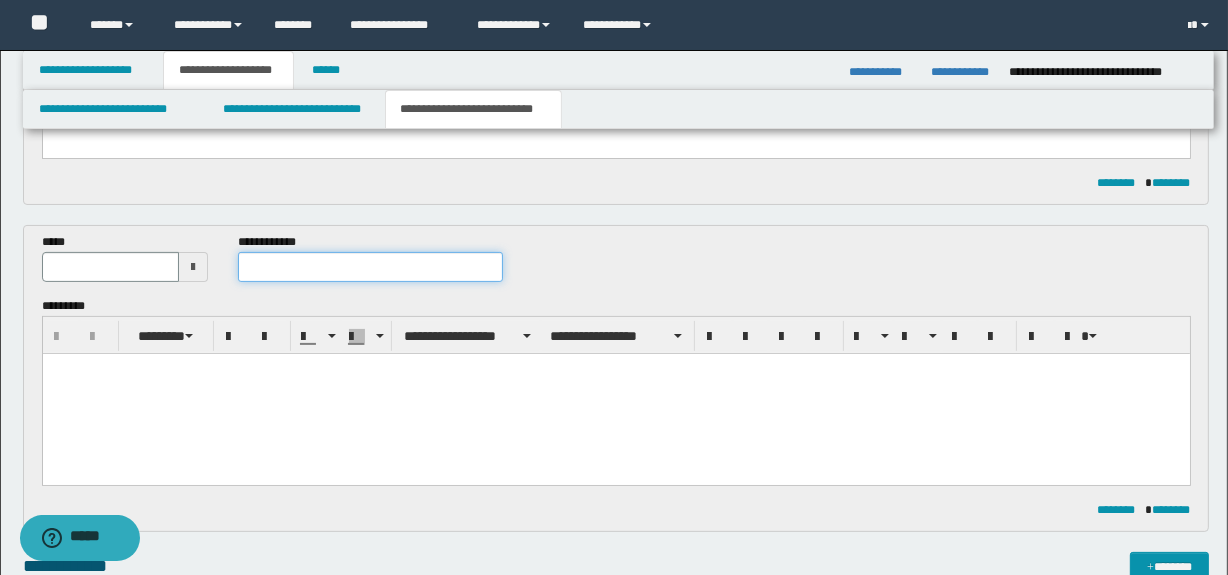click at bounding box center (370, 267) 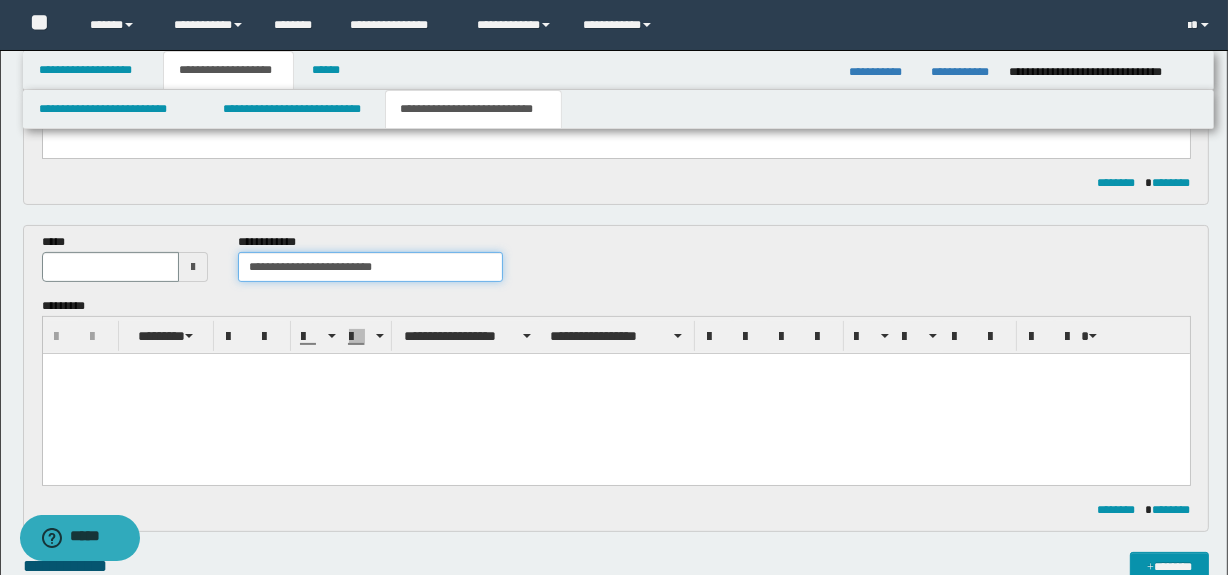 type on "**********" 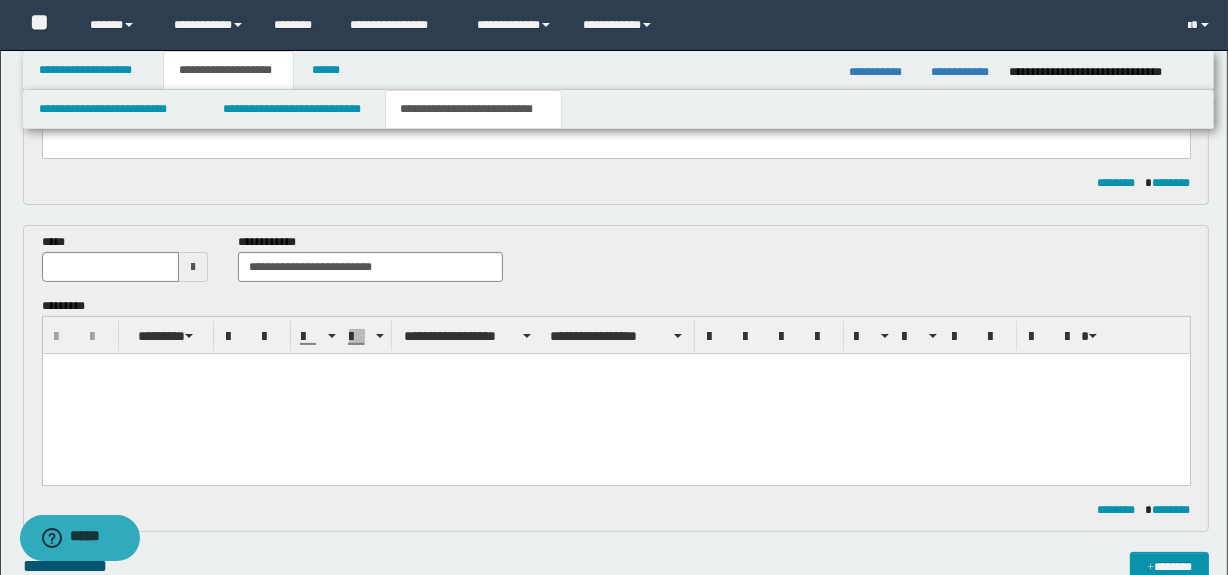 click at bounding box center (193, 267) 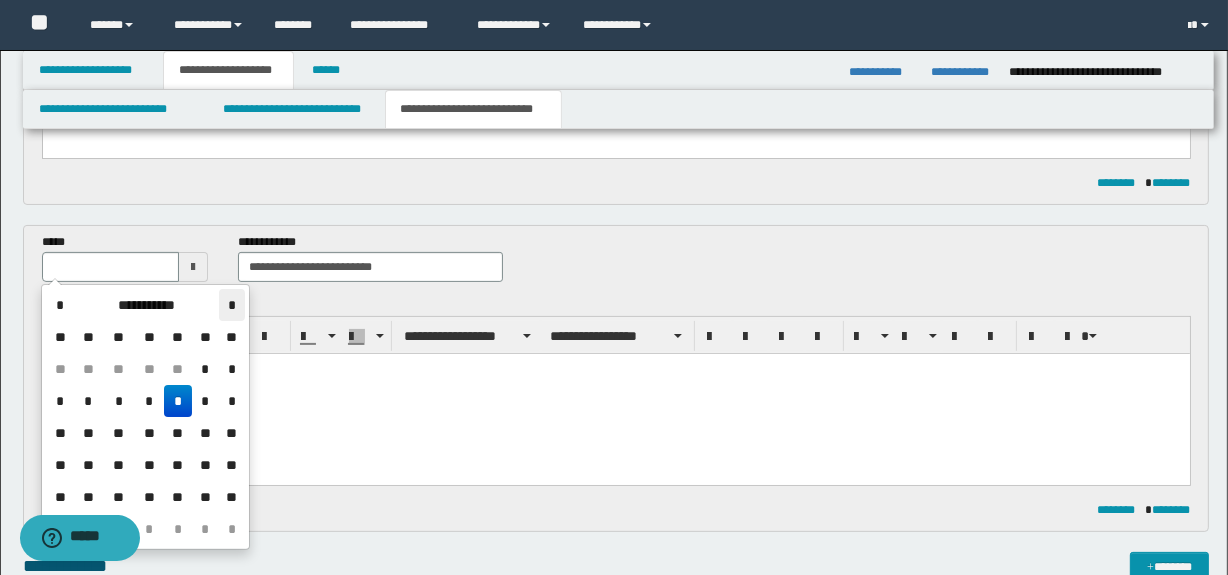 click on "*" at bounding box center (231, 305) 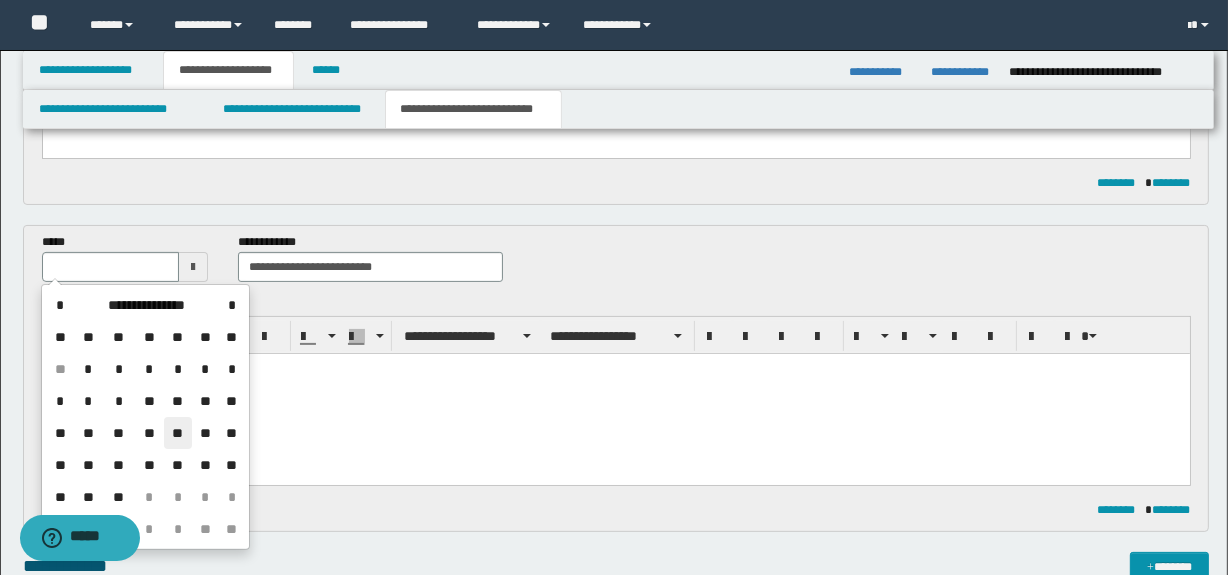 click on "**" at bounding box center (178, 433) 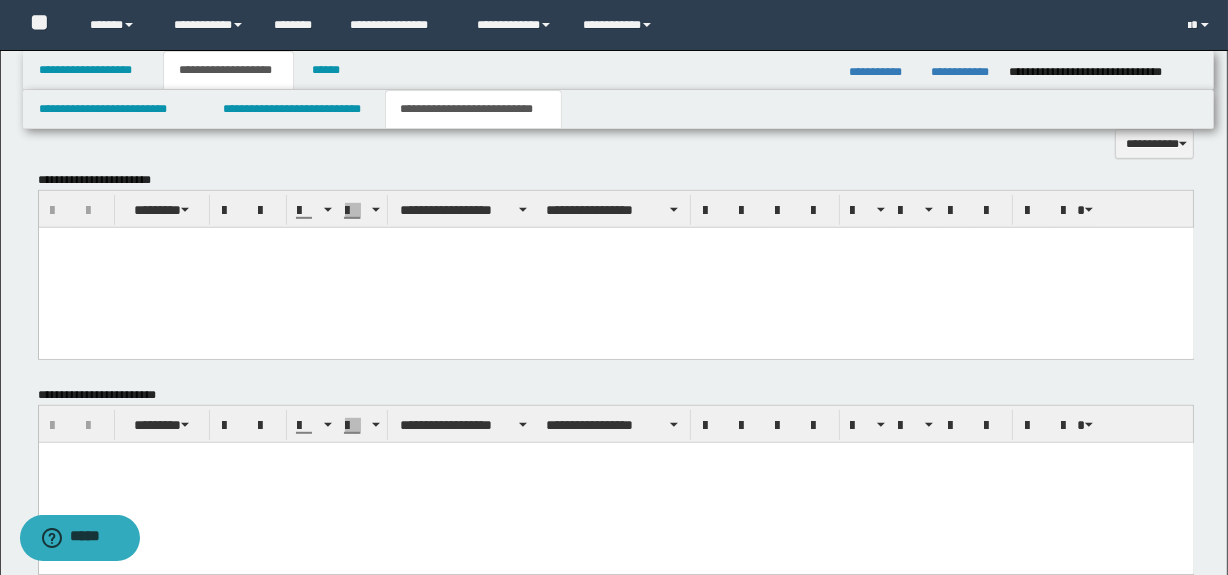 scroll, scrollTop: 1324, scrollLeft: 0, axis: vertical 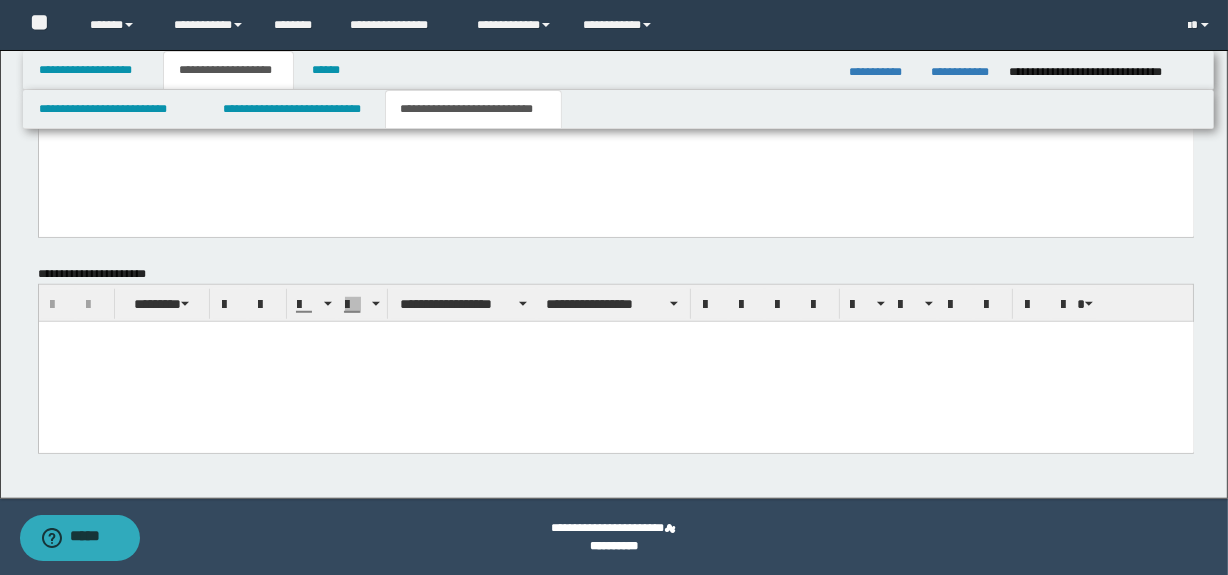 click at bounding box center (615, 361) 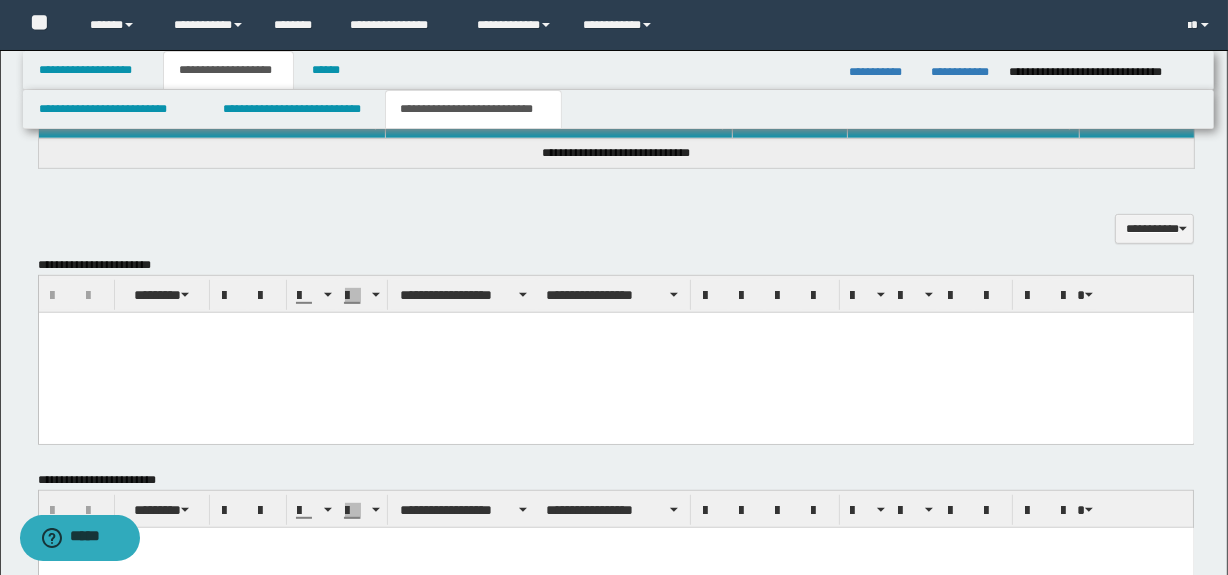 scroll, scrollTop: 900, scrollLeft: 0, axis: vertical 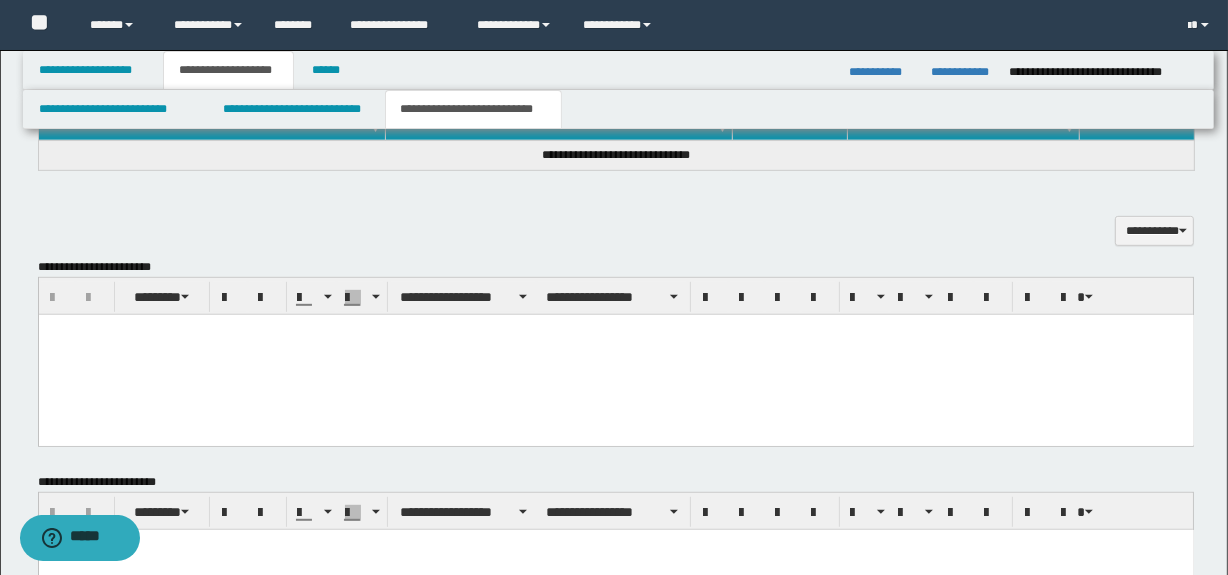 click at bounding box center [615, 354] 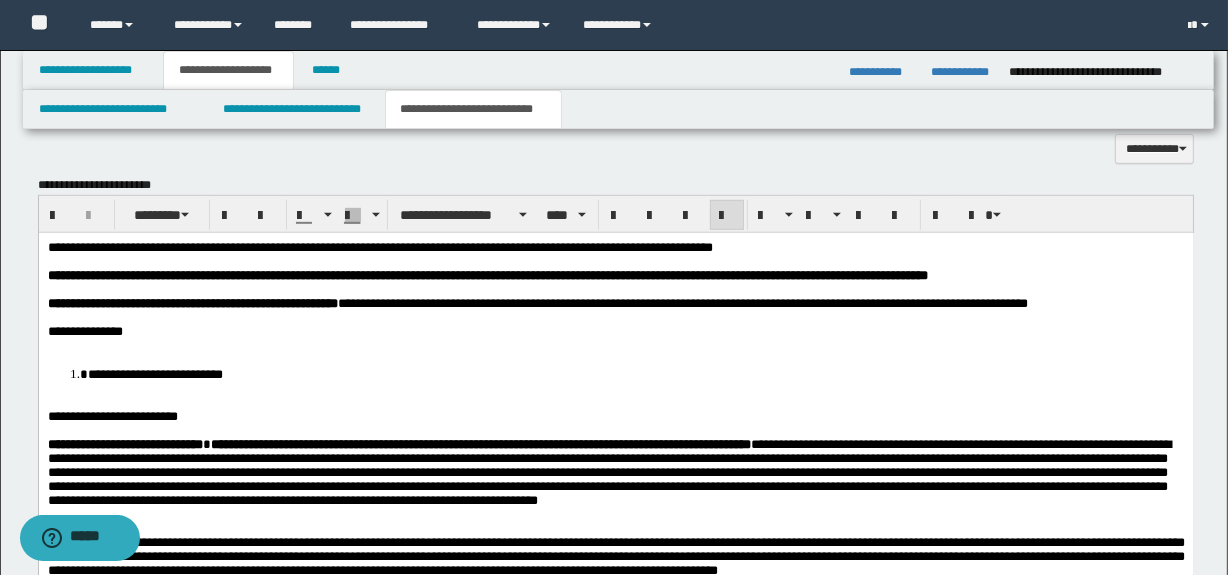 scroll, scrollTop: 990, scrollLeft: 0, axis: vertical 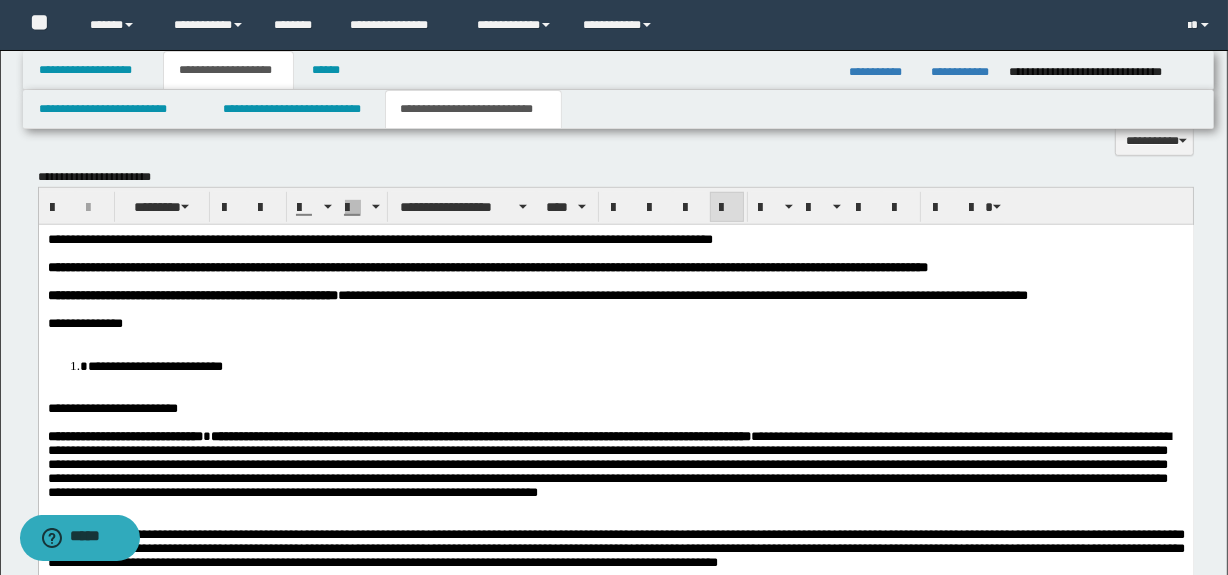 click at bounding box center [615, 337] 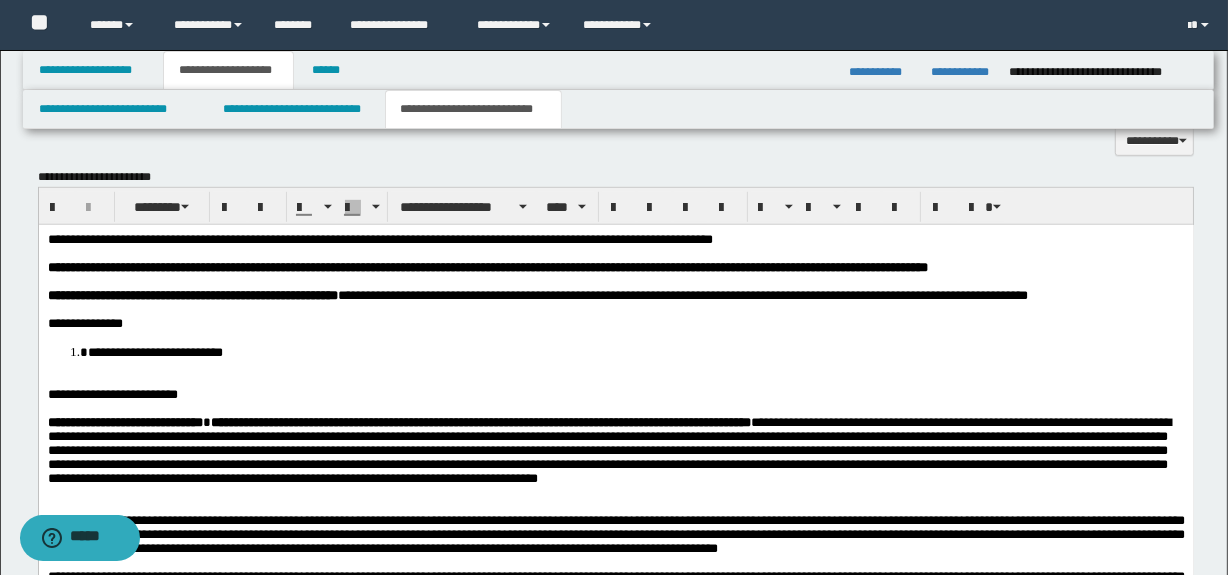 click on "**********" at bounding box center [615, 537] 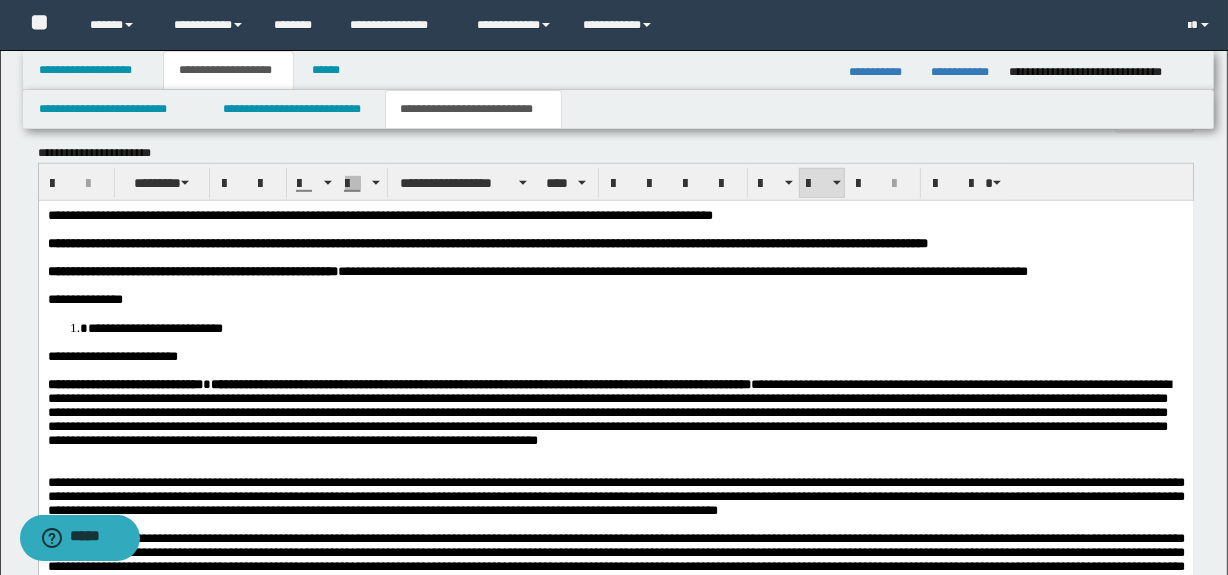 scroll, scrollTop: 1051, scrollLeft: 0, axis: vertical 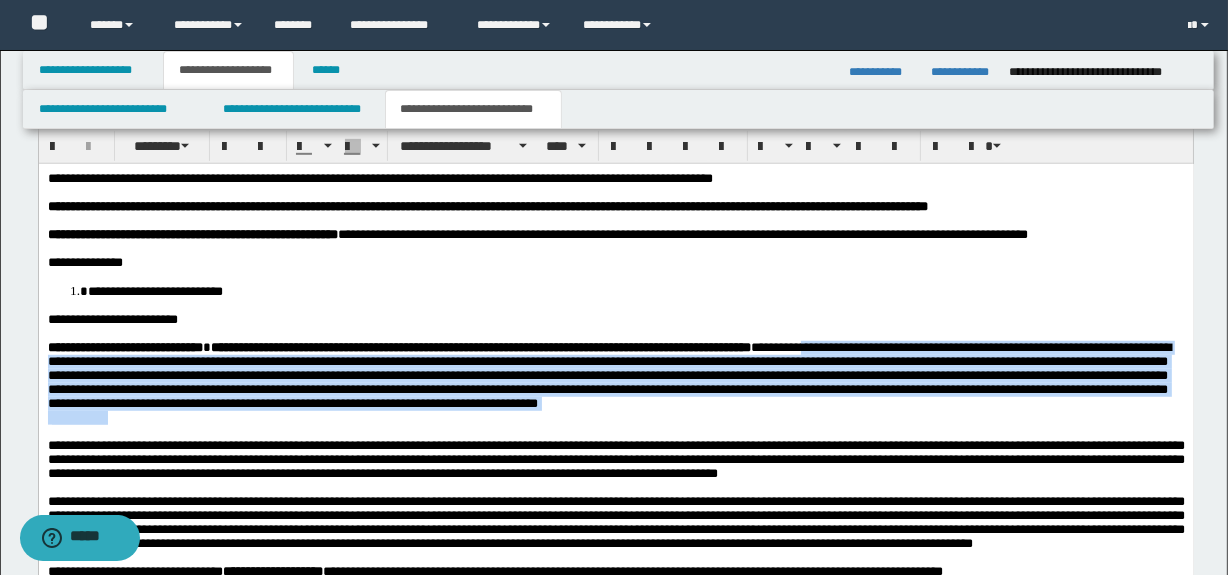 drag, startPoint x: 1039, startPoint y: 443, endPoint x: 953, endPoint y: 363, distance: 117.456375 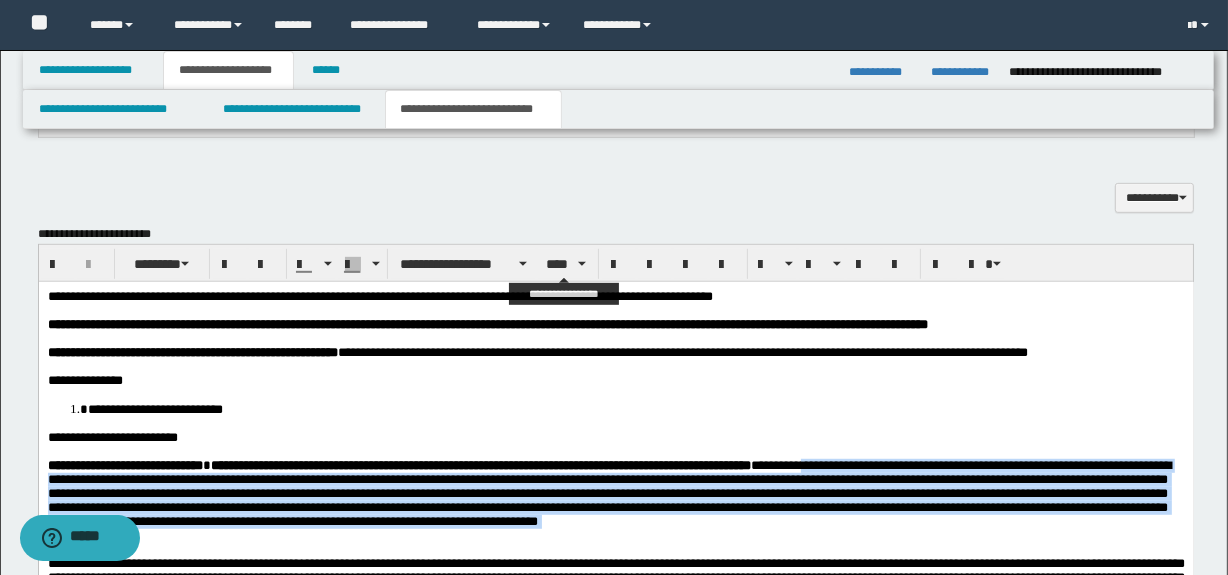 scroll, scrollTop: 930, scrollLeft: 0, axis: vertical 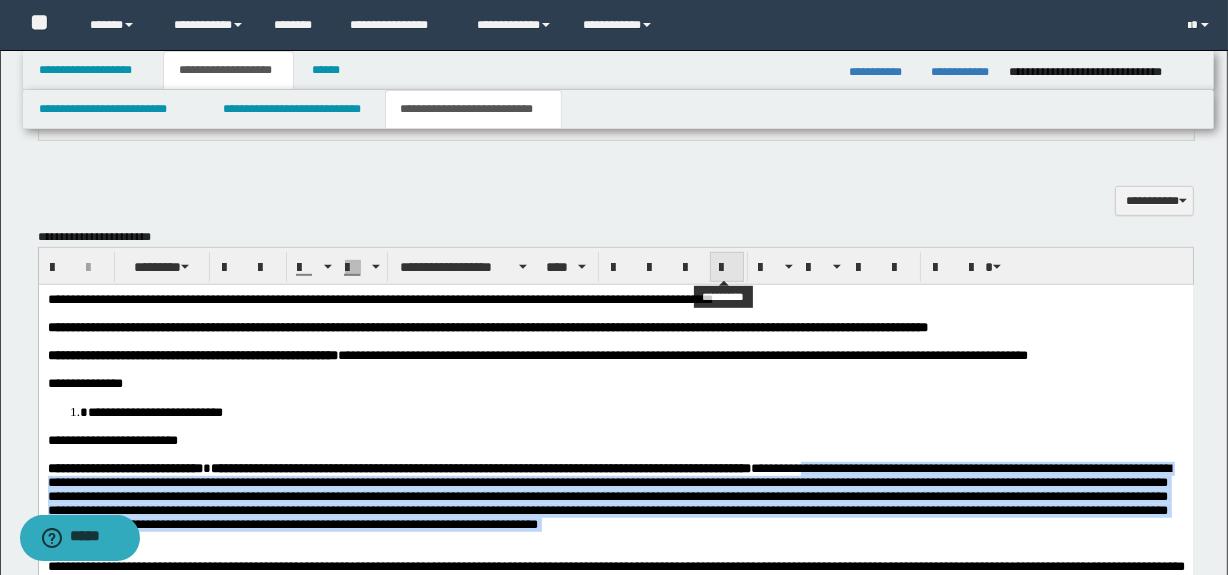 click at bounding box center [727, 267] 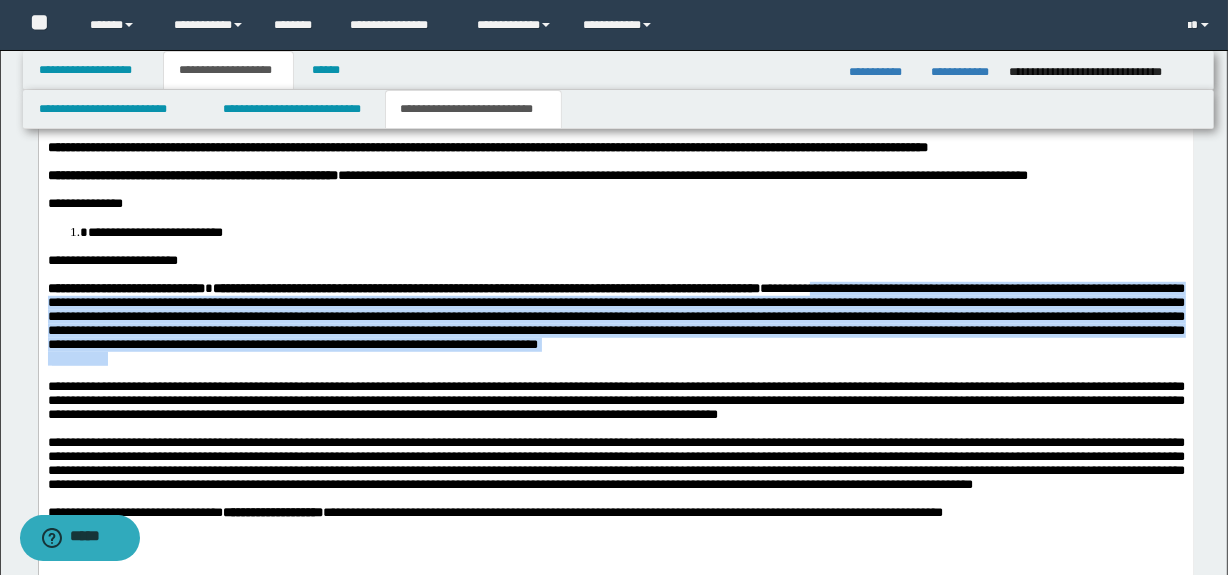 scroll, scrollTop: 1263, scrollLeft: 0, axis: vertical 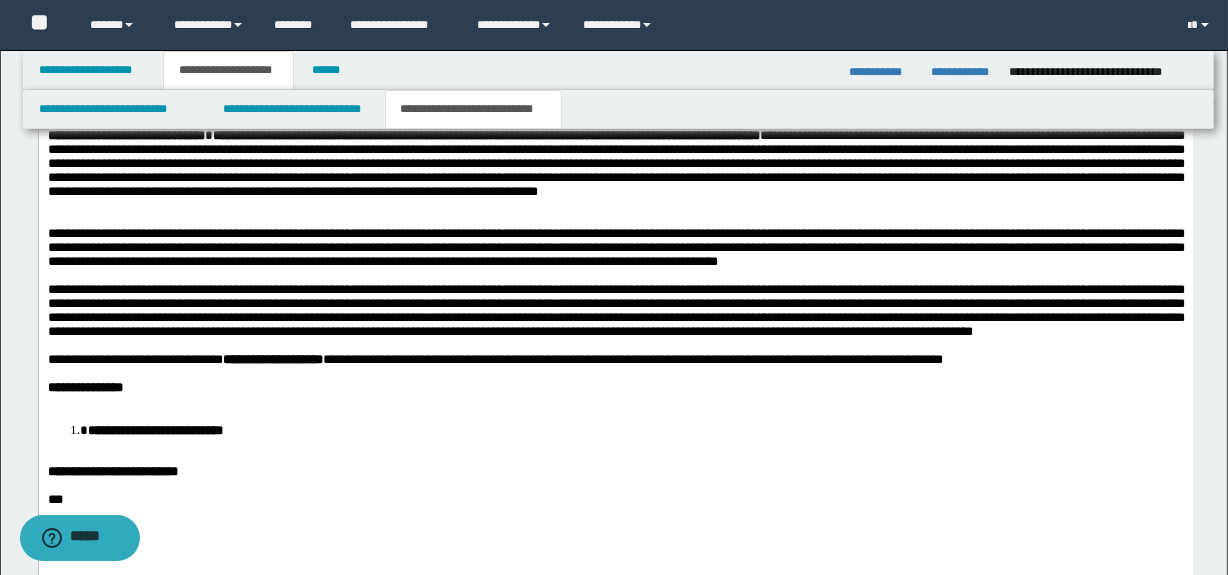 click on "**********" at bounding box center (615, 310) 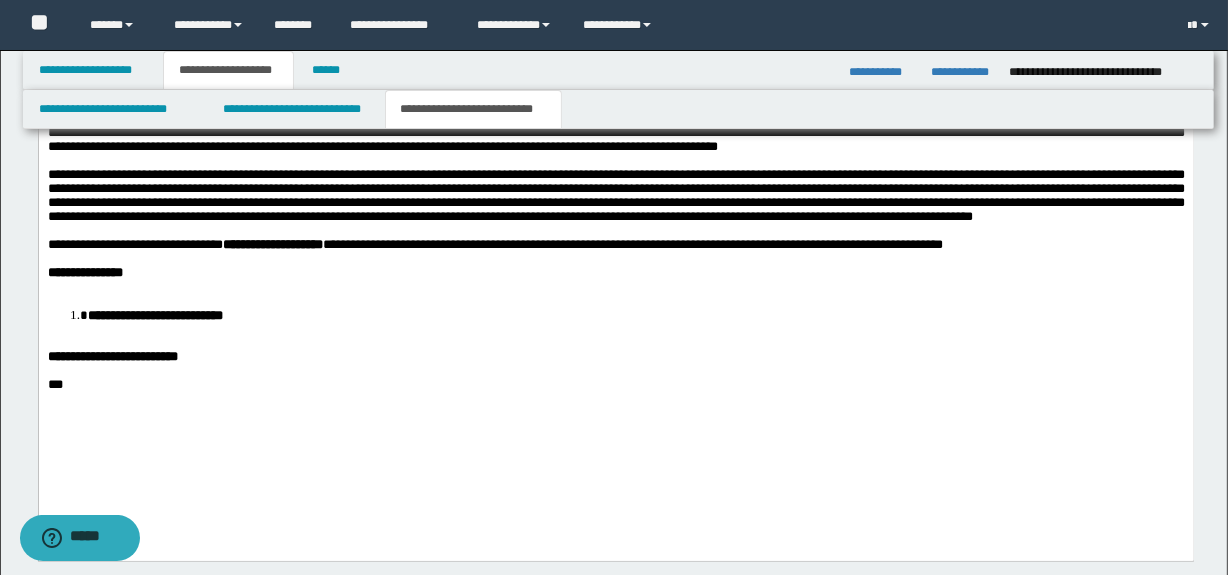 scroll, scrollTop: 1385, scrollLeft: 0, axis: vertical 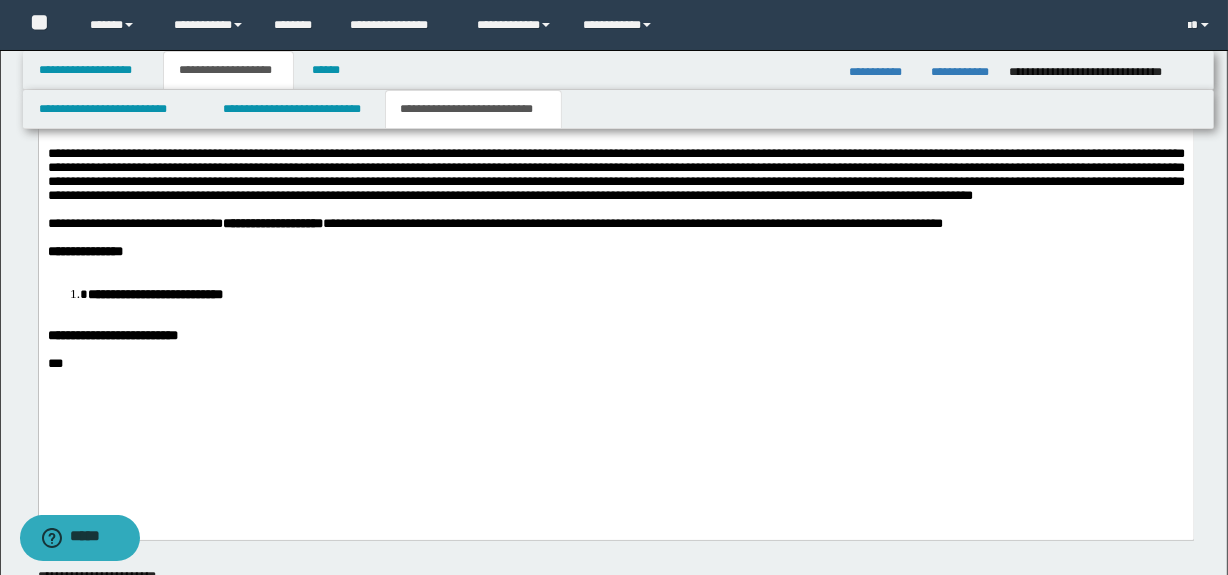 click at bounding box center (615, 266) 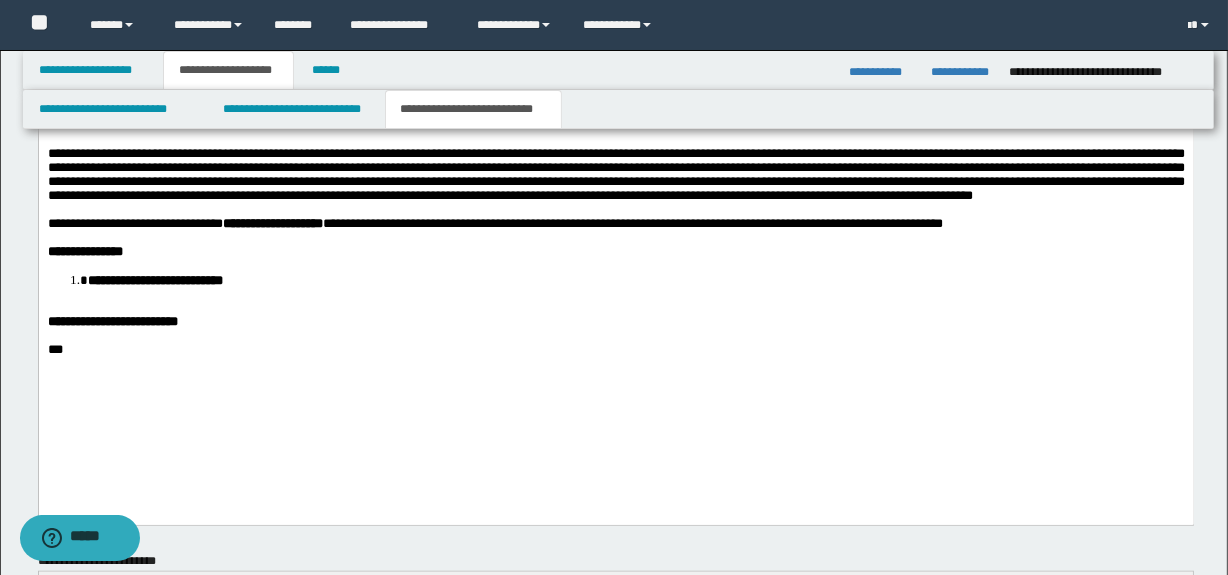 click on "**********" at bounding box center (615, 122) 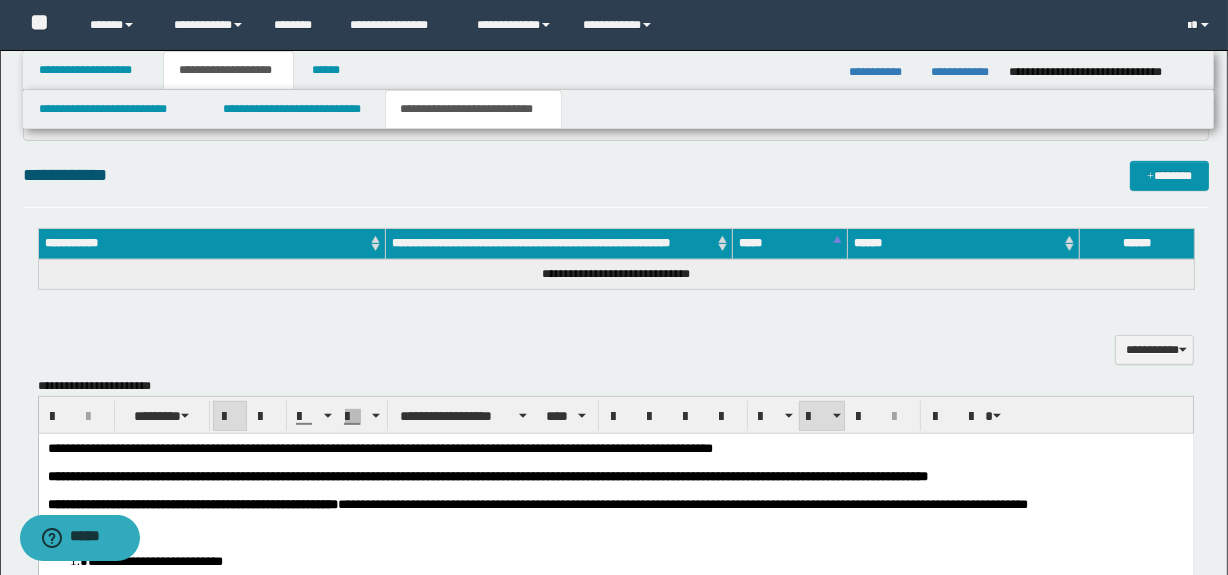 scroll, scrollTop: 779, scrollLeft: 0, axis: vertical 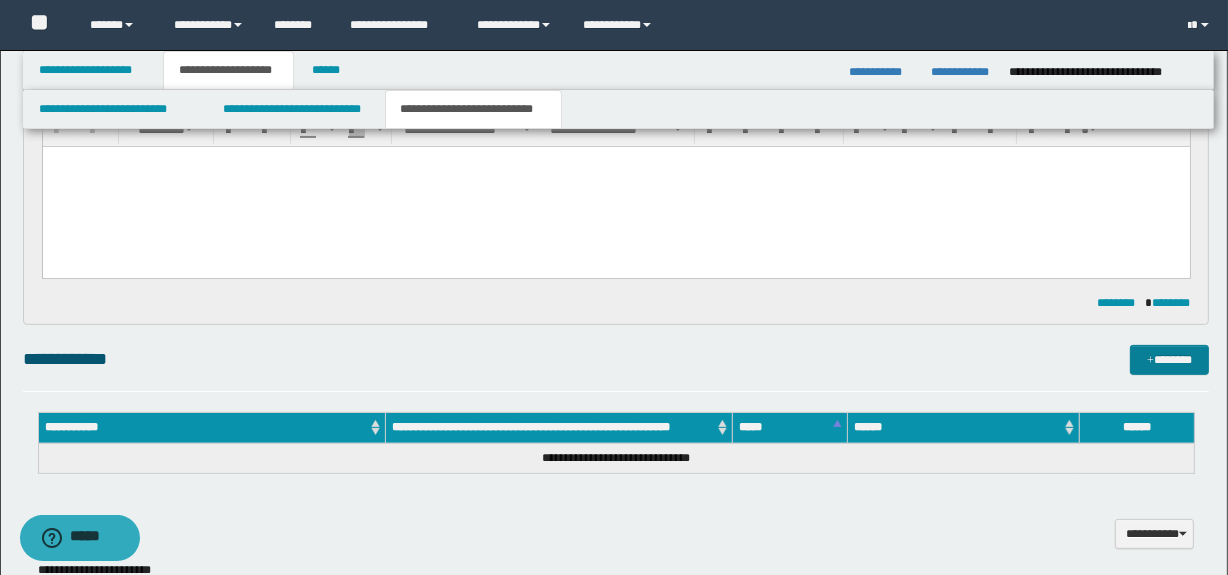 click on "*******" at bounding box center [1170, 360] 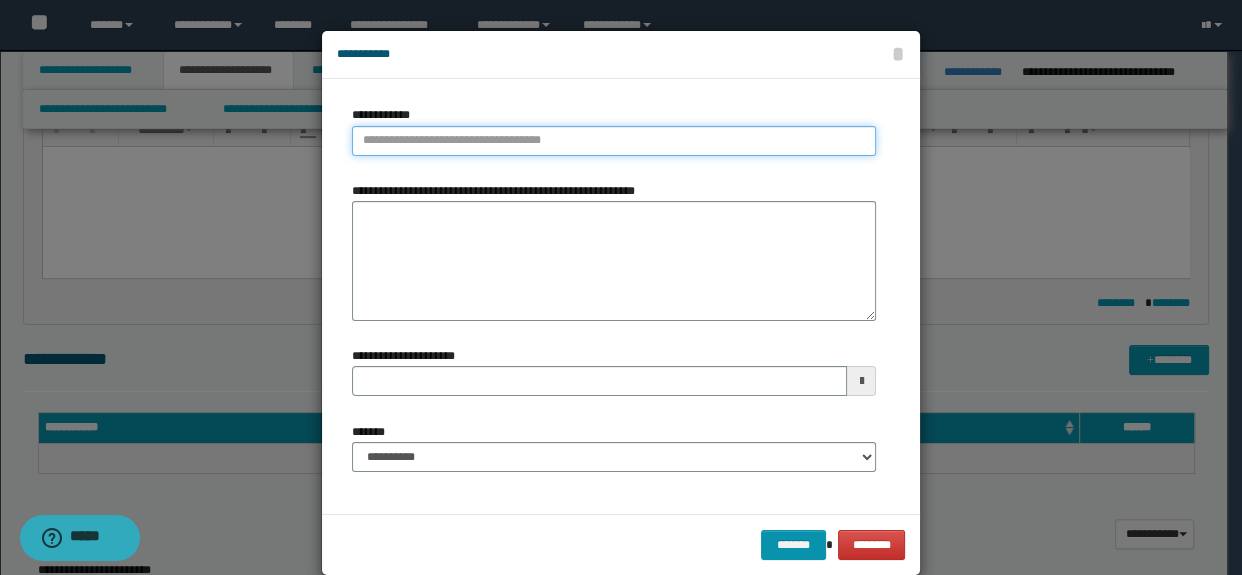 click on "**********" at bounding box center (614, 141) 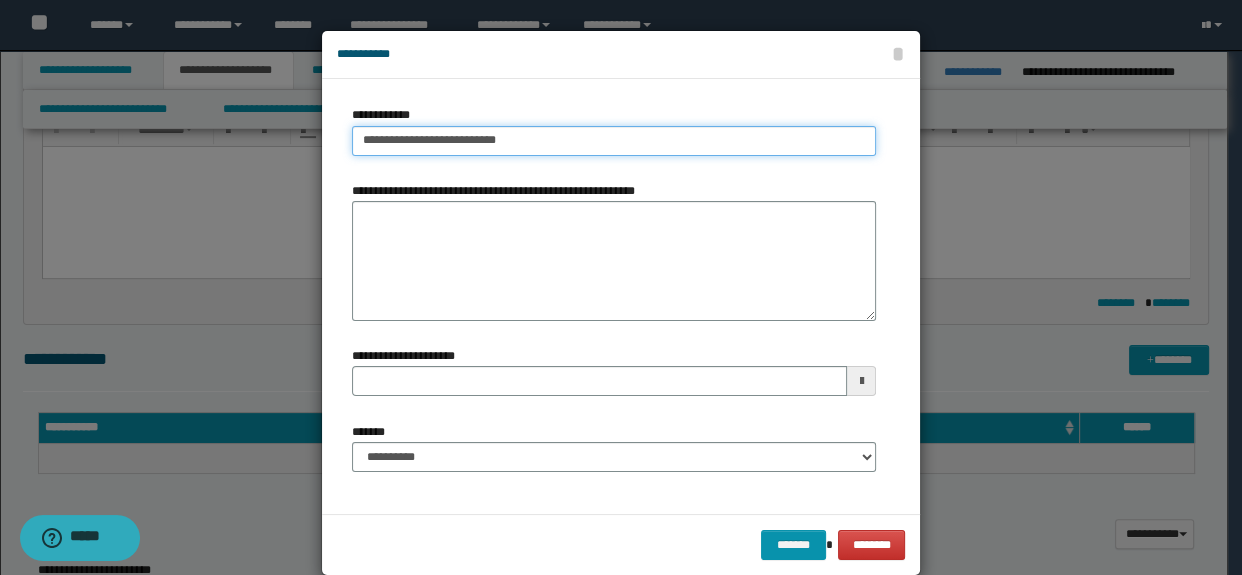 type on "**********" 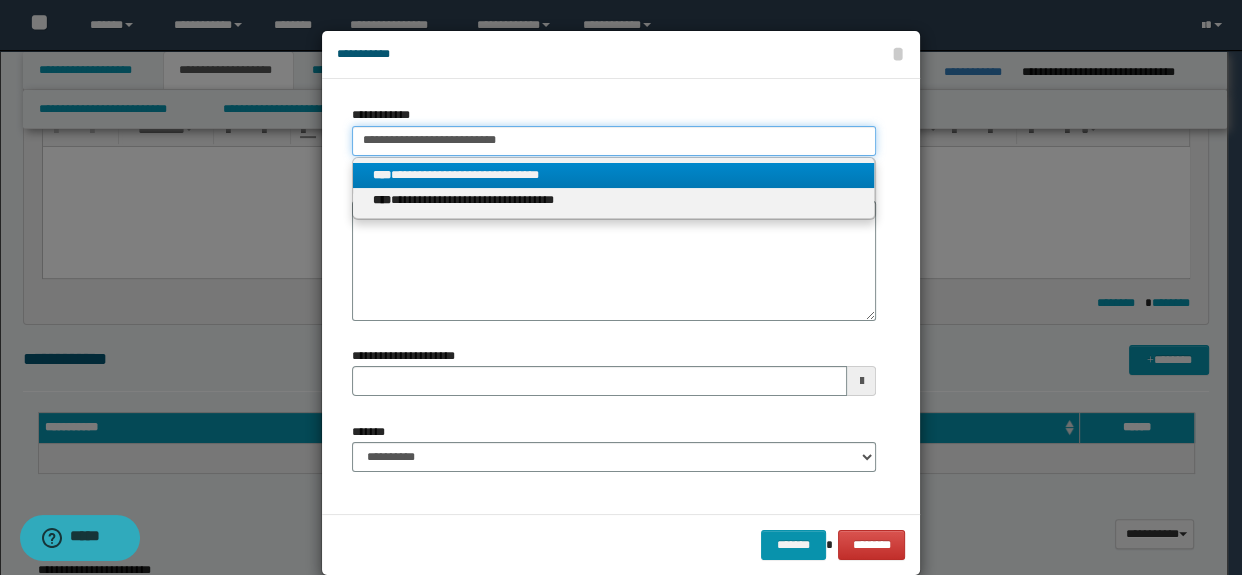 type on "**********" 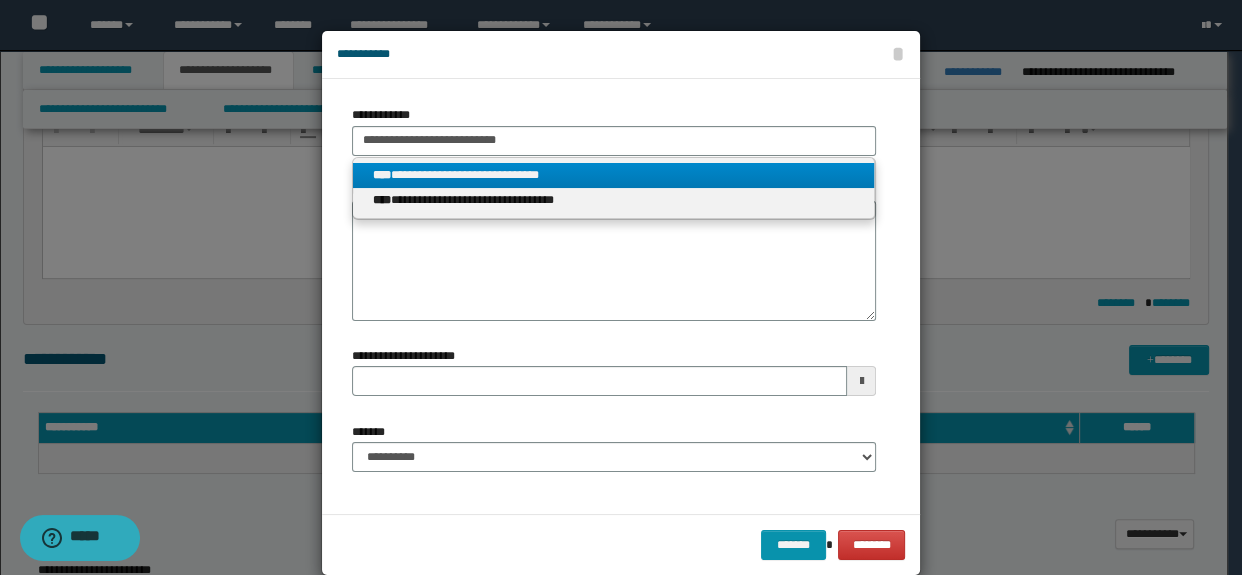 click on "**********" at bounding box center (614, 175) 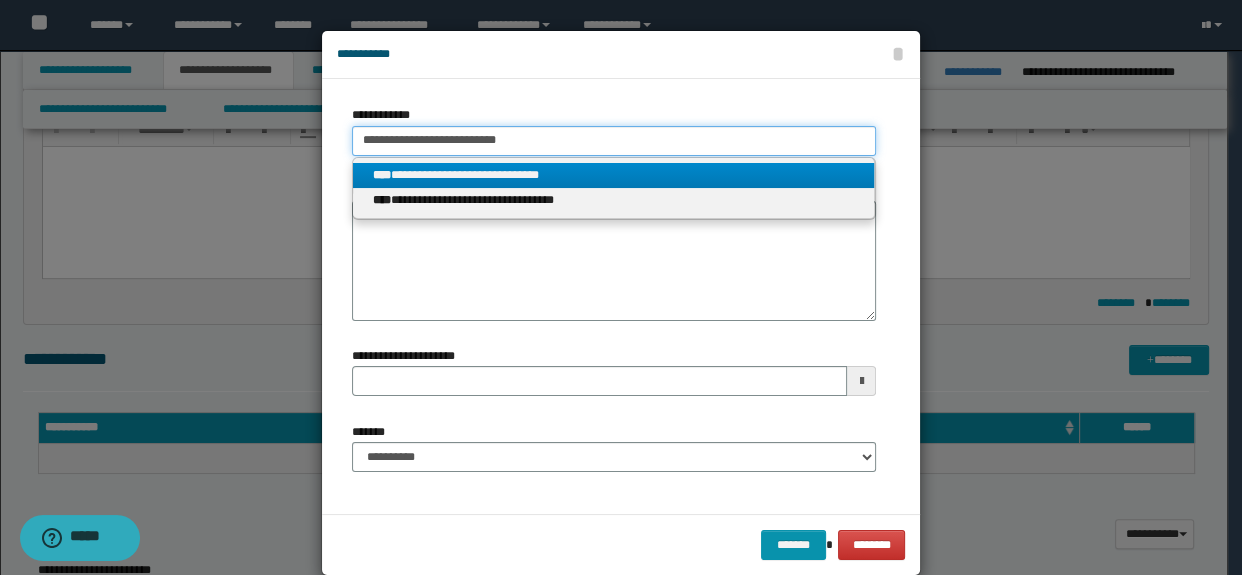 type 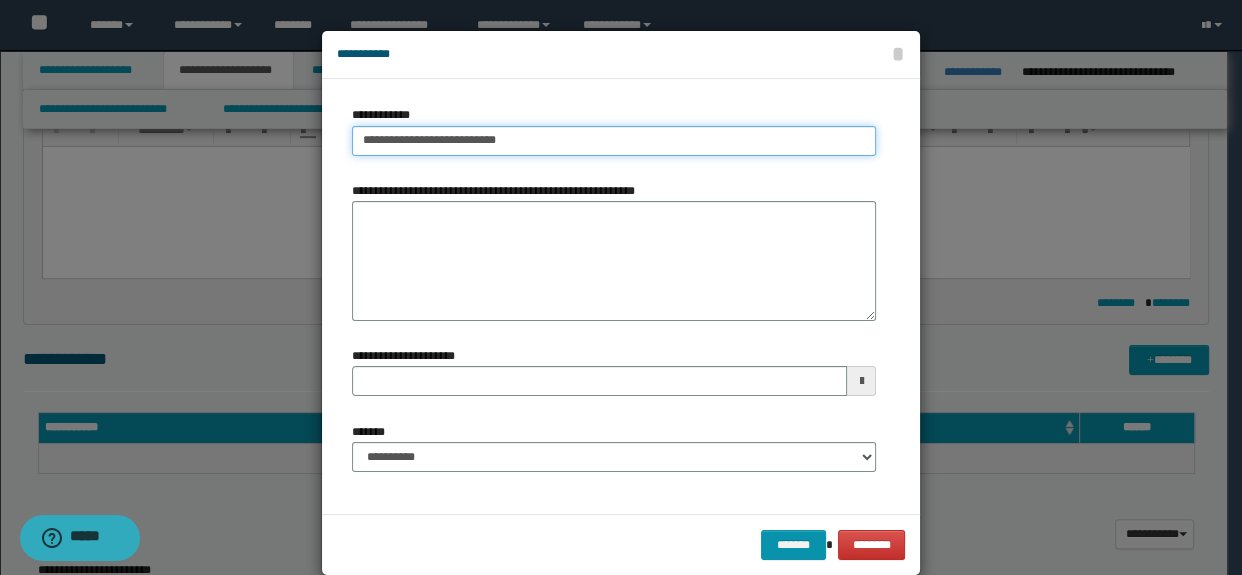 type 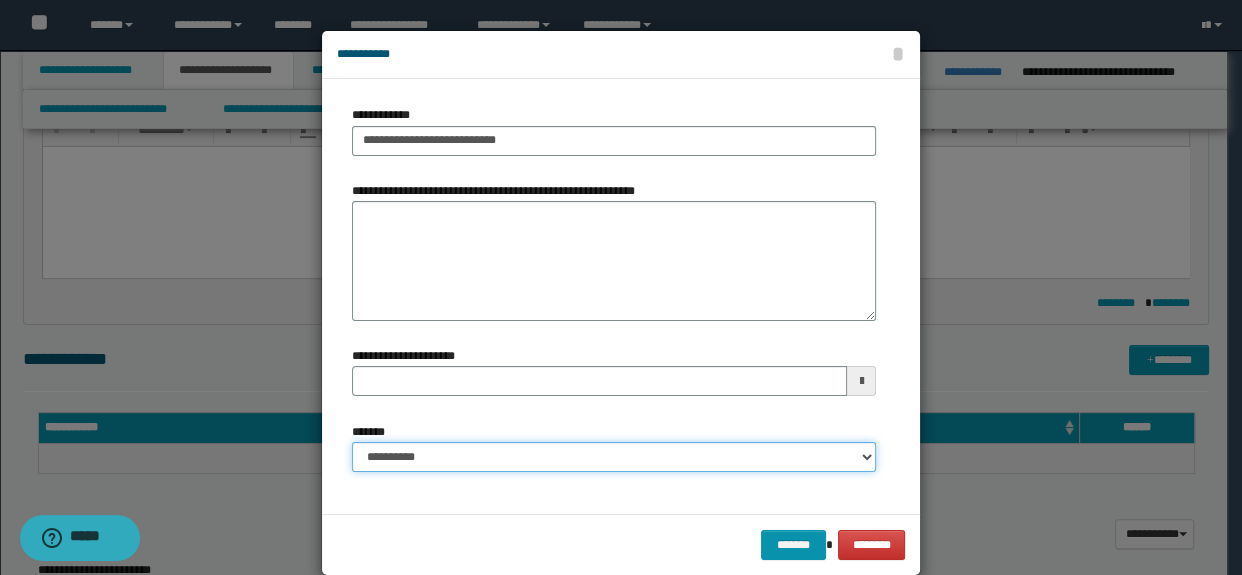 click on "**********" at bounding box center [614, 457] 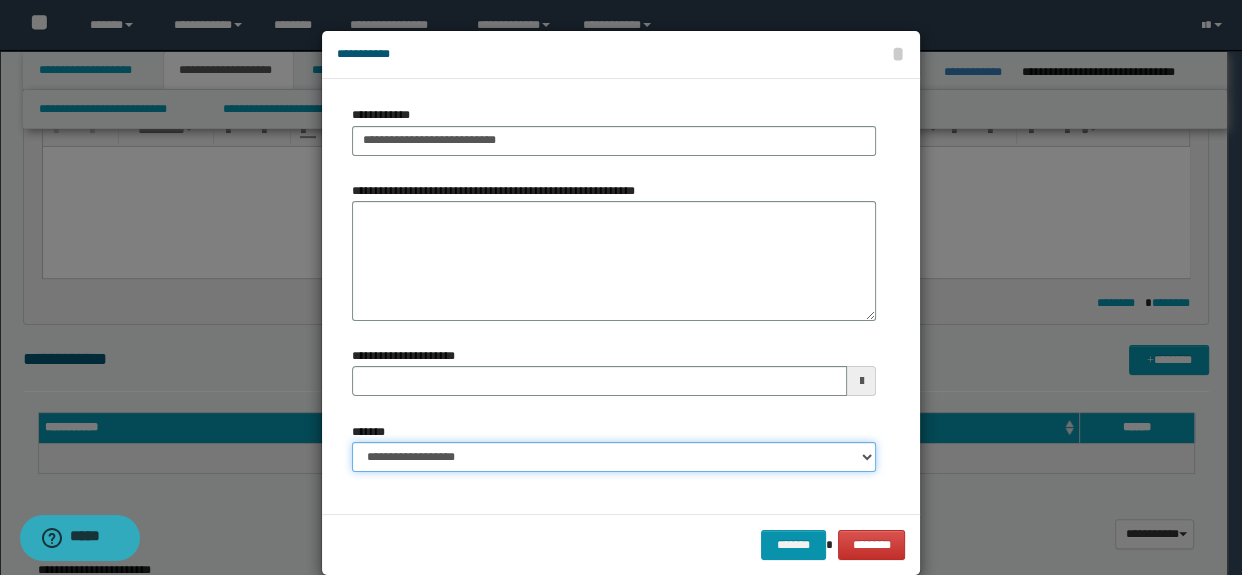 click on "**********" at bounding box center [614, 457] 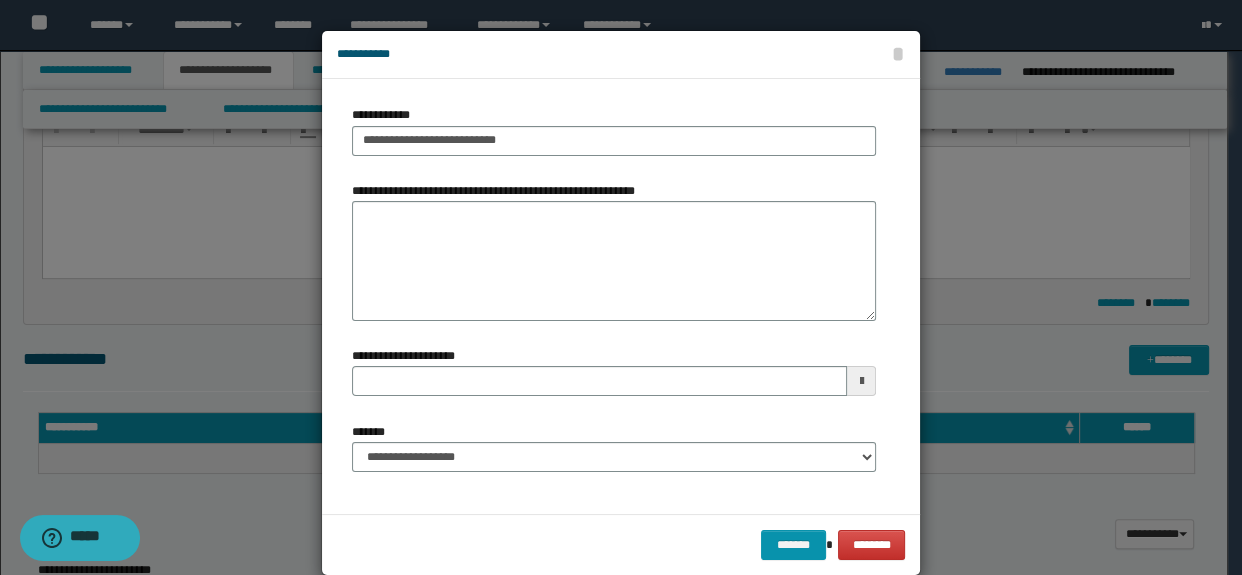 click on "**********" at bounding box center [614, 296] 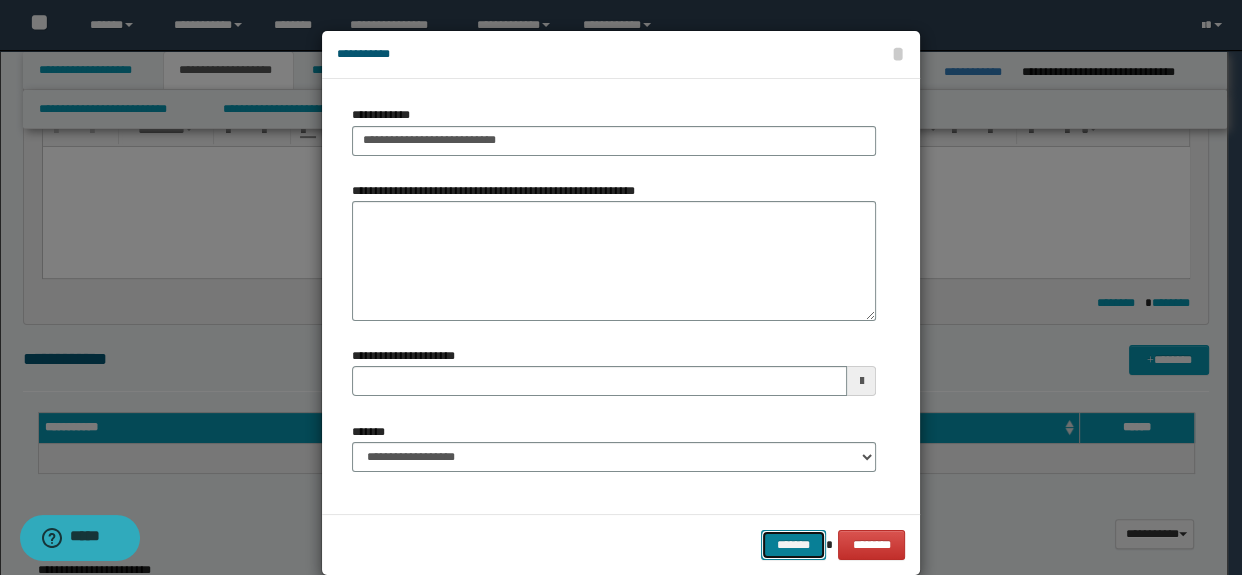 click on "*******" at bounding box center (793, 545) 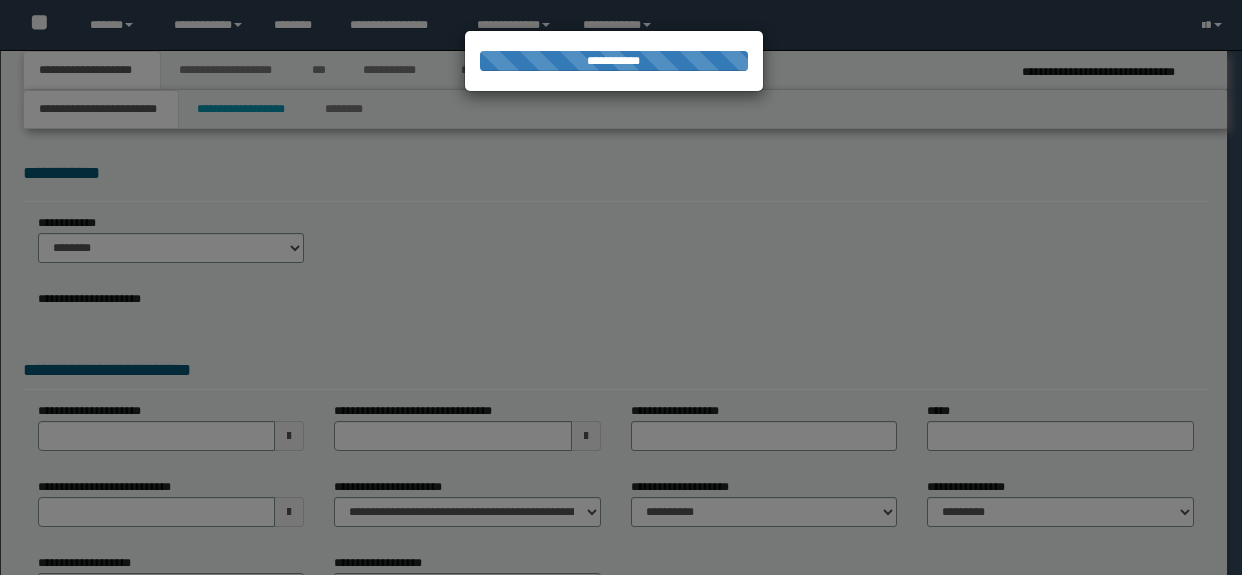 scroll, scrollTop: 0, scrollLeft: 0, axis: both 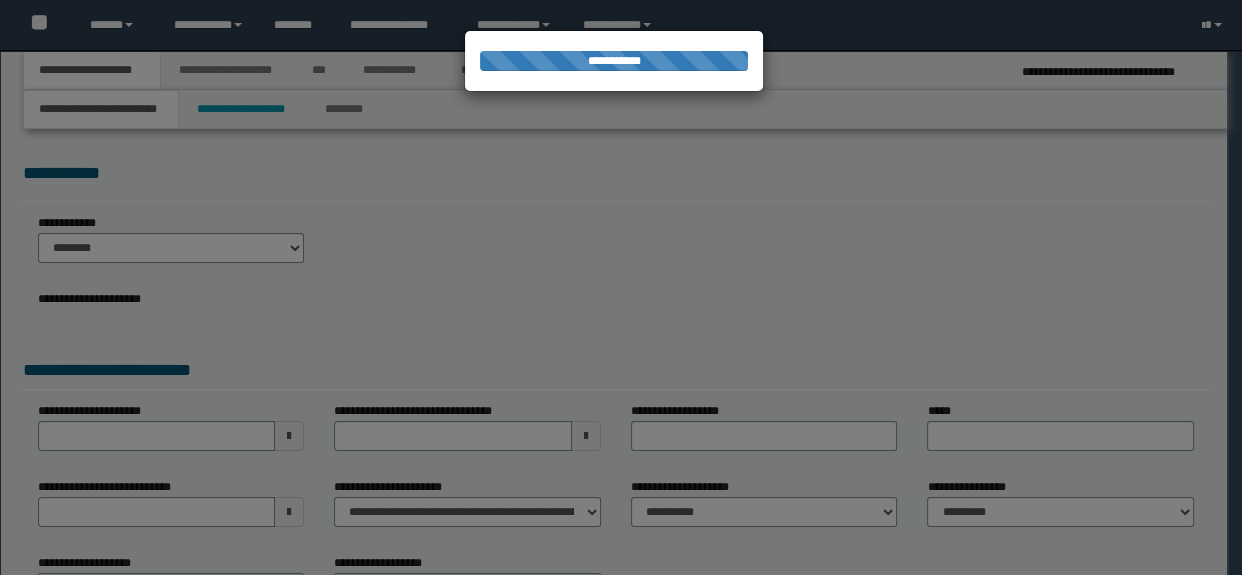 select on "*" 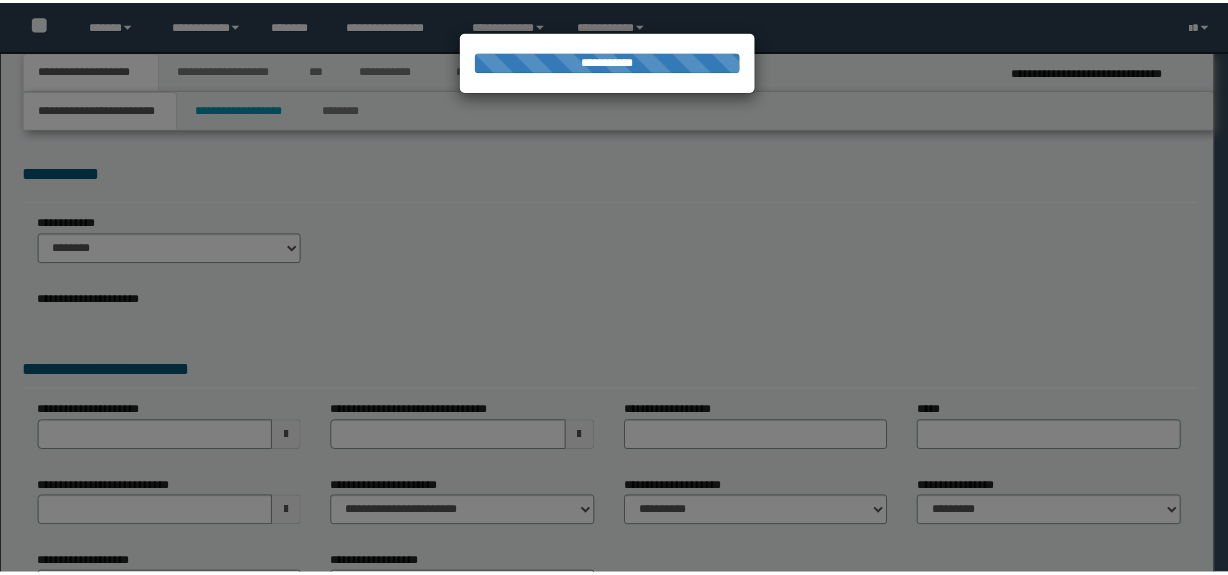 scroll, scrollTop: 0, scrollLeft: 0, axis: both 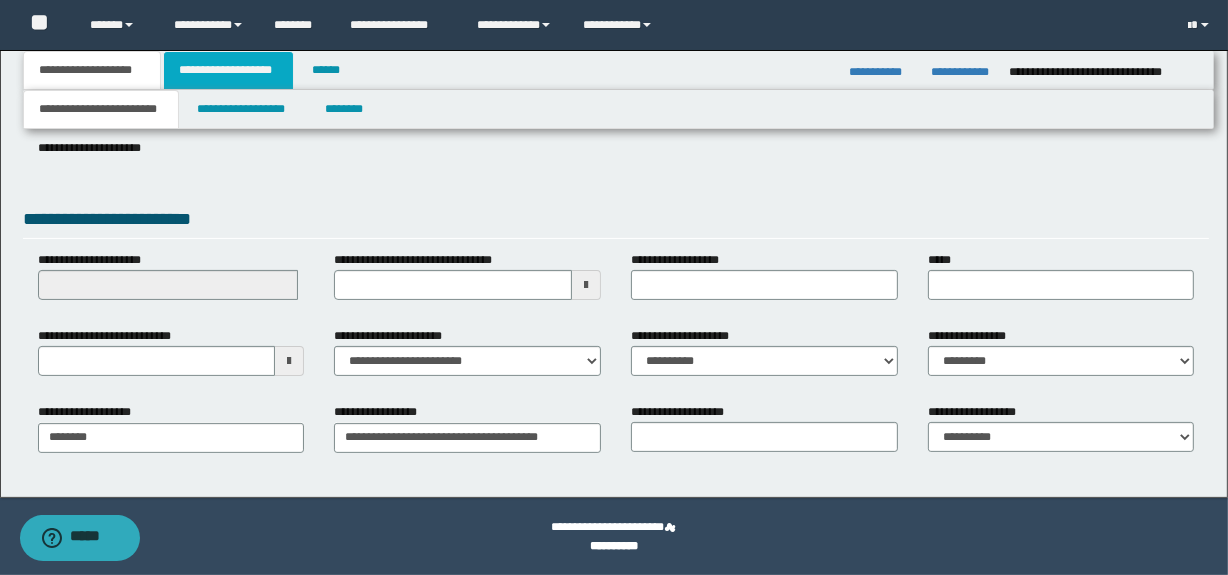 click on "**********" at bounding box center [228, 70] 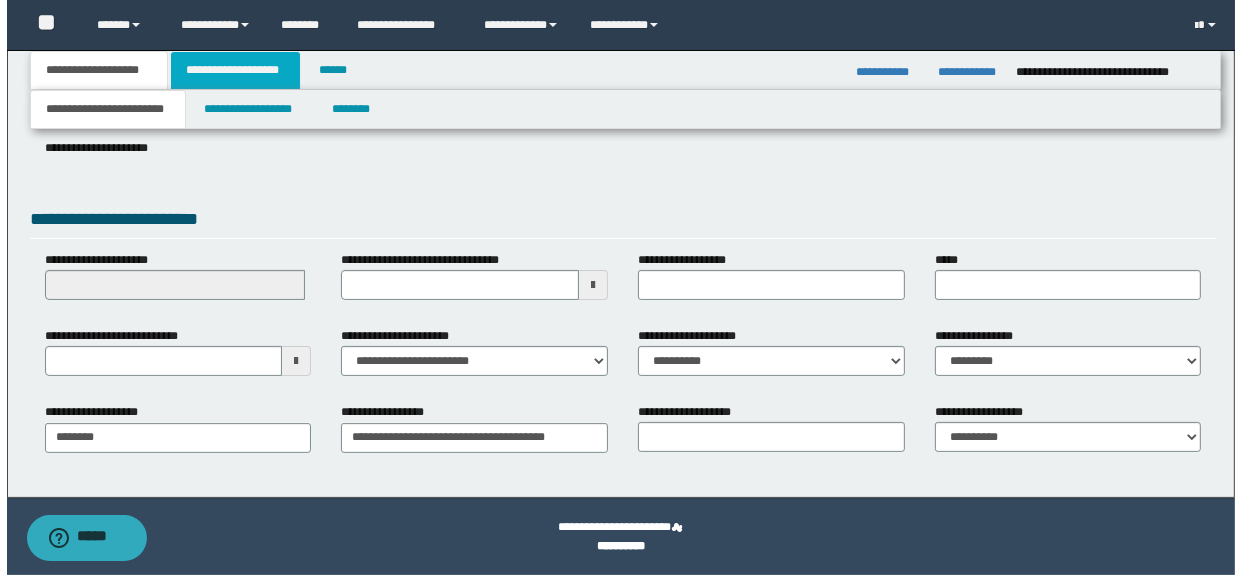 scroll, scrollTop: 0, scrollLeft: 0, axis: both 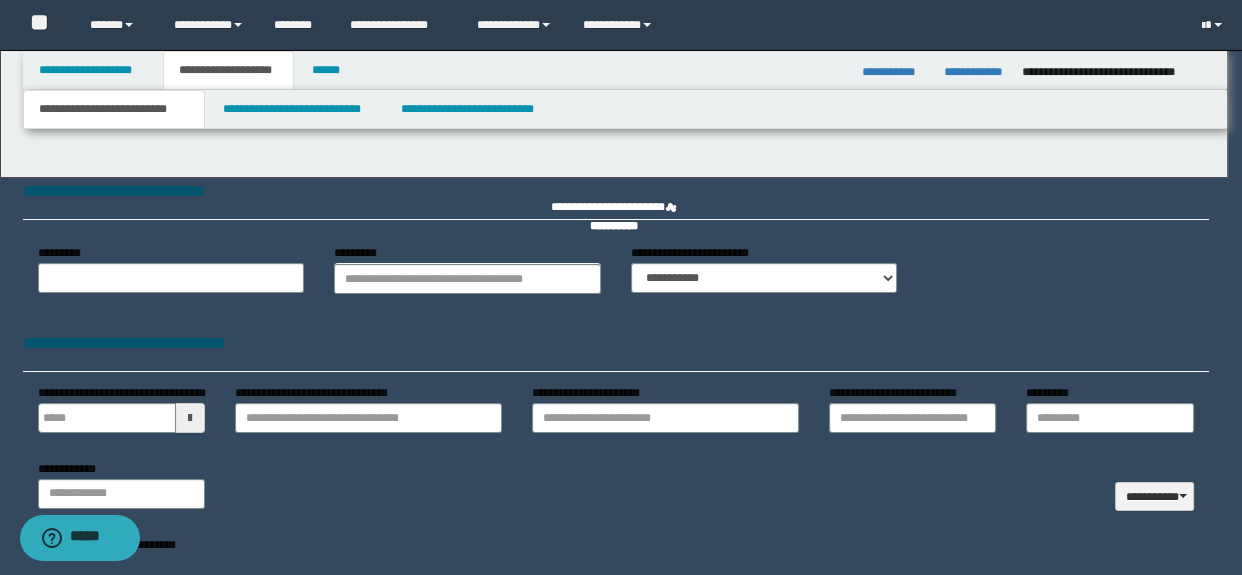 type 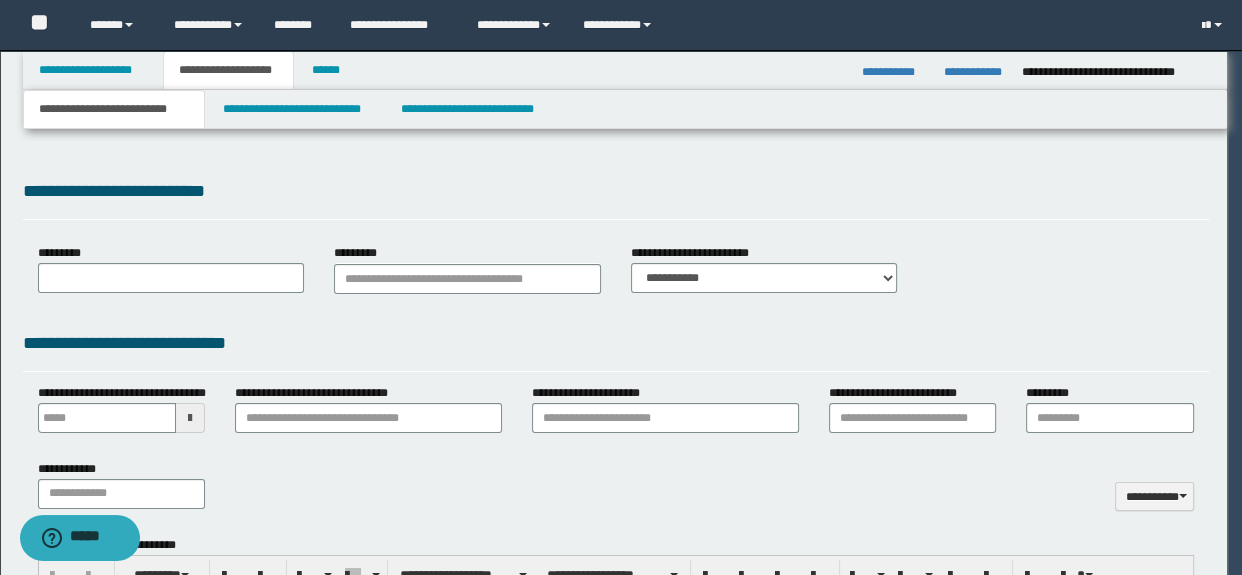 scroll, scrollTop: 0, scrollLeft: 0, axis: both 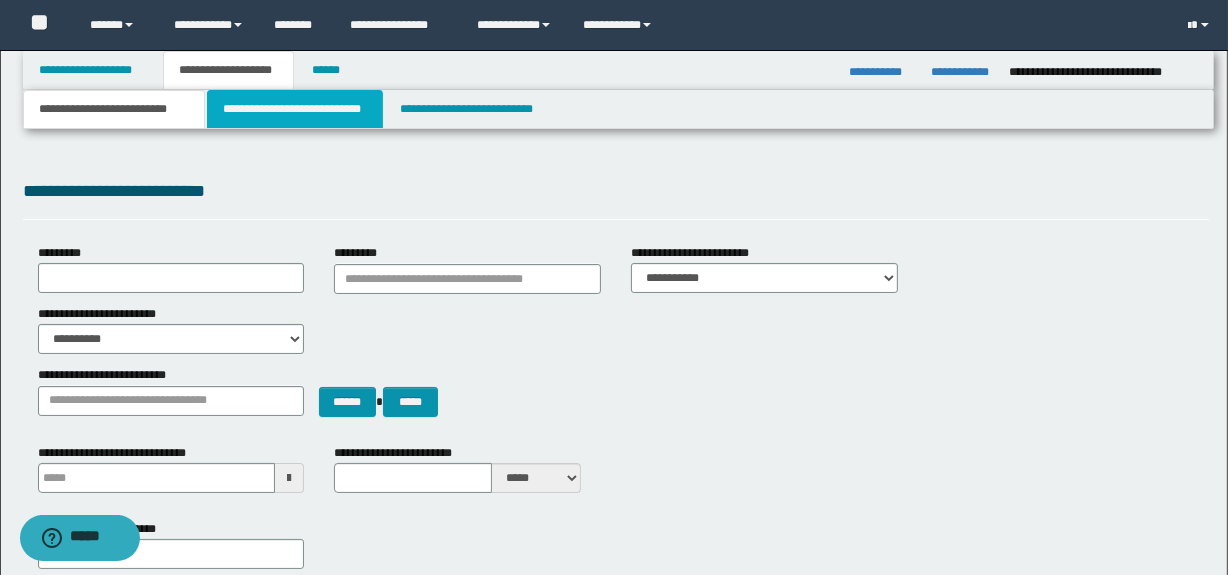click on "**********" at bounding box center [294, 109] 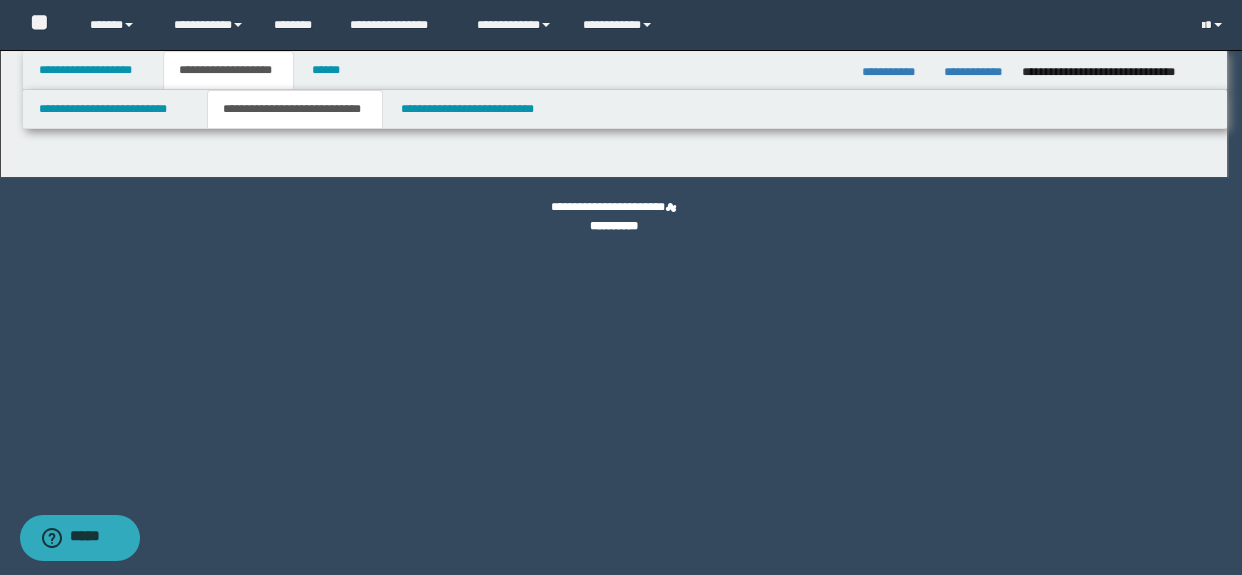 select on "*" 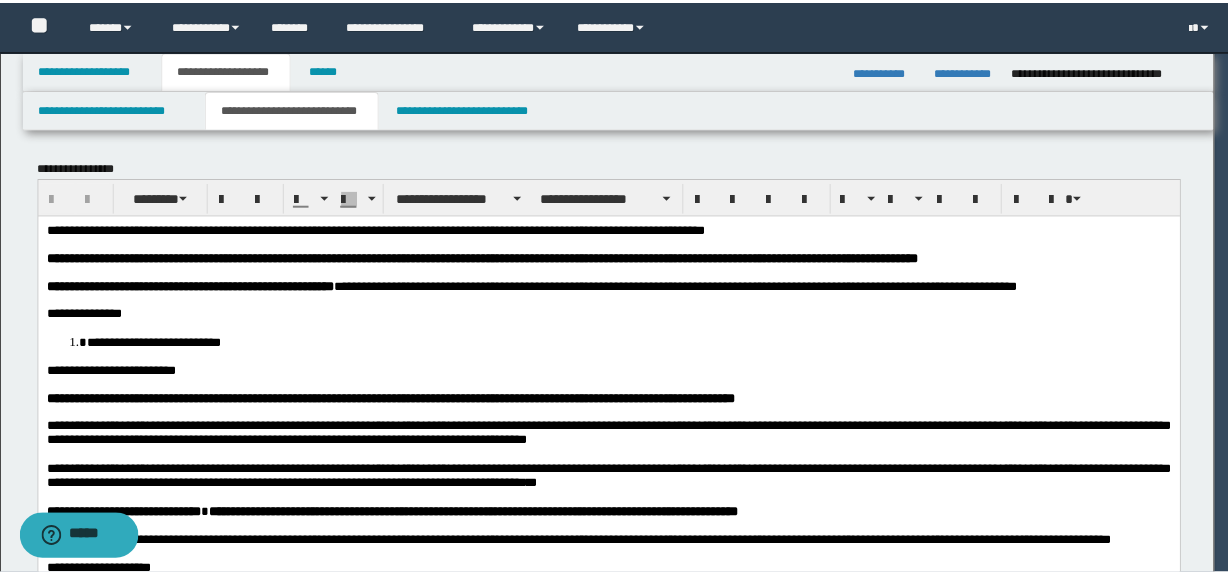 scroll, scrollTop: 0, scrollLeft: 0, axis: both 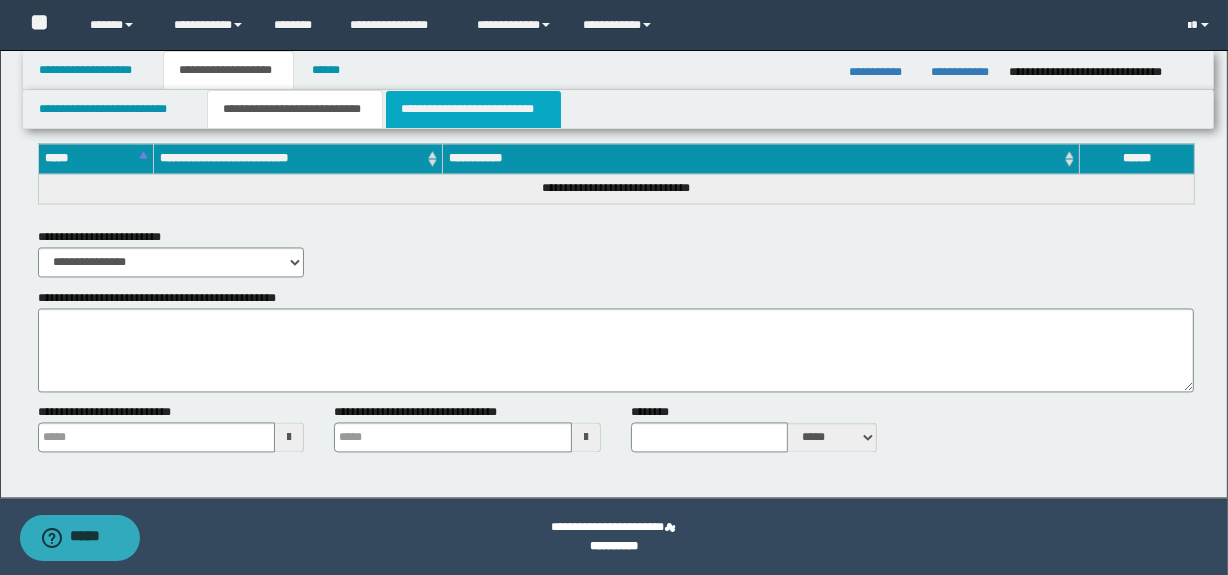click on "**********" at bounding box center [473, 109] 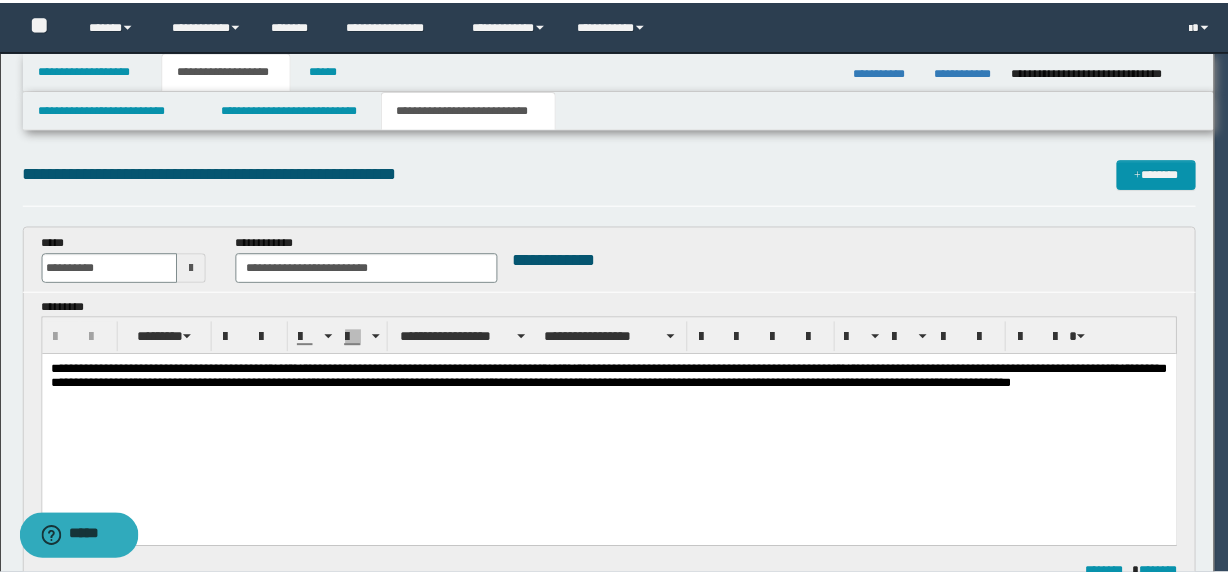 scroll, scrollTop: 0, scrollLeft: 0, axis: both 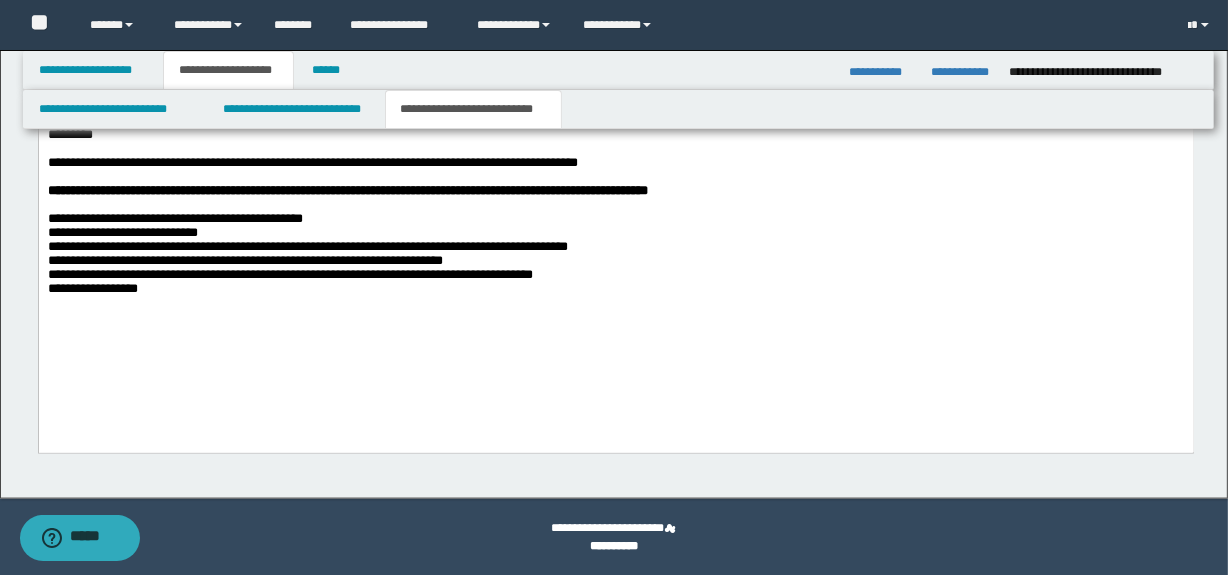 drag, startPoint x: 1240, startPoint y: 93, endPoint x: 987, endPoint y: 443, distance: 431.86688 